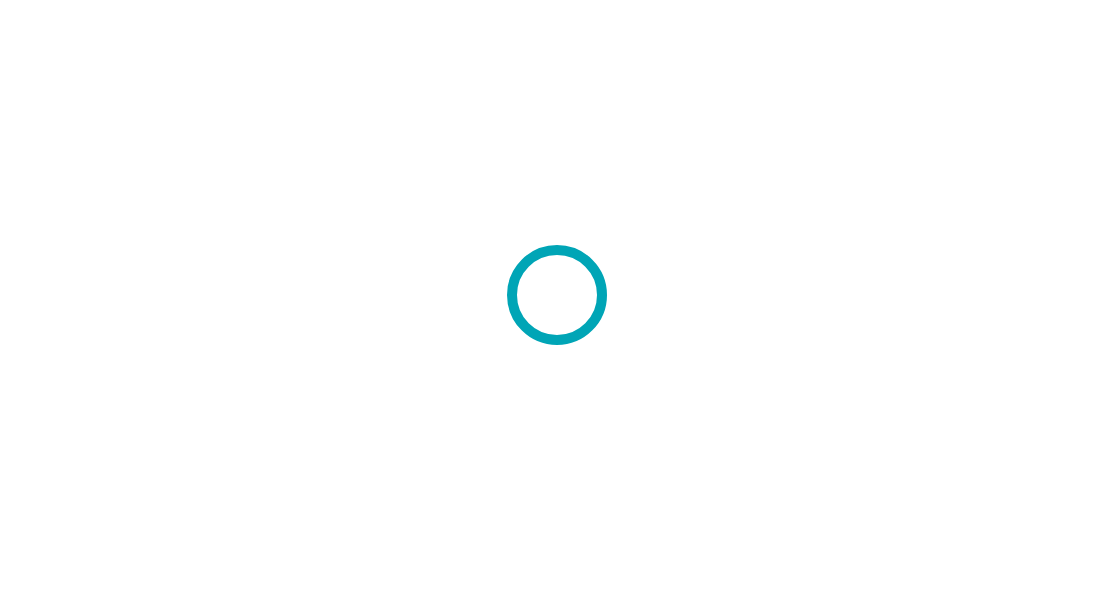 scroll, scrollTop: 0, scrollLeft: 0, axis: both 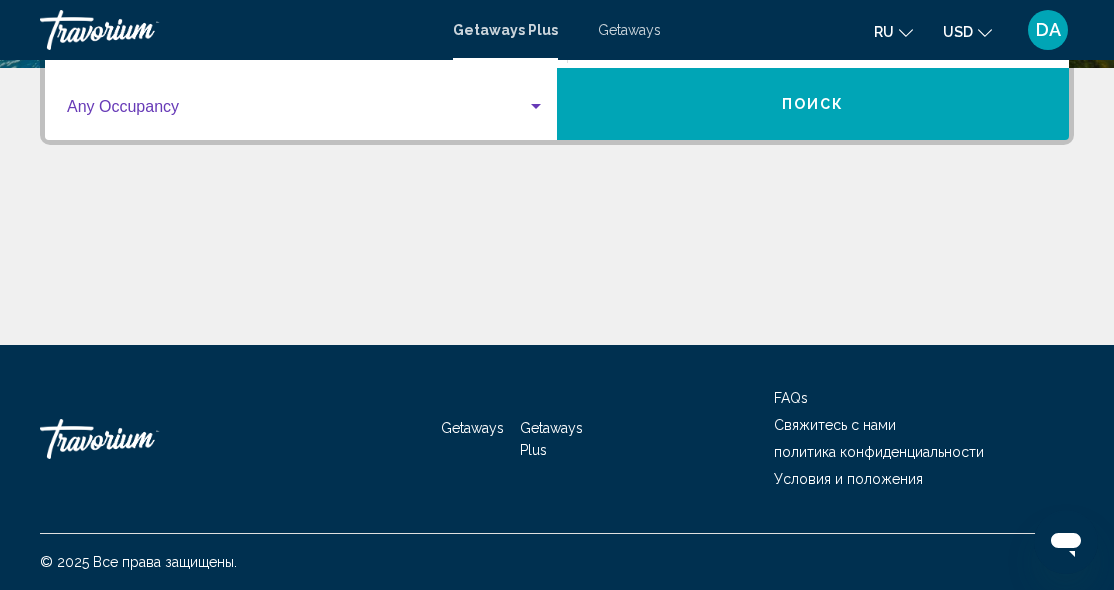 click at bounding box center [536, 106] 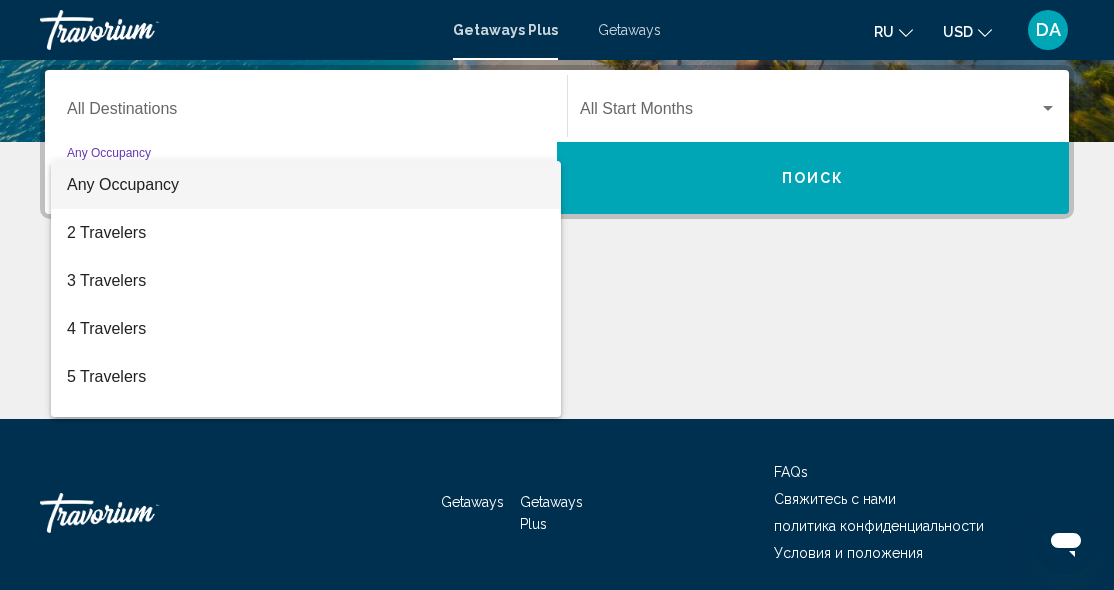 click at bounding box center (557, 295) 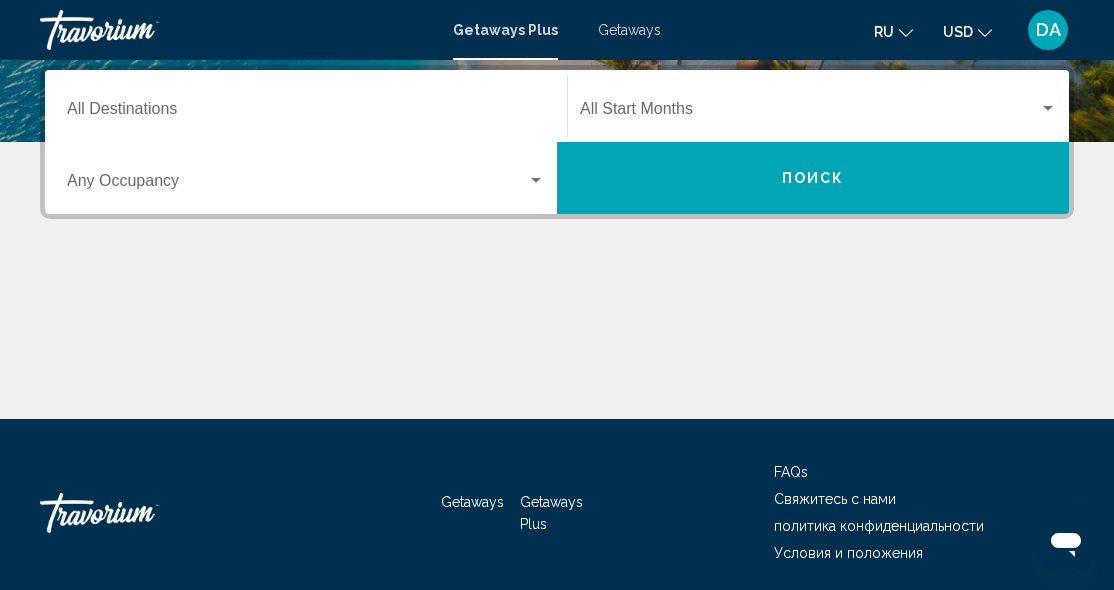 click on "Destination All Destinations" at bounding box center [306, 113] 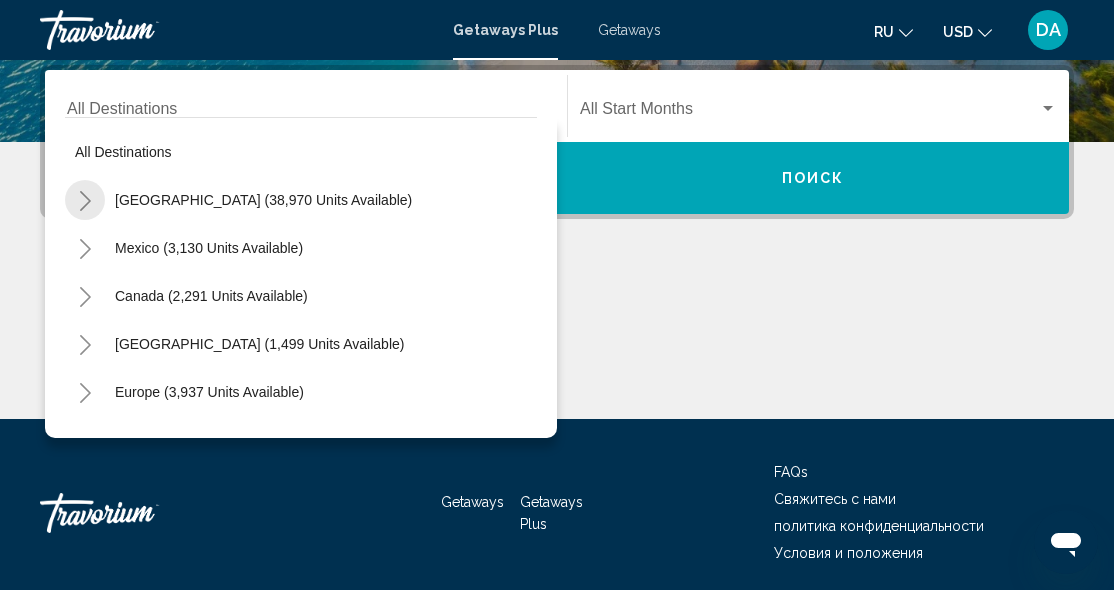 click 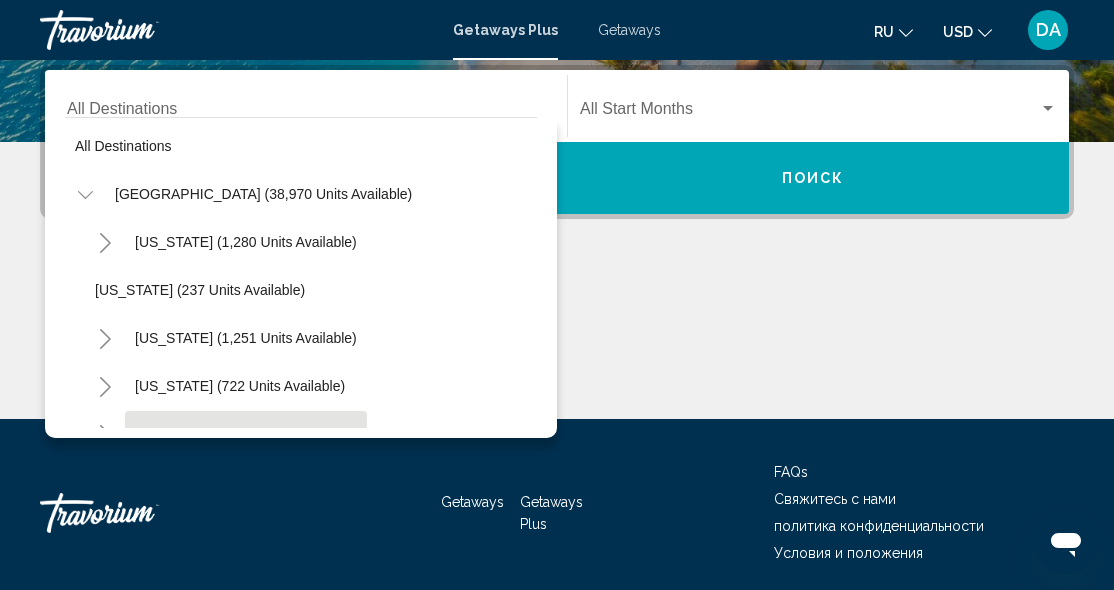 scroll, scrollTop: 0, scrollLeft: 0, axis: both 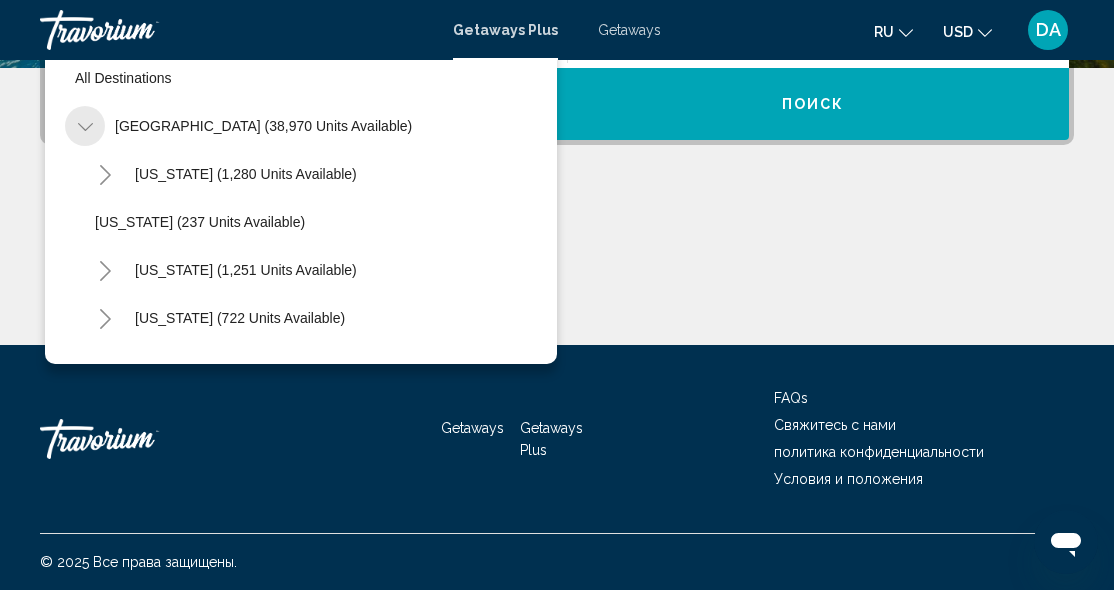 click 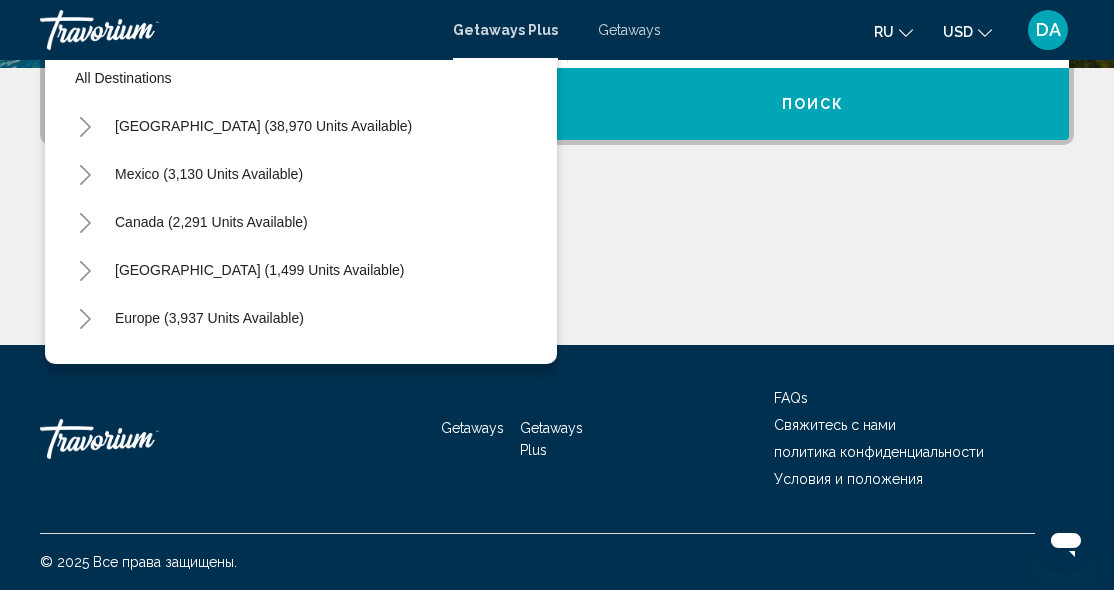 scroll, scrollTop: 32, scrollLeft: 0, axis: vertical 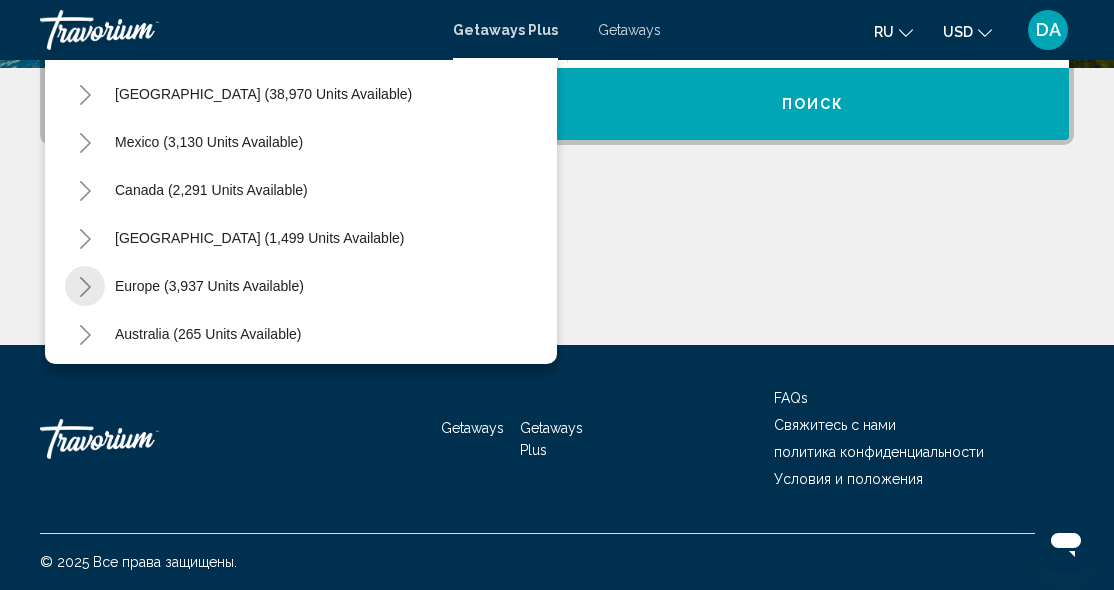click 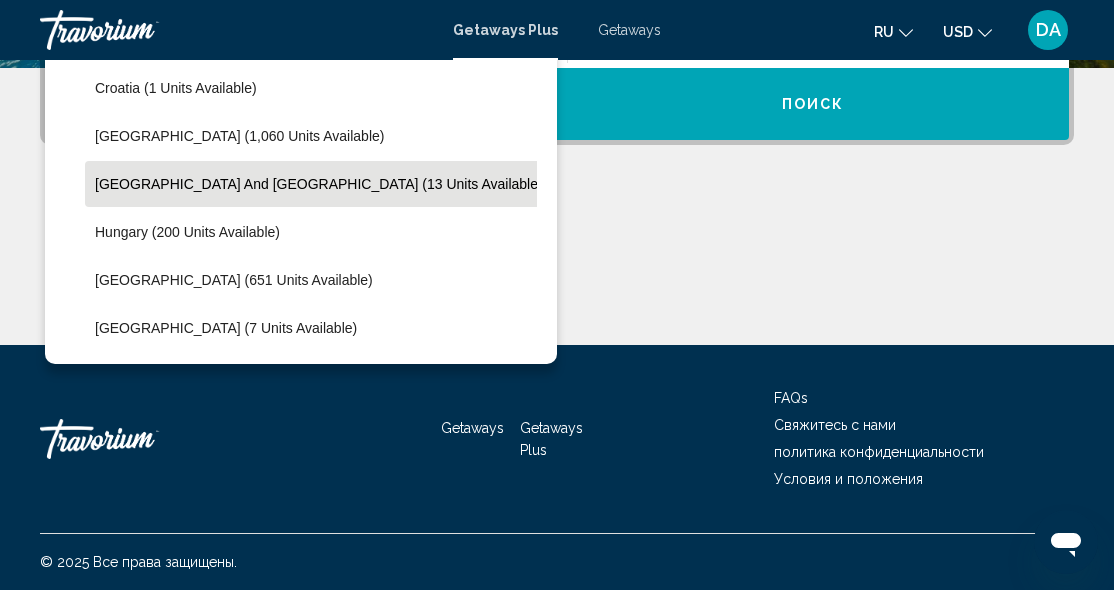 scroll, scrollTop: 384, scrollLeft: 0, axis: vertical 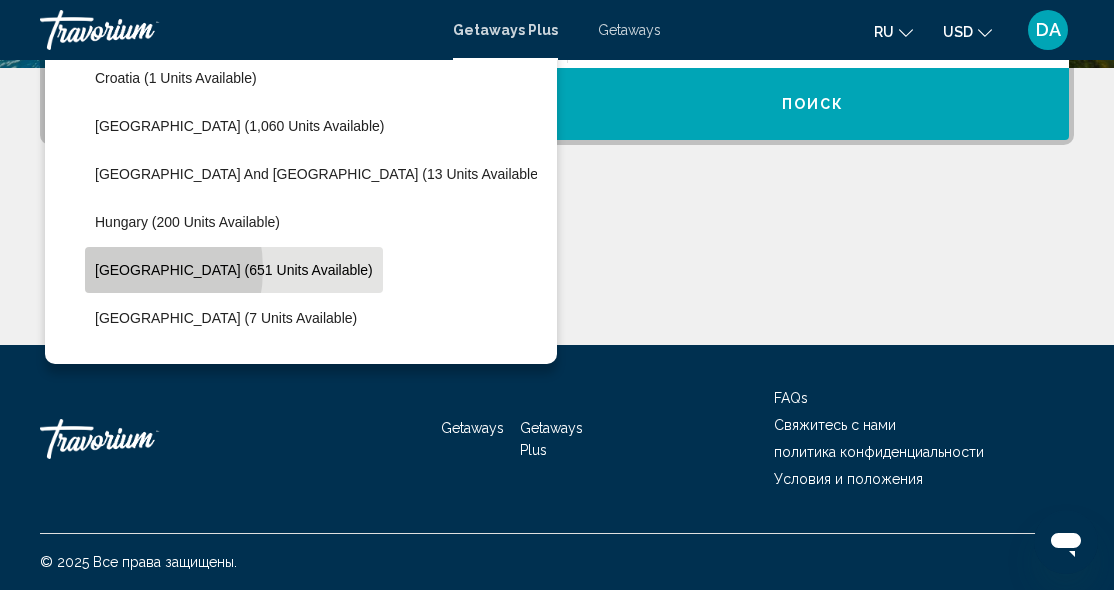 click on "[GEOGRAPHIC_DATA] (651 units available)" 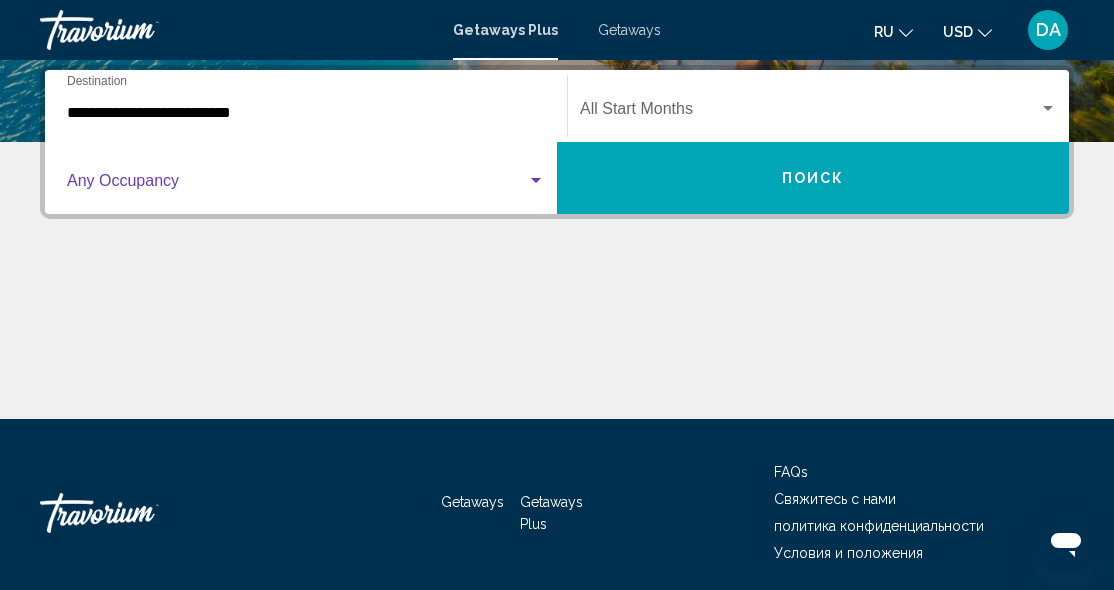 click at bounding box center (536, 180) 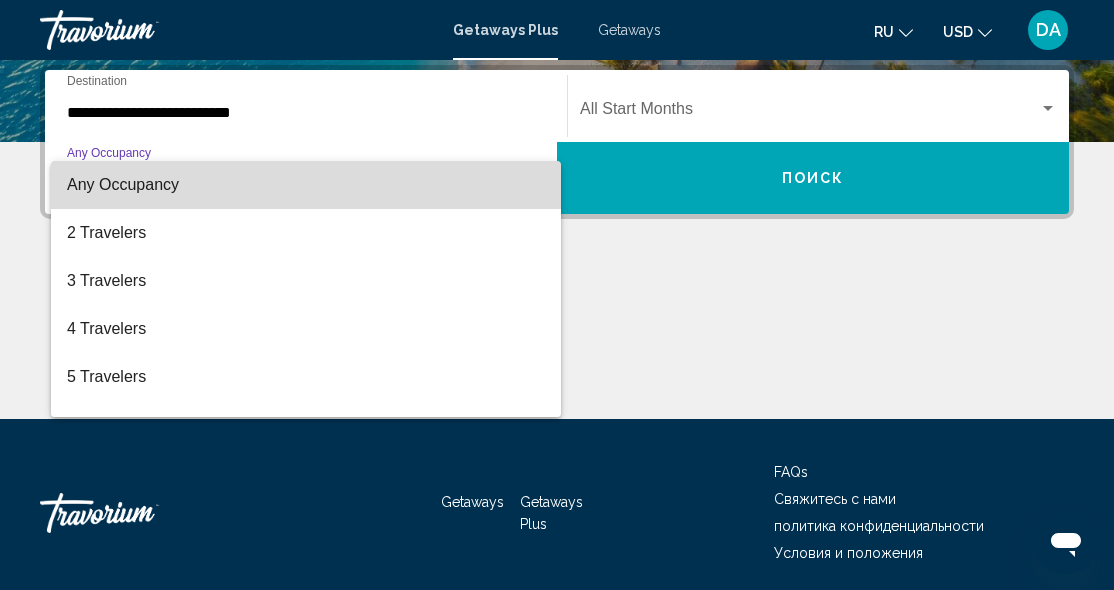 click on "Any Occupancy" at bounding box center [306, 185] 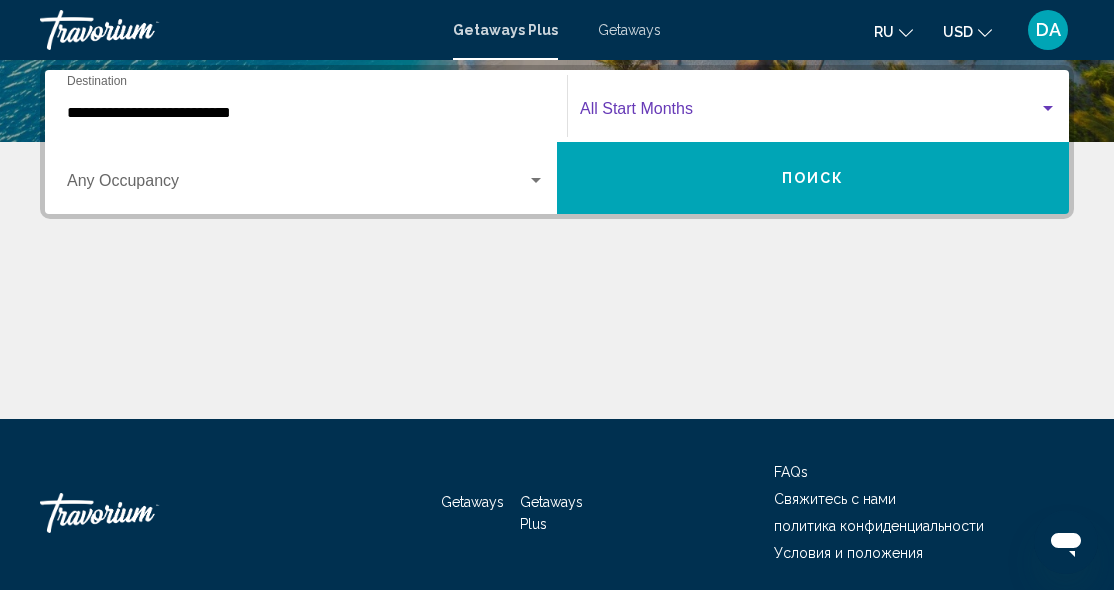 click at bounding box center (1048, 109) 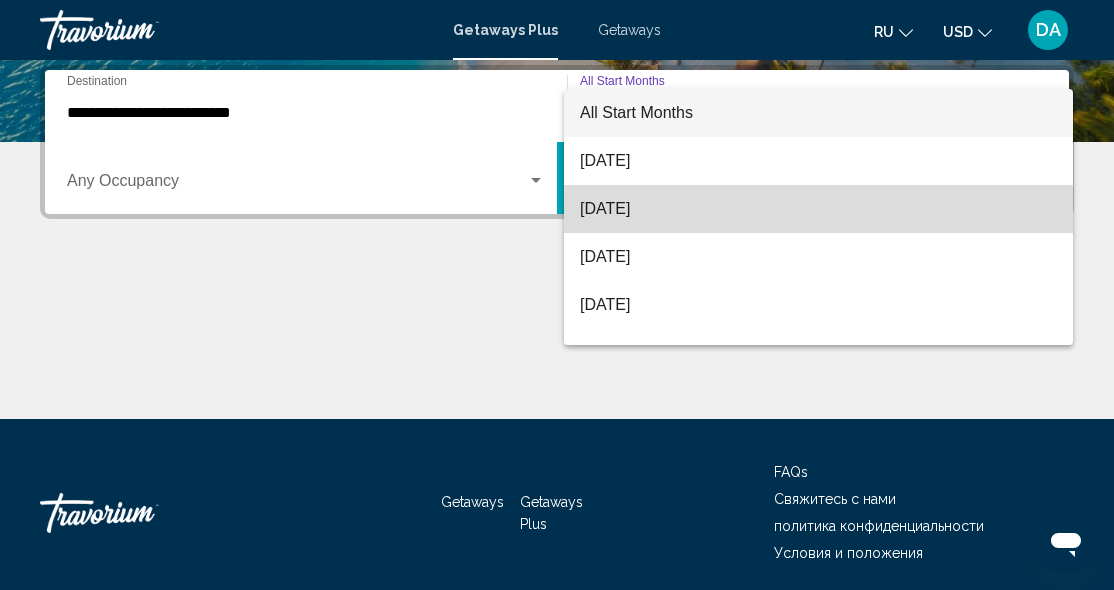 click on "[DATE]" at bounding box center (818, 209) 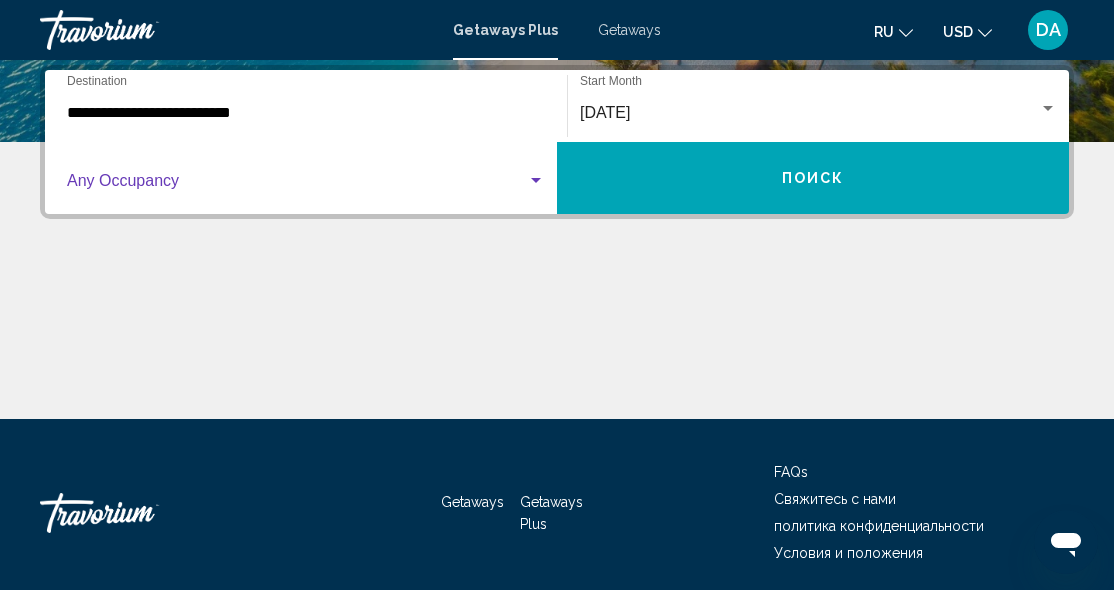 click at bounding box center [536, 180] 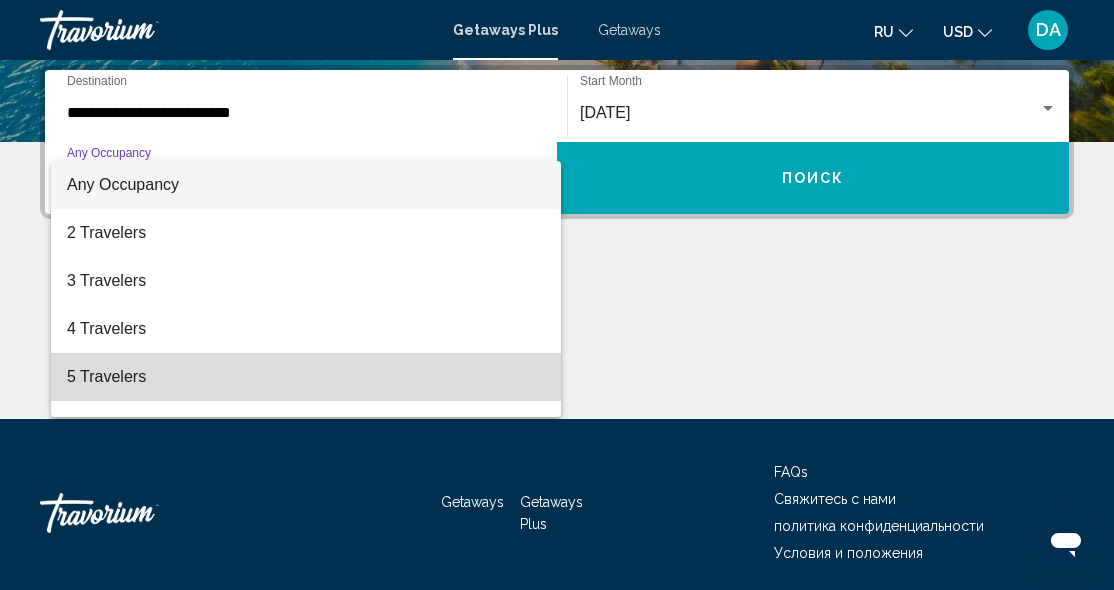 click on "5 Travelers" at bounding box center [306, 377] 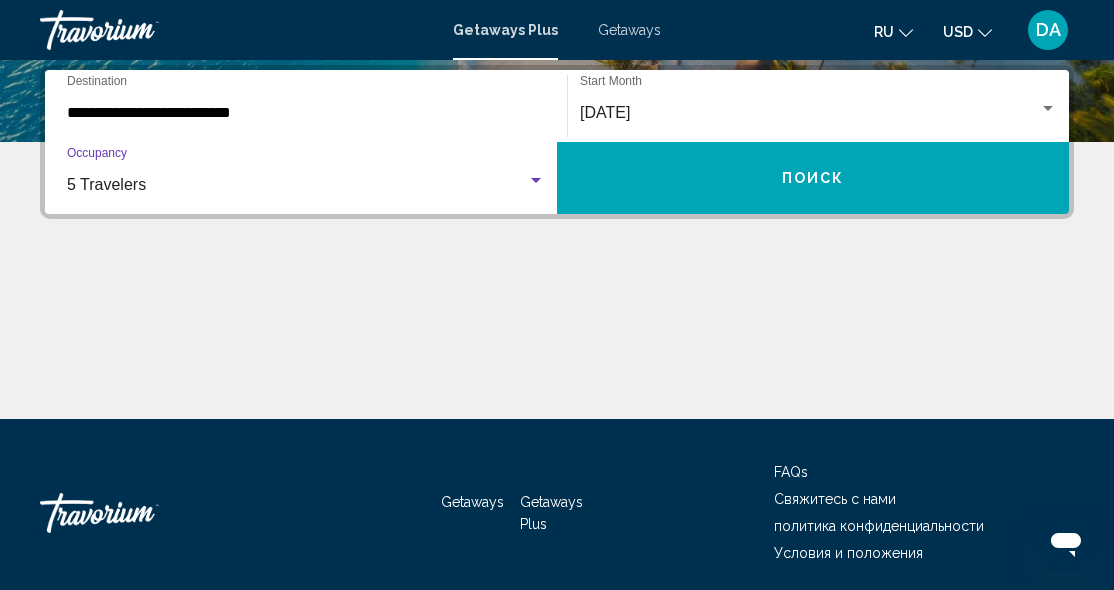 click on "Поиск" at bounding box center [813, 178] 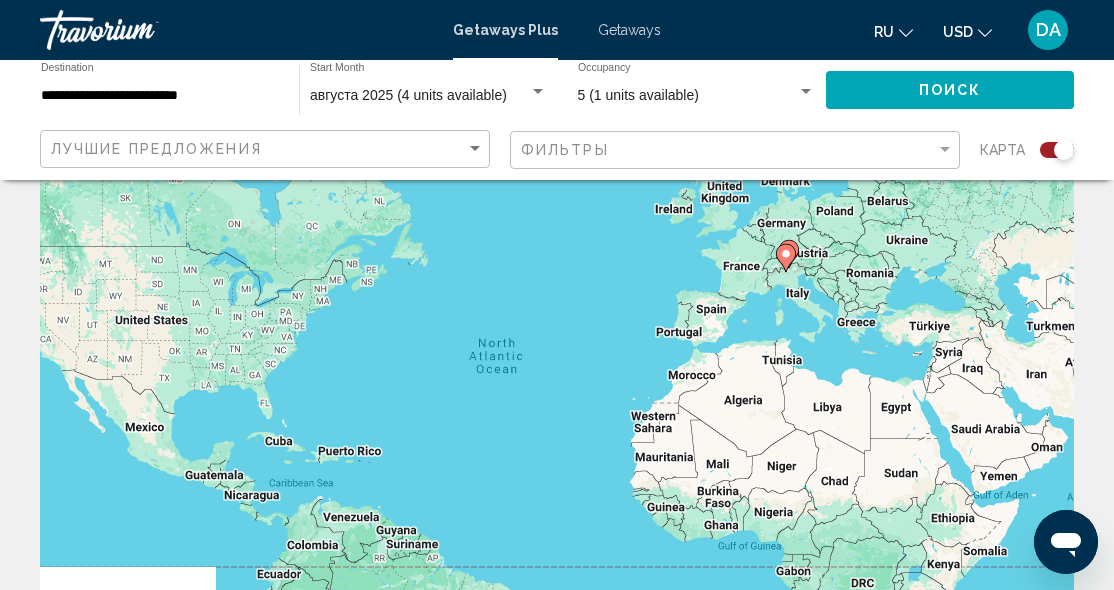 scroll, scrollTop: 108, scrollLeft: 0, axis: vertical 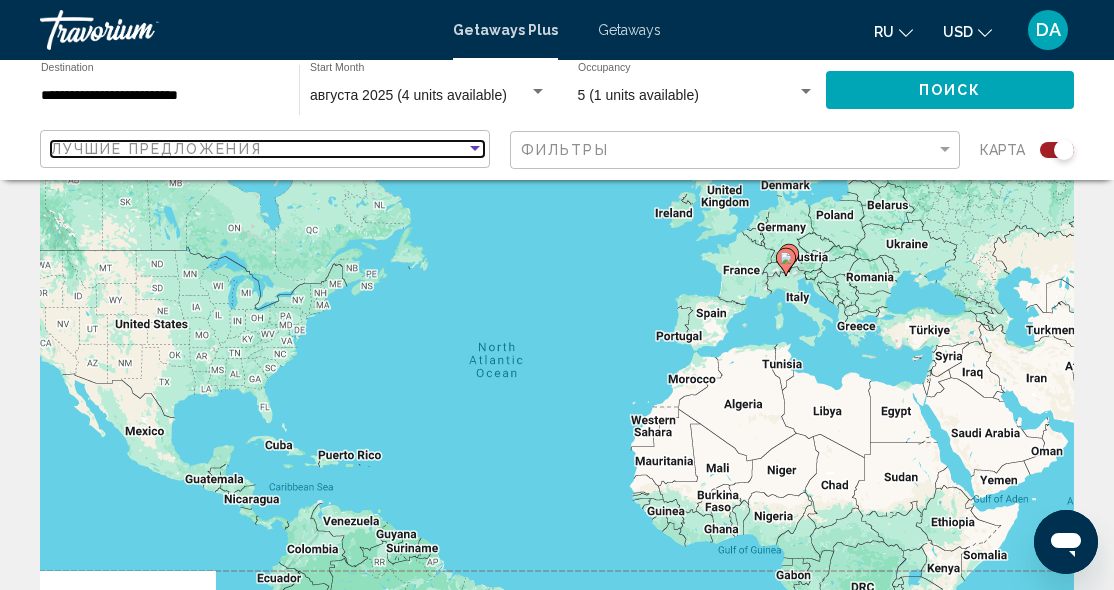 click at bounding box center [475, 148] 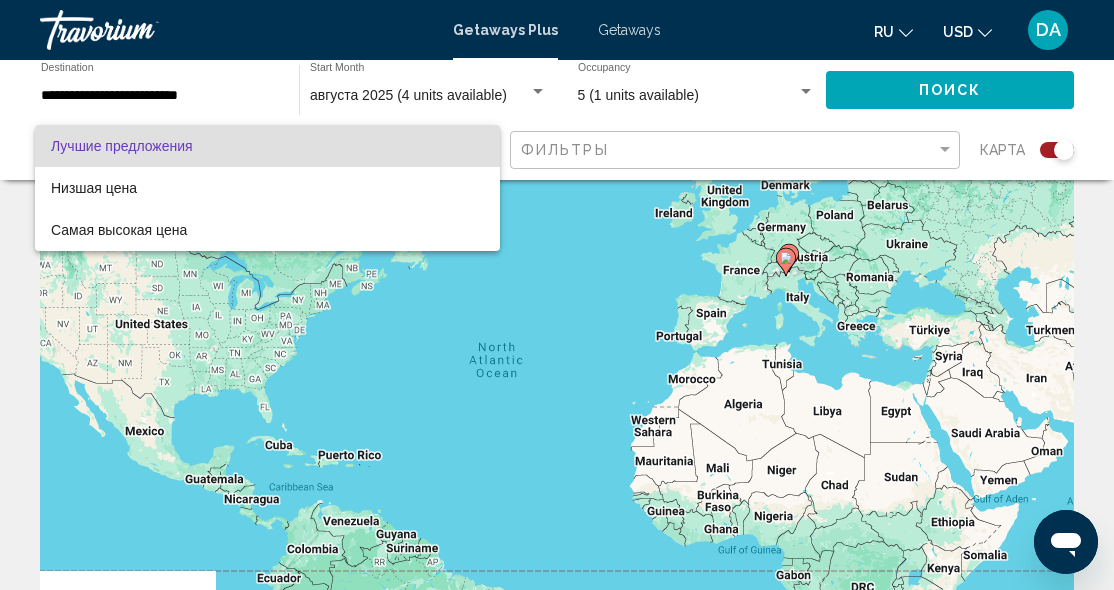 click at bounding box center (557, 295) 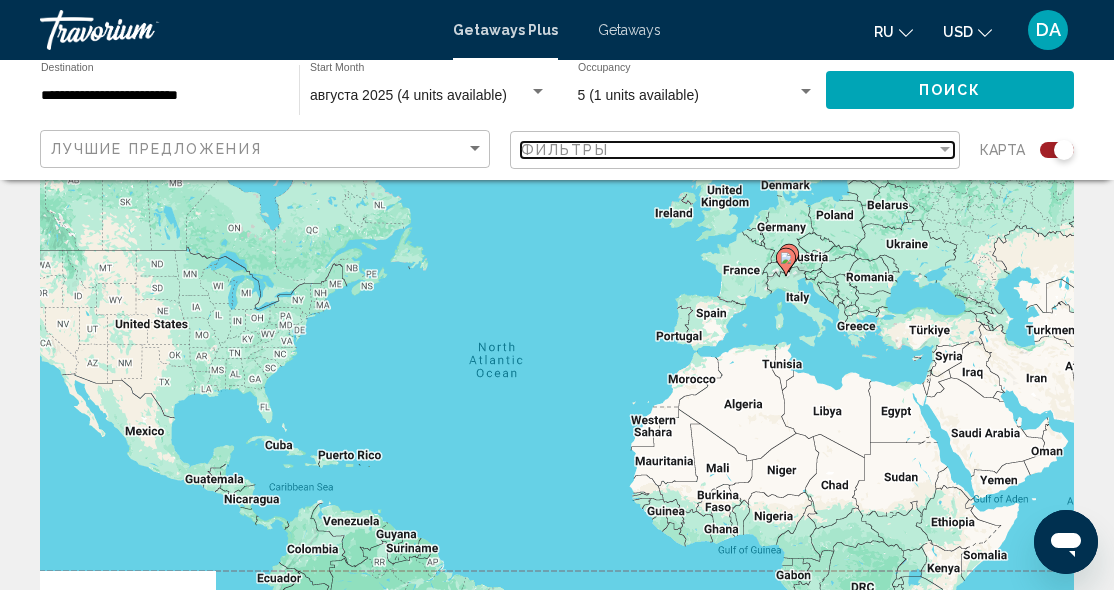 click at bounding box center [945, 149] 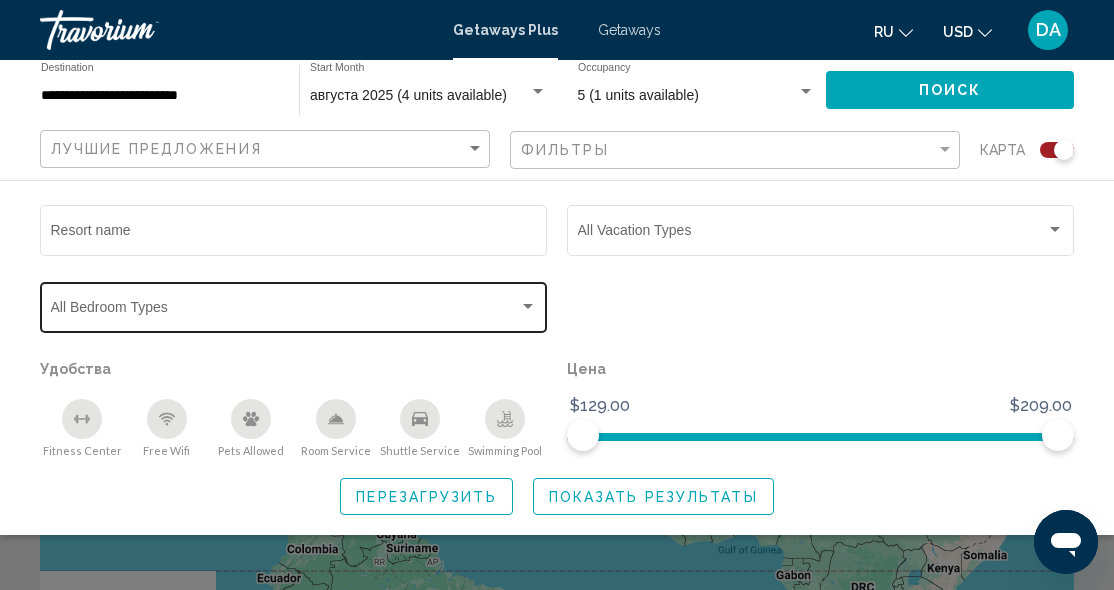 click at bounding box center (528, 307) 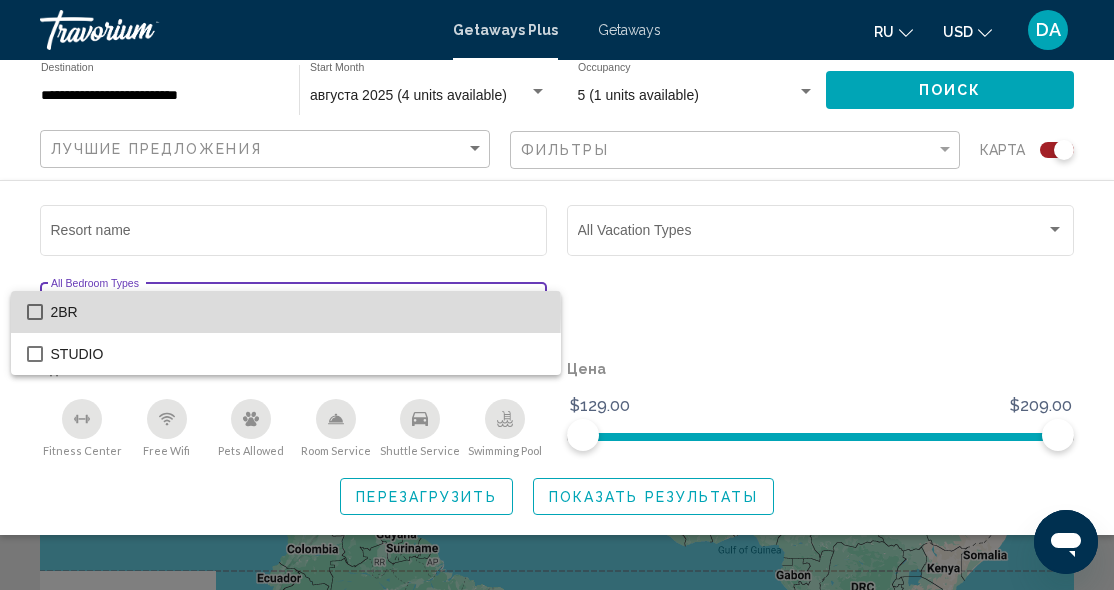 click at bounding box center [35, 312] 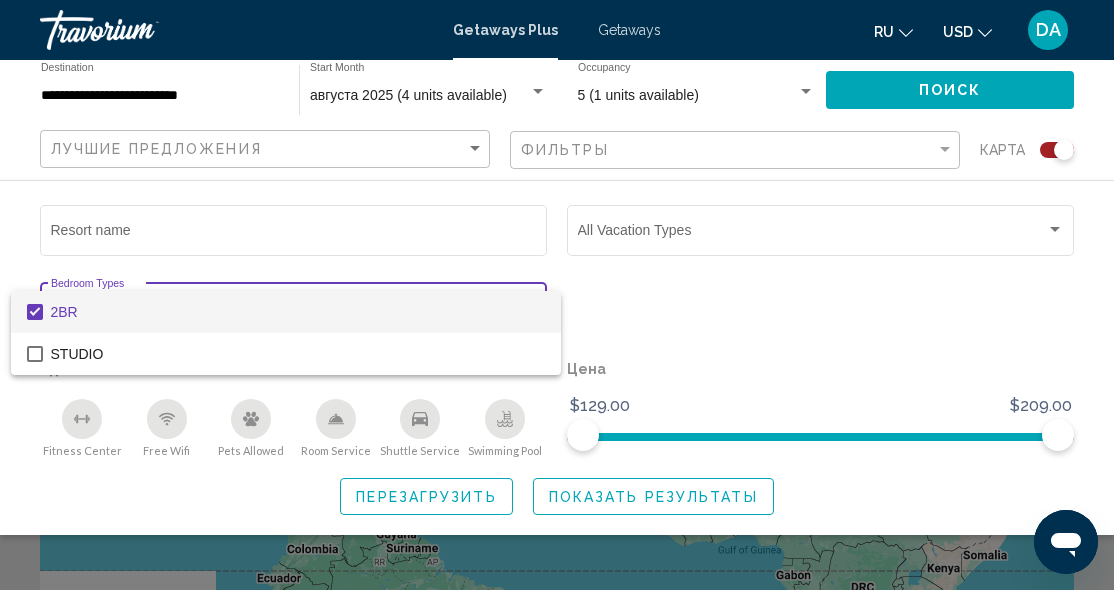 click at bounding box center (557, 295) 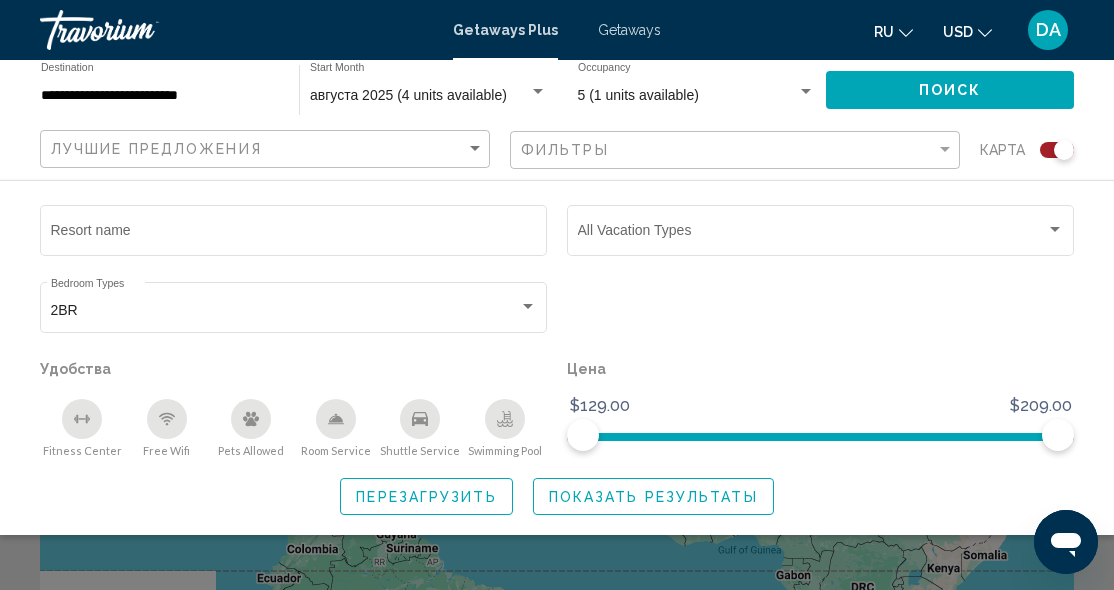 click on "Показать результаты" 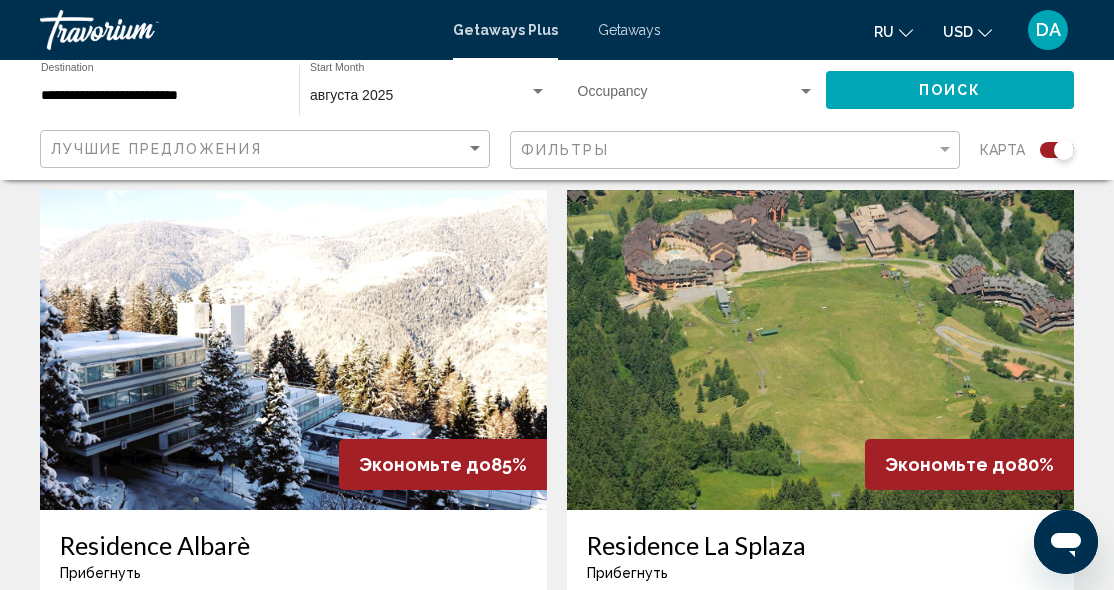 scroll, scrollTop: 684, scrollLeft: 0, axis: vertical 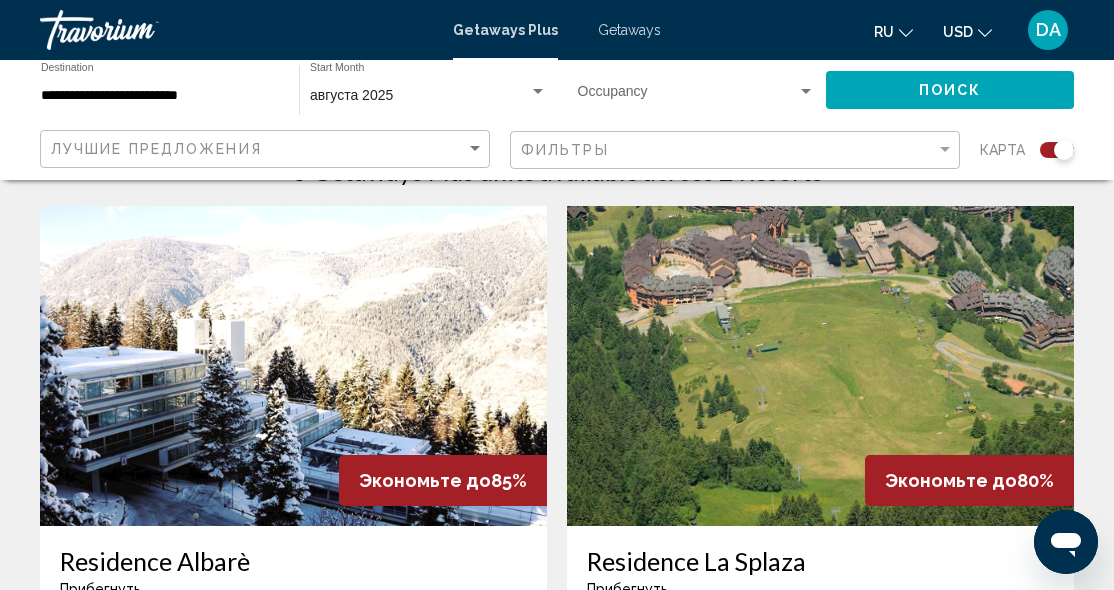 click at bounding box center [820, 366] 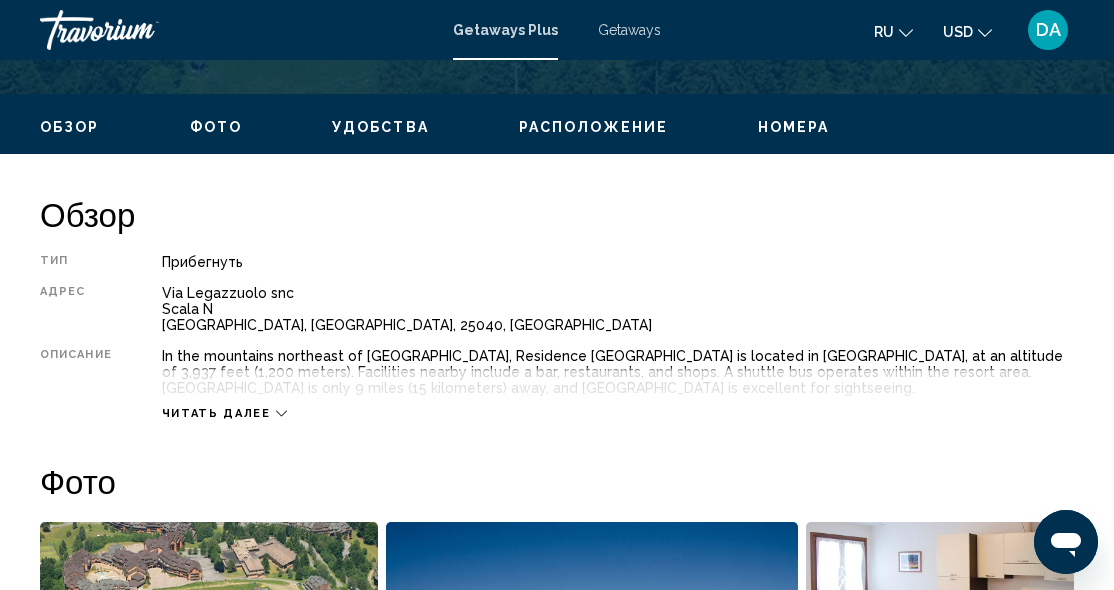 scroll, scrollTop: 895, scrollLeft: 0, axis: vertical 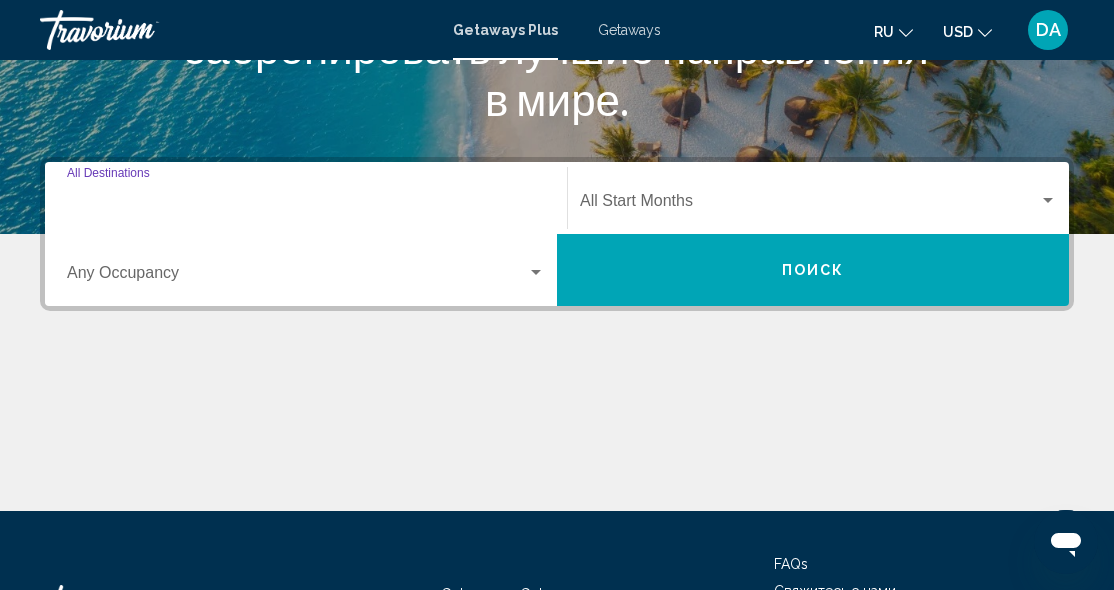 click on "Destination All Destinations" at bounding box center [306, 205] 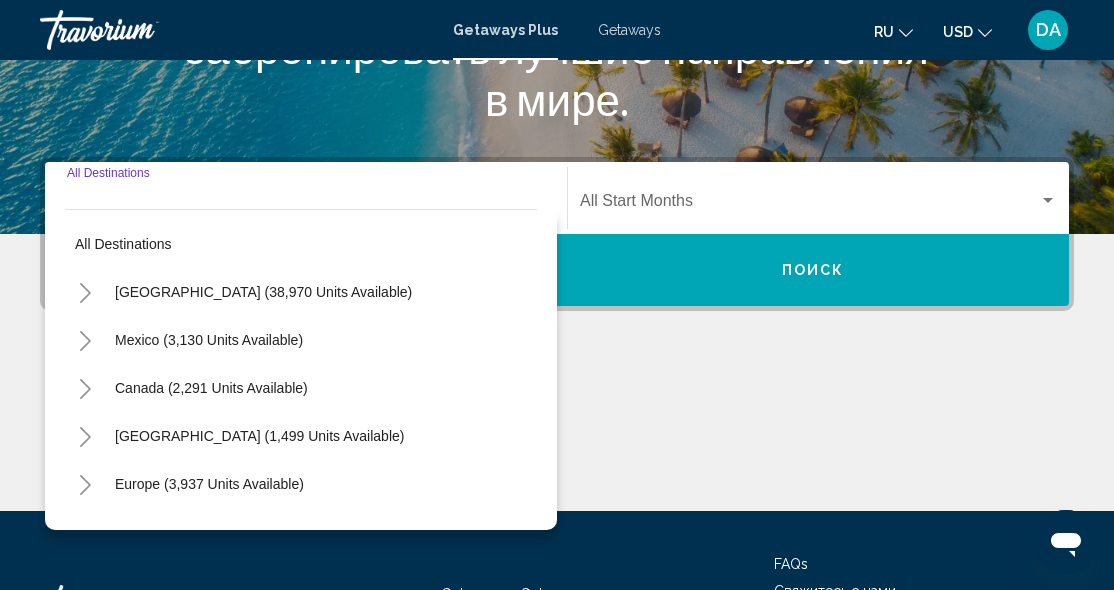 scroll, scrollTop: 458, scrollLeft: 0, axis: vertical 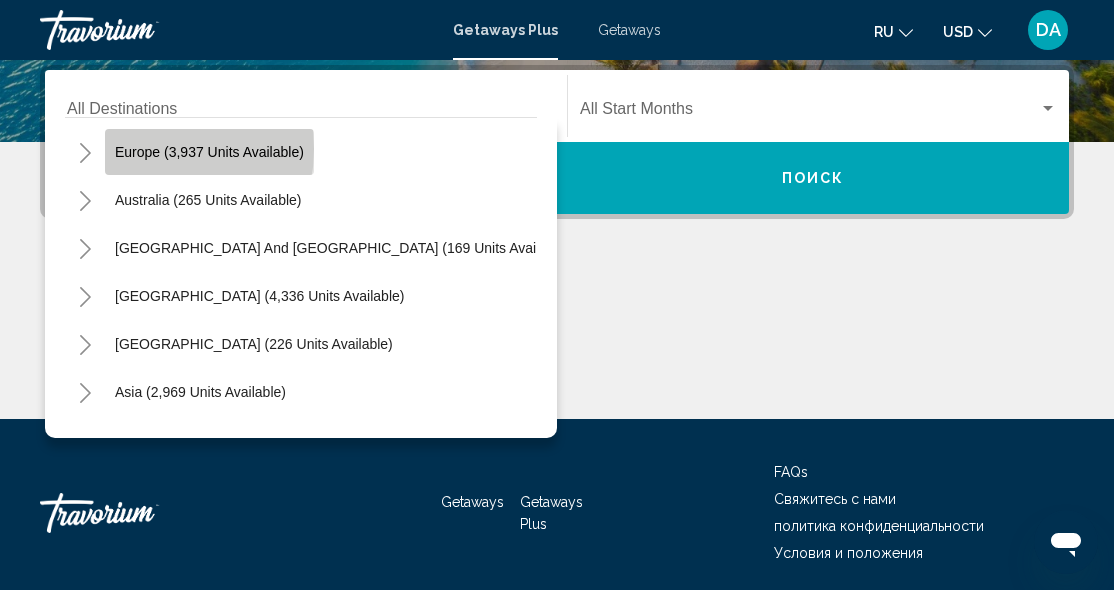 click on "Europe (3,937 units available)" at bounding box center [208, 200] 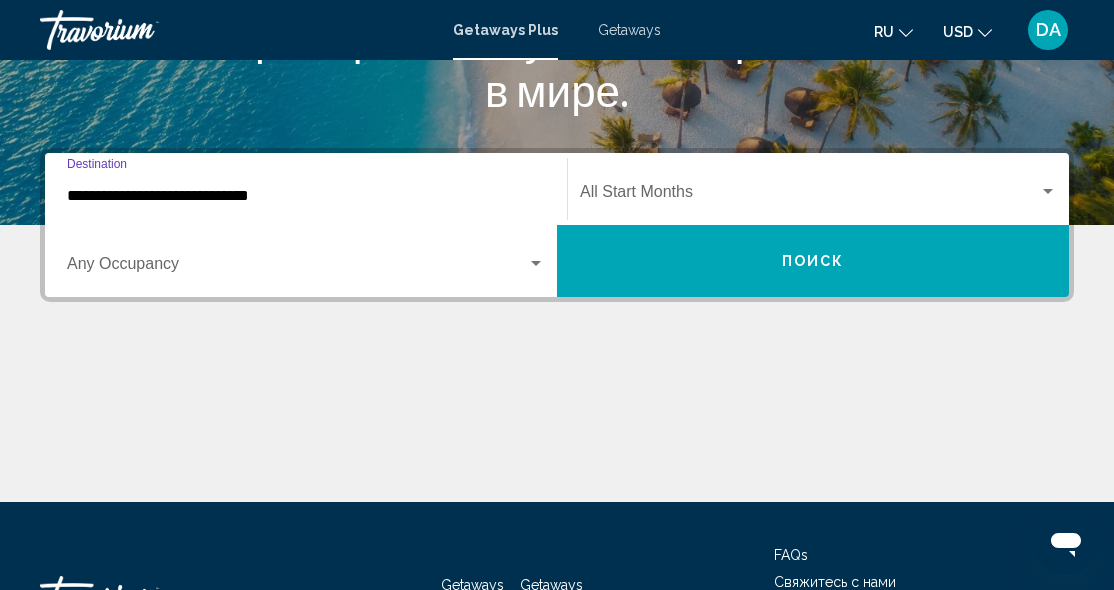scroll, scrollTop: 378, scrollLeft: 0, axis: vertical 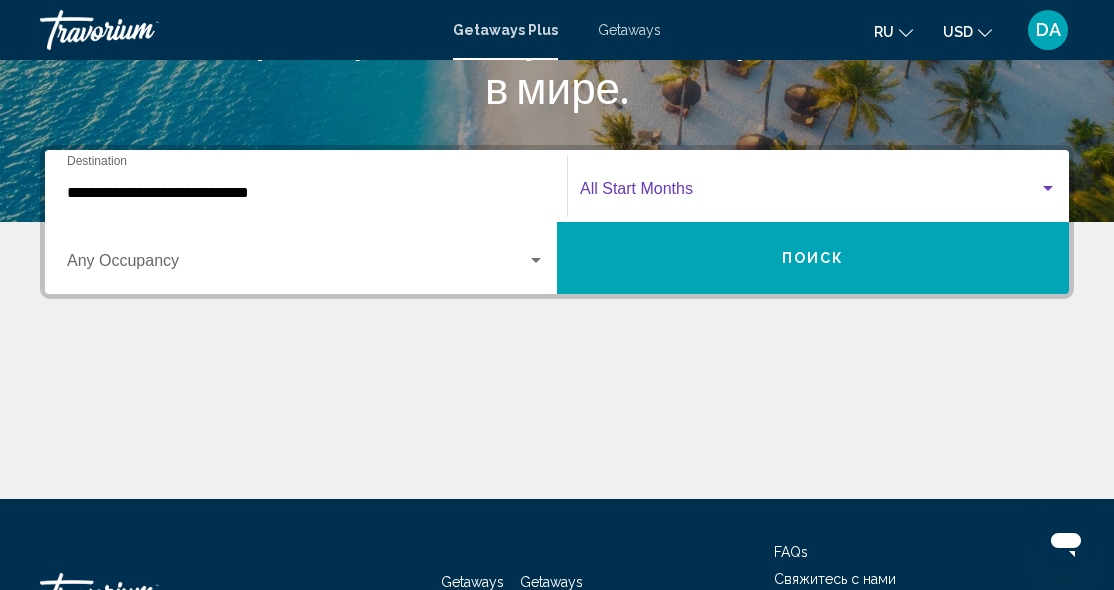 click at bounding box center [1048, 188] 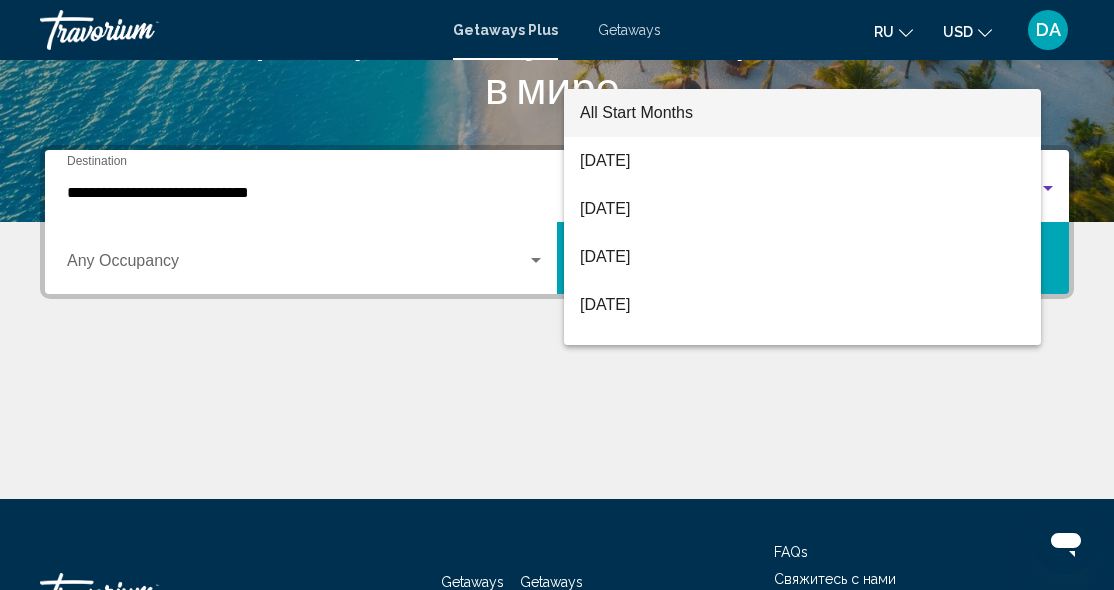 scroll, scrollTop: 458, scrollLeft: 0, axis: vertical 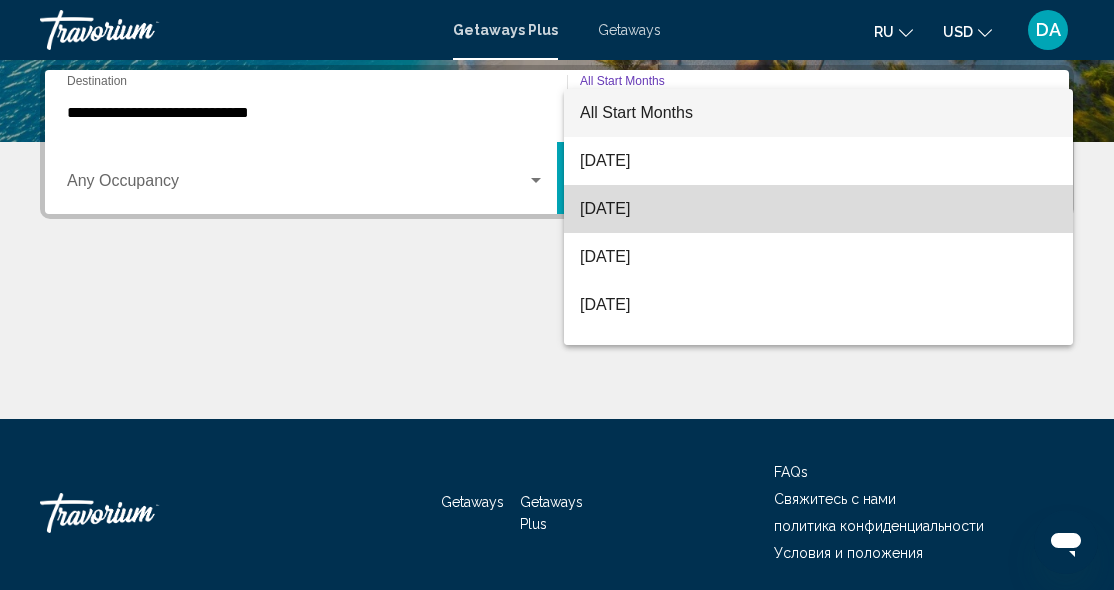 click on "[DATE]" at bounding box center [818, 209] 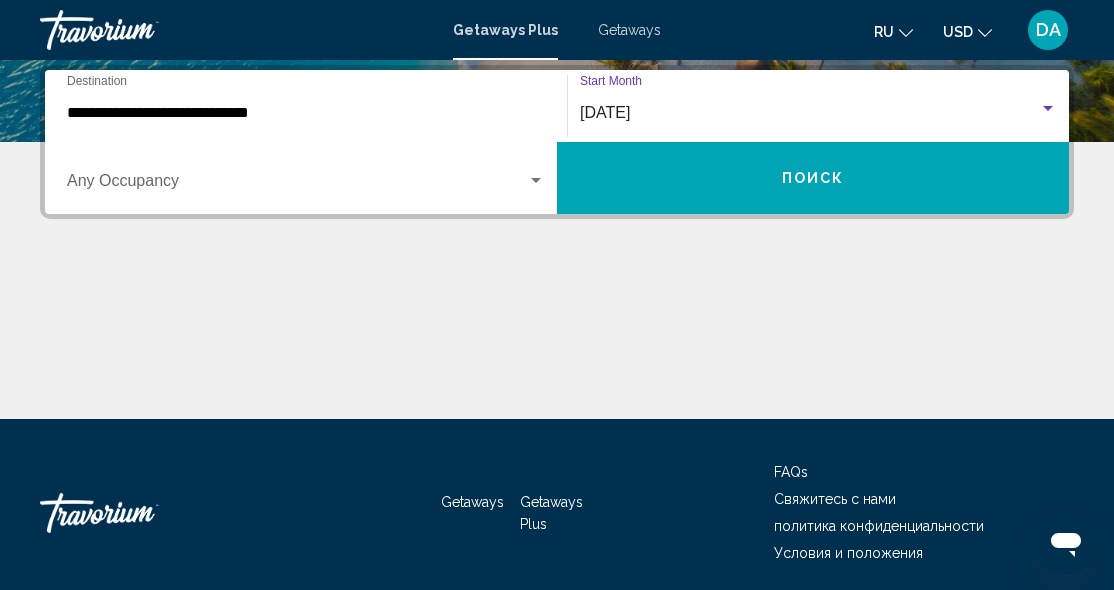 click on "Поиск" at bounding box center (813, 178) 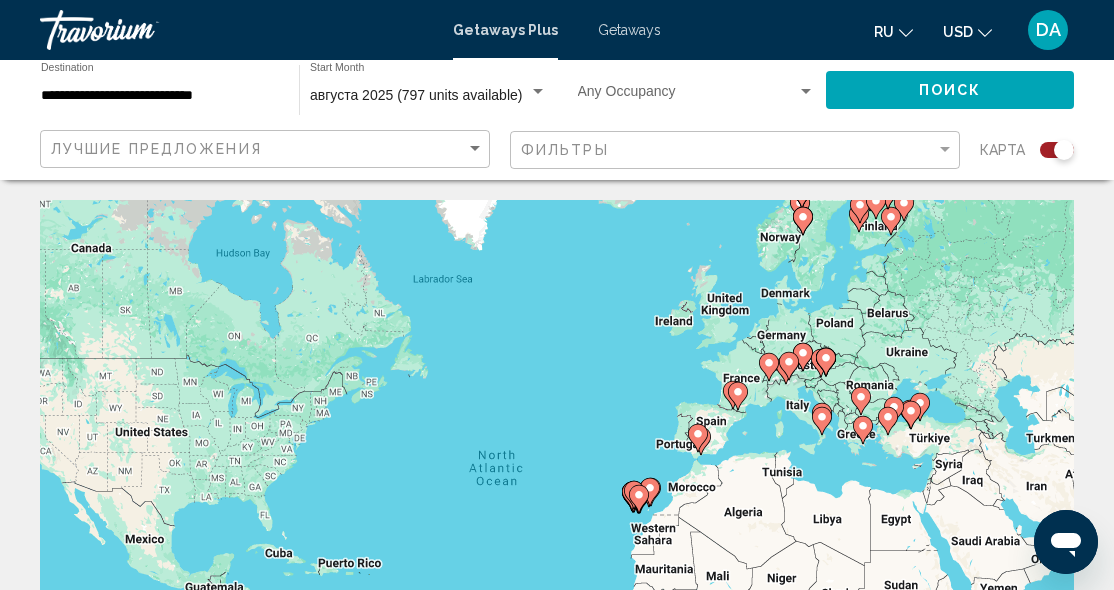 scroll, scrollTop: 0, scrollLeft: 0, axis: both 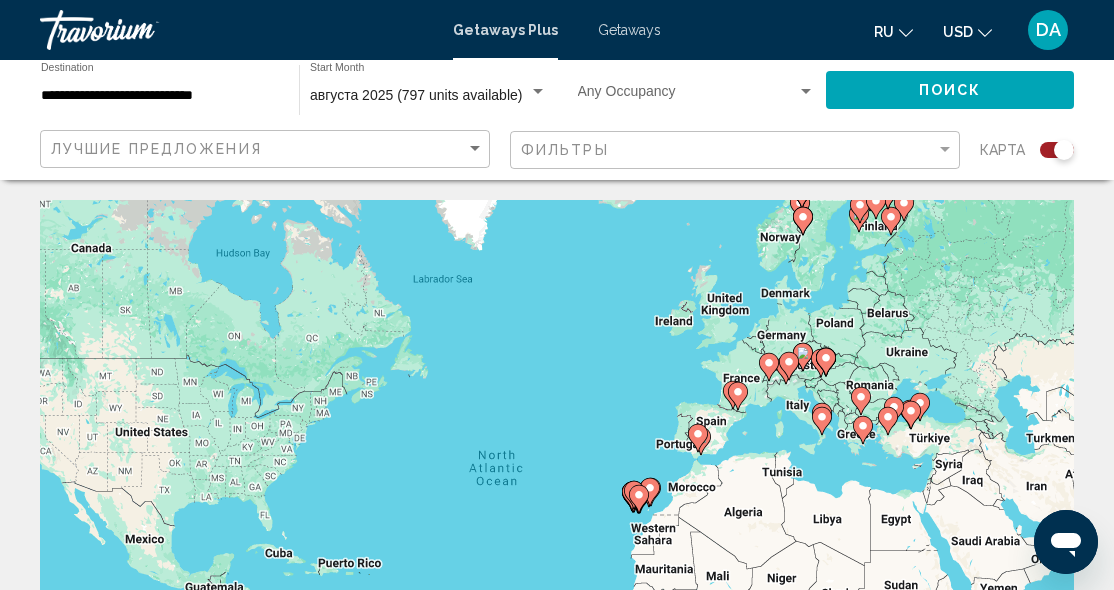 click 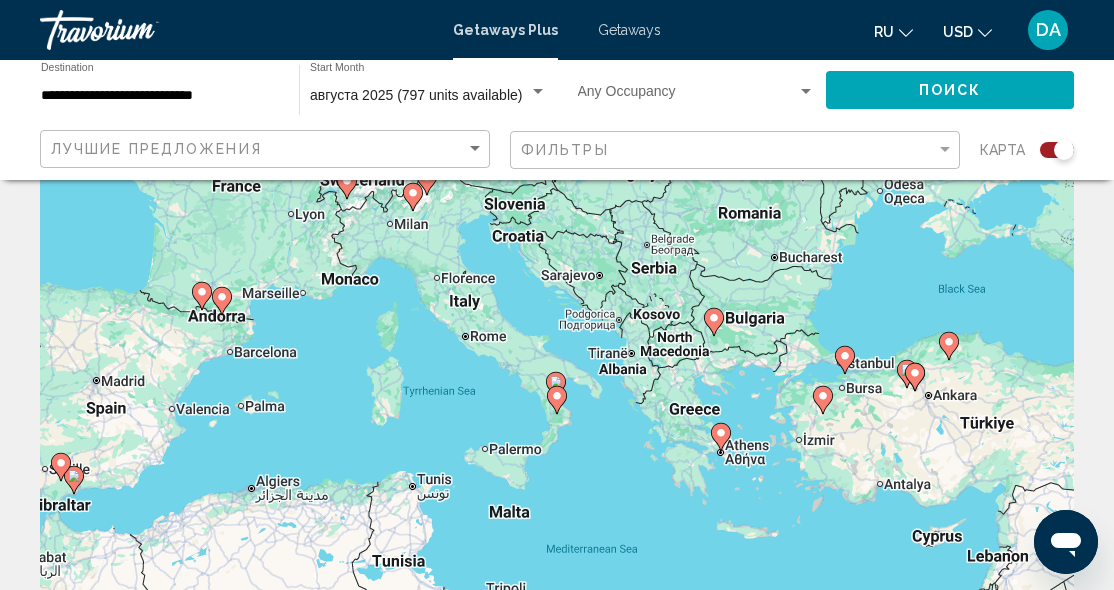 scroll, scrollTop: 85, scrollLeft: 0, axis: vertical 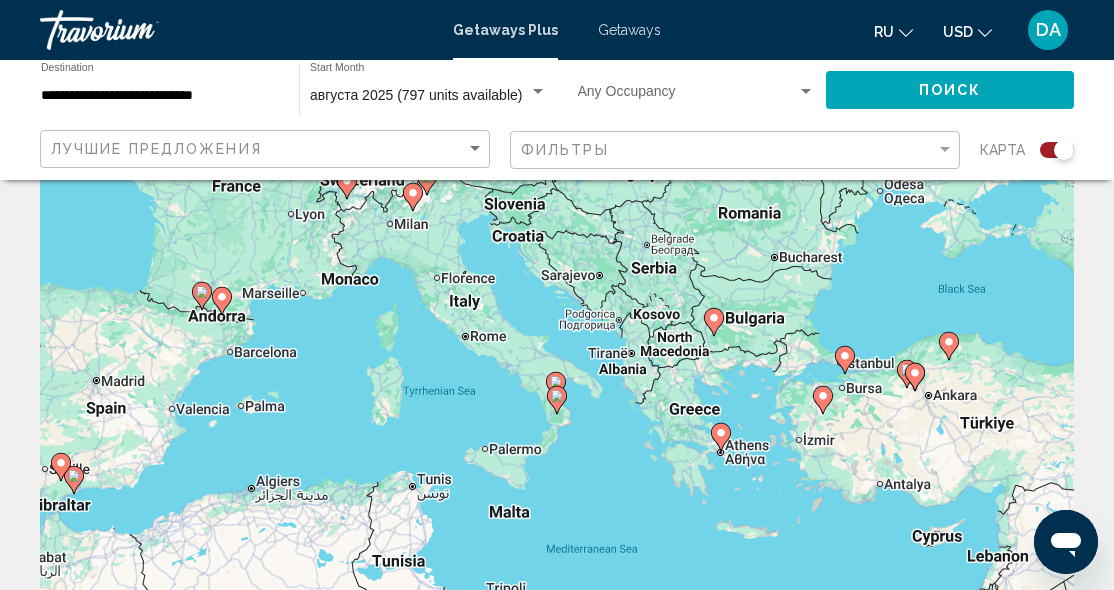 click on "августа 2025 (797 units available)" at bounding box center (416, 95) 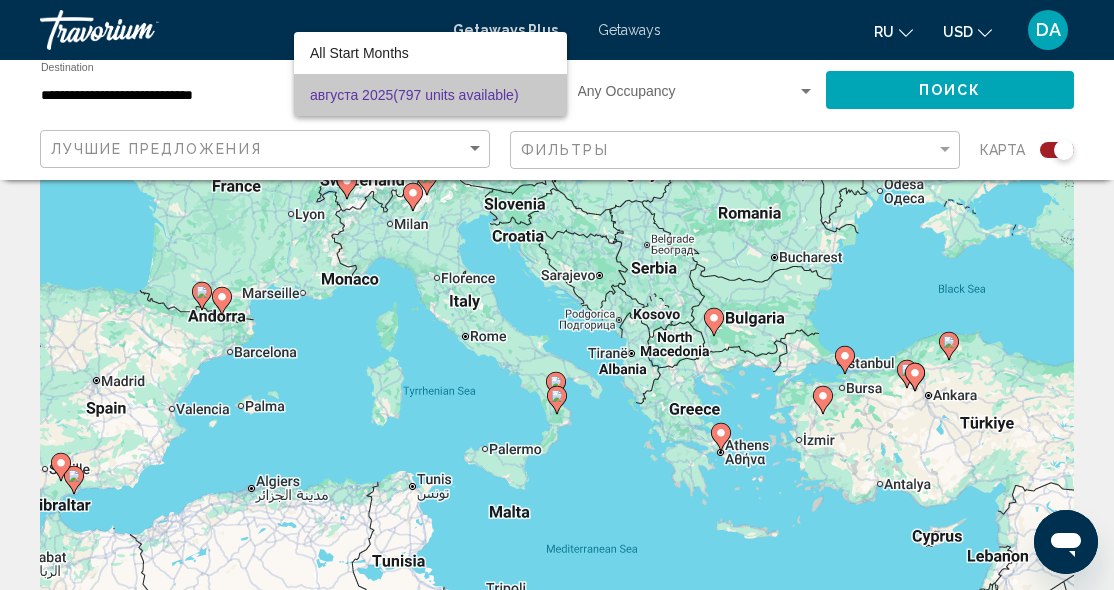 click on "августа 2025  (797 units available)" at bounding box center (430, 95) 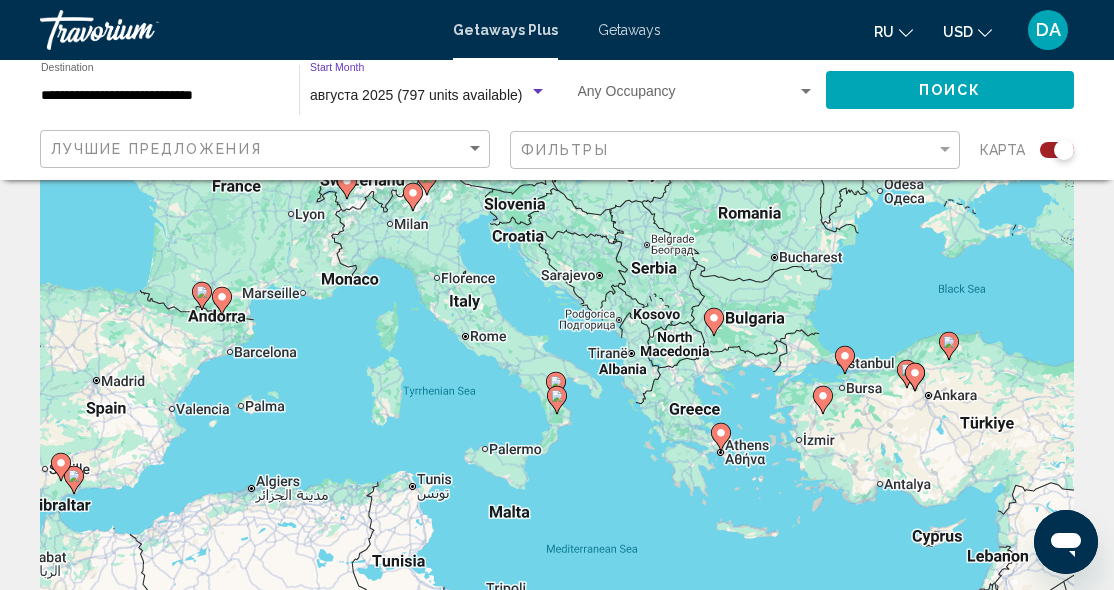 click at bounding box center (538, 91) 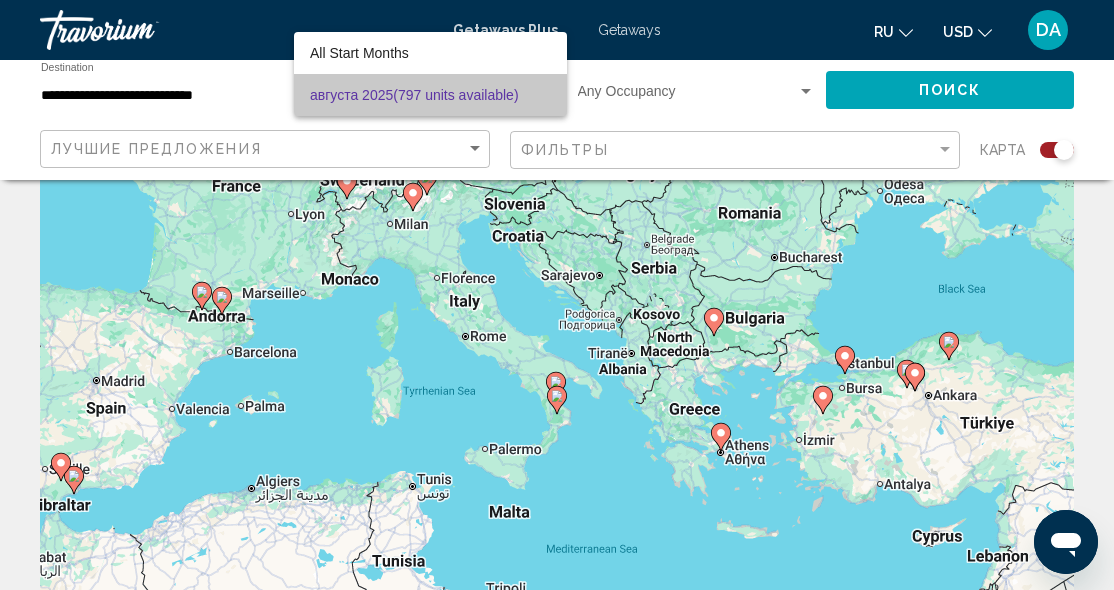 click on "августа 2025  (797 units available)" at bounding box center (430, 95) 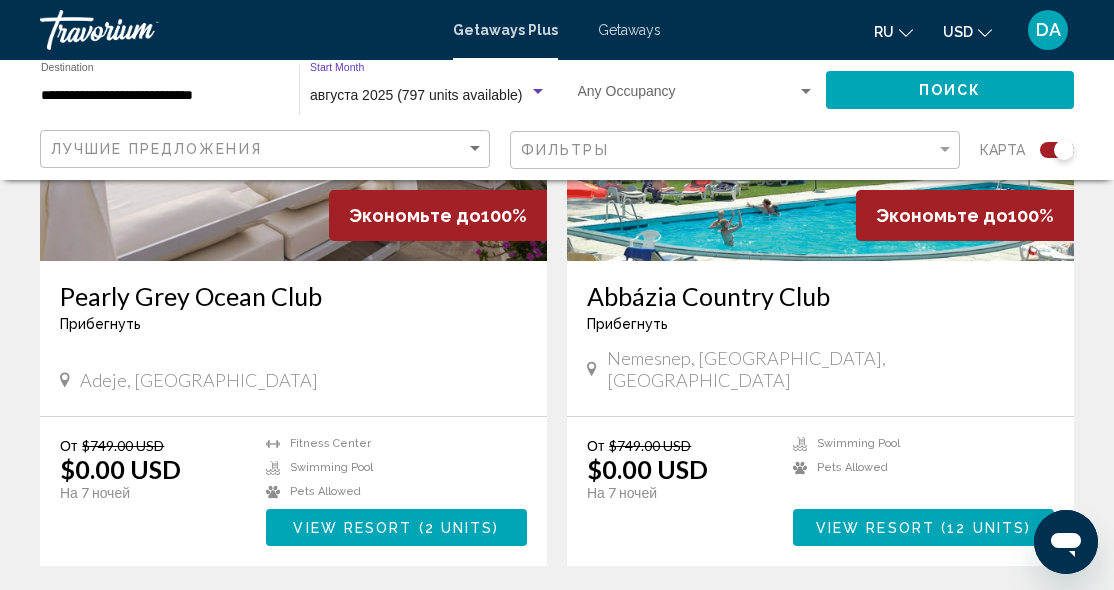 scroll, scrollTop: 4184, scrollLeft: 0, axis: vertical 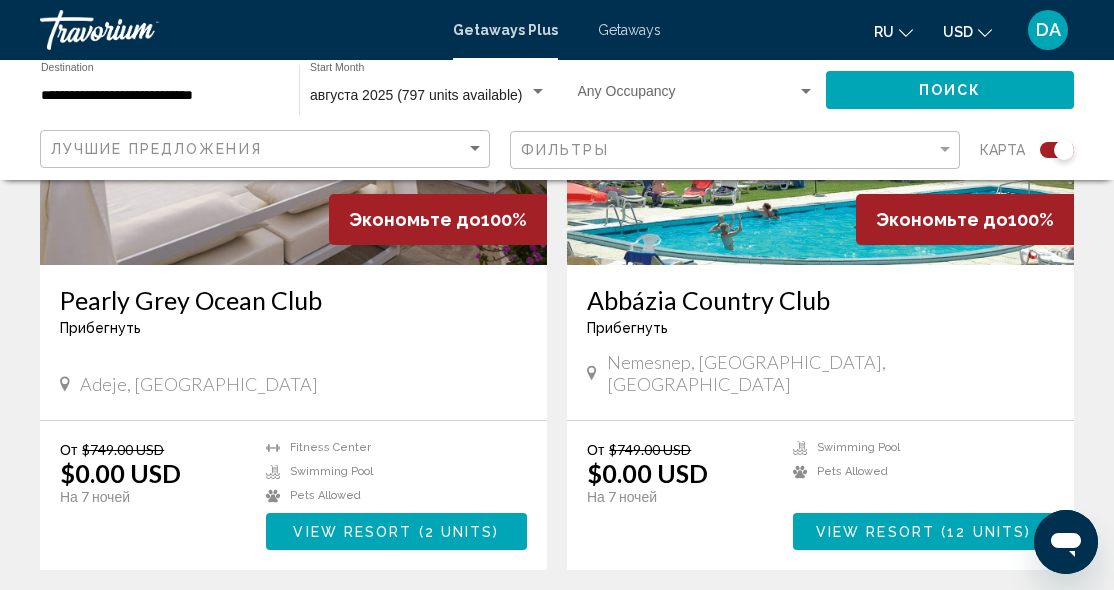 click on "2" at bounding box center (417, 630) 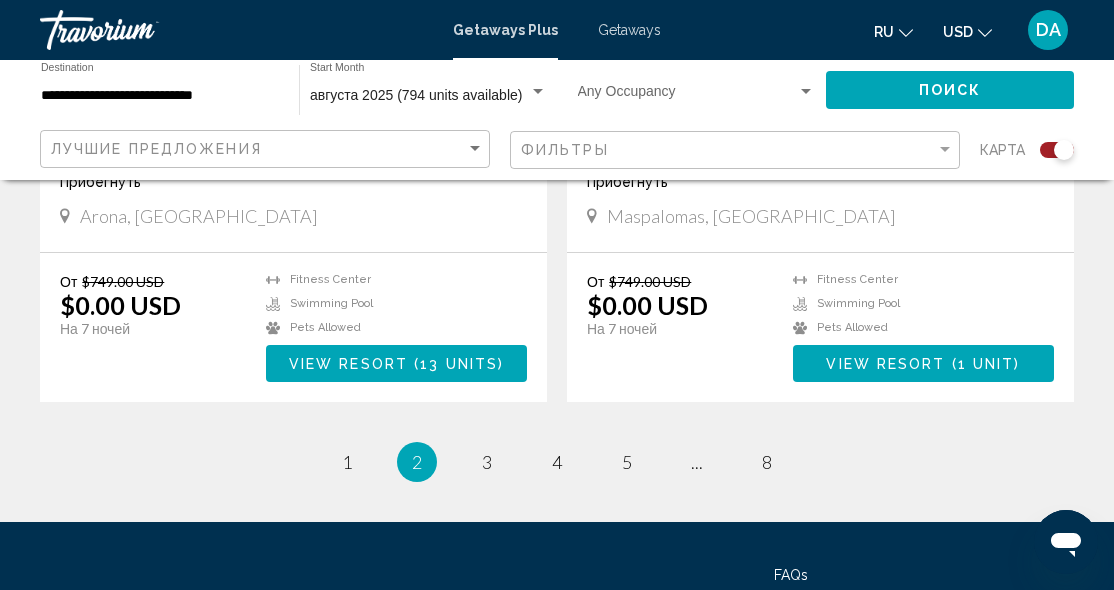scroll, scrollTop: 4411, scrollLeft: 0, axis: vertical 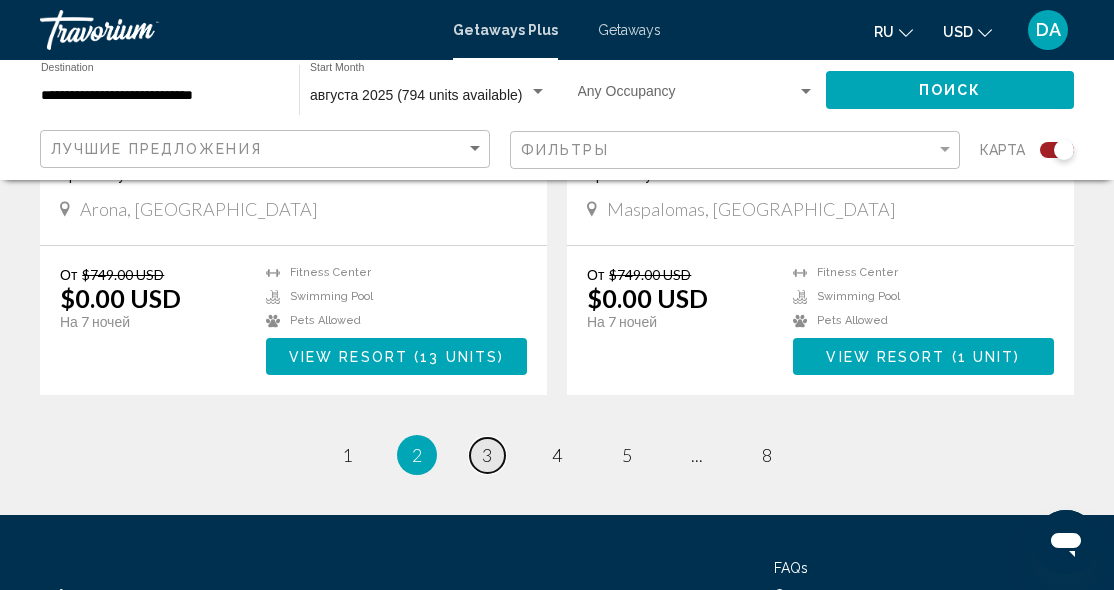 click on "3" at bounding box center [487, 455] 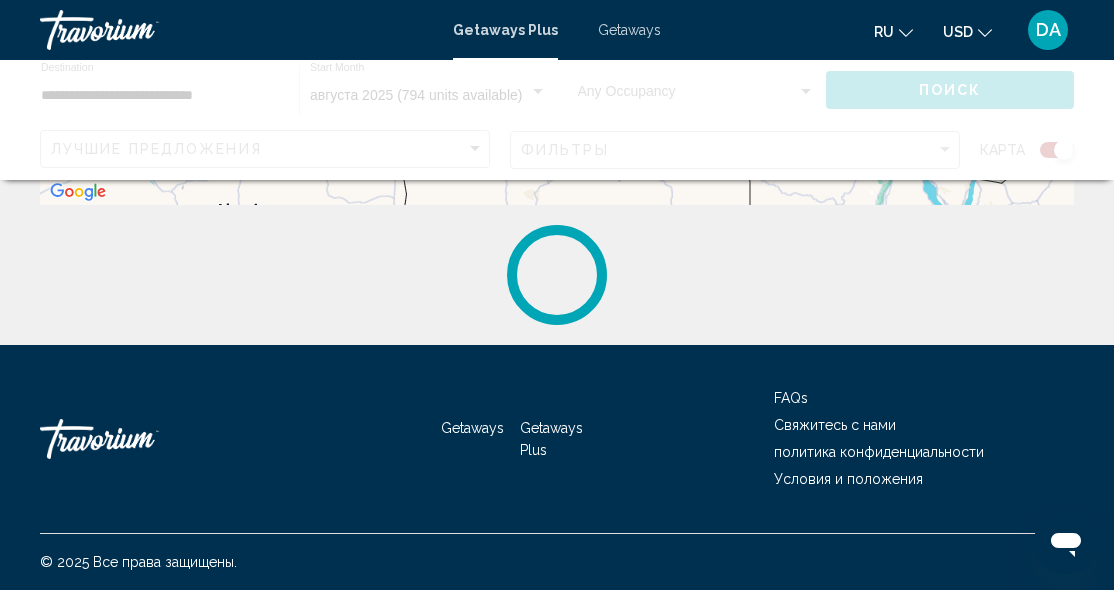 scroll, scrollTop: 0, scrollLeft: 0, axis: both 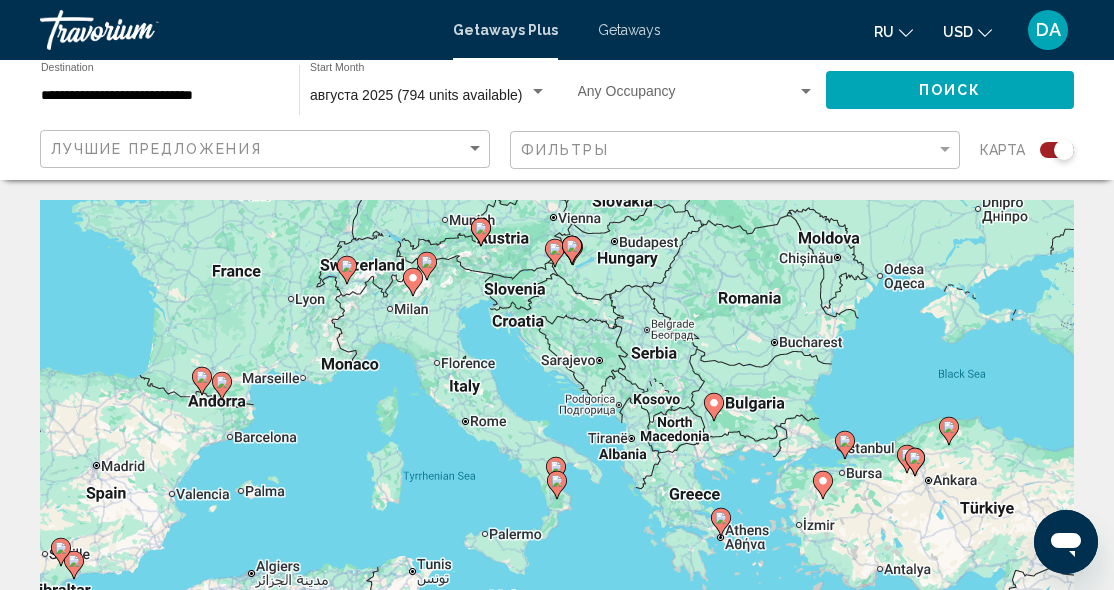 click 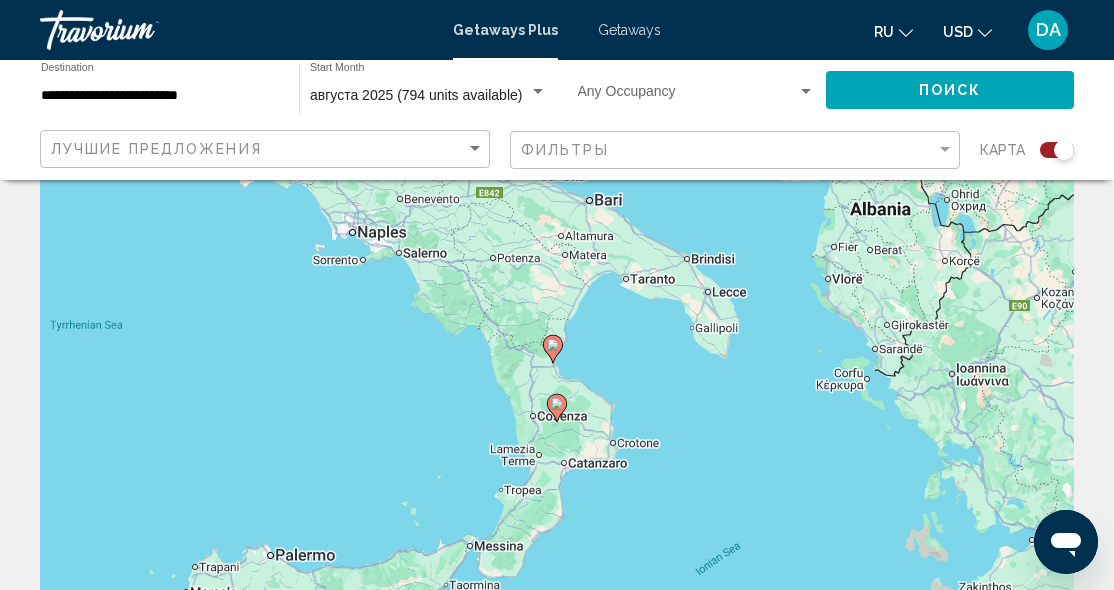 scroll, scrollTop: 75, scrollLeft: 0, axis: vertical 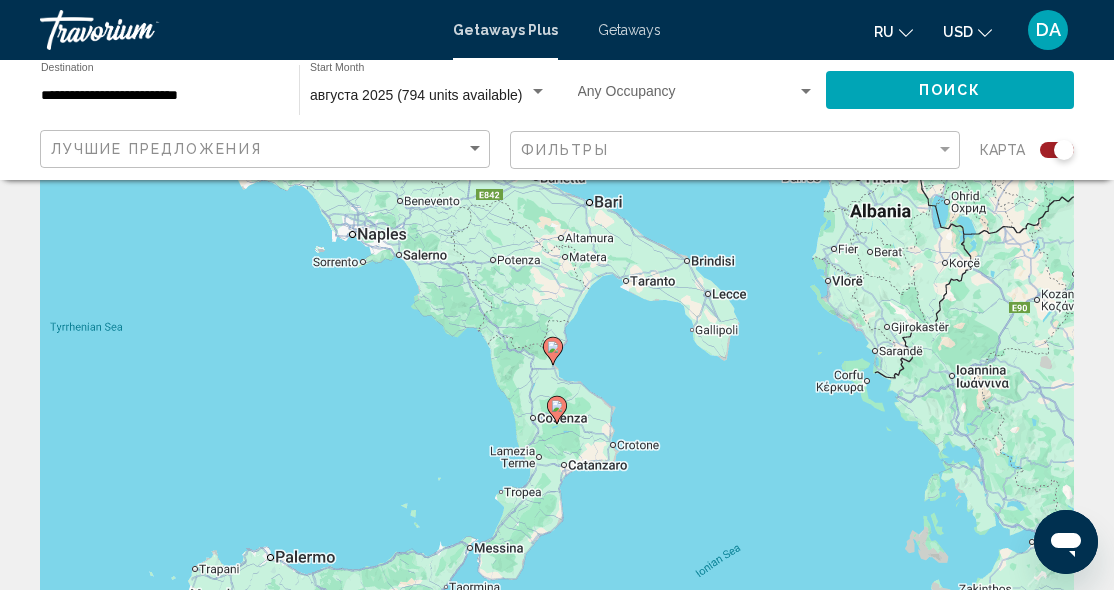 click at bounding box center (557, 410) 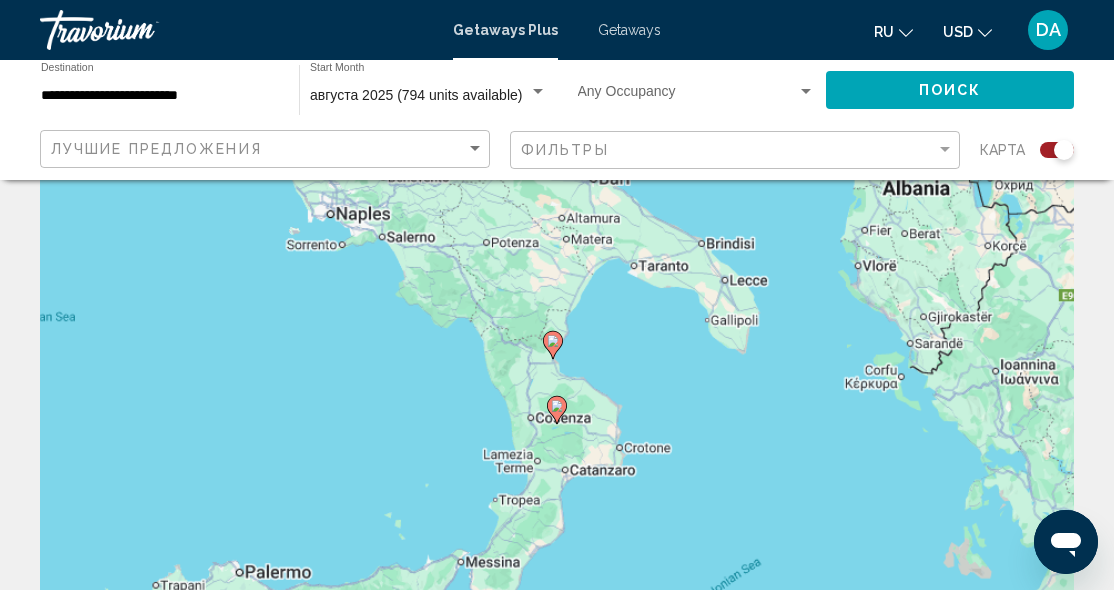 click at bounding box center [557, 410] 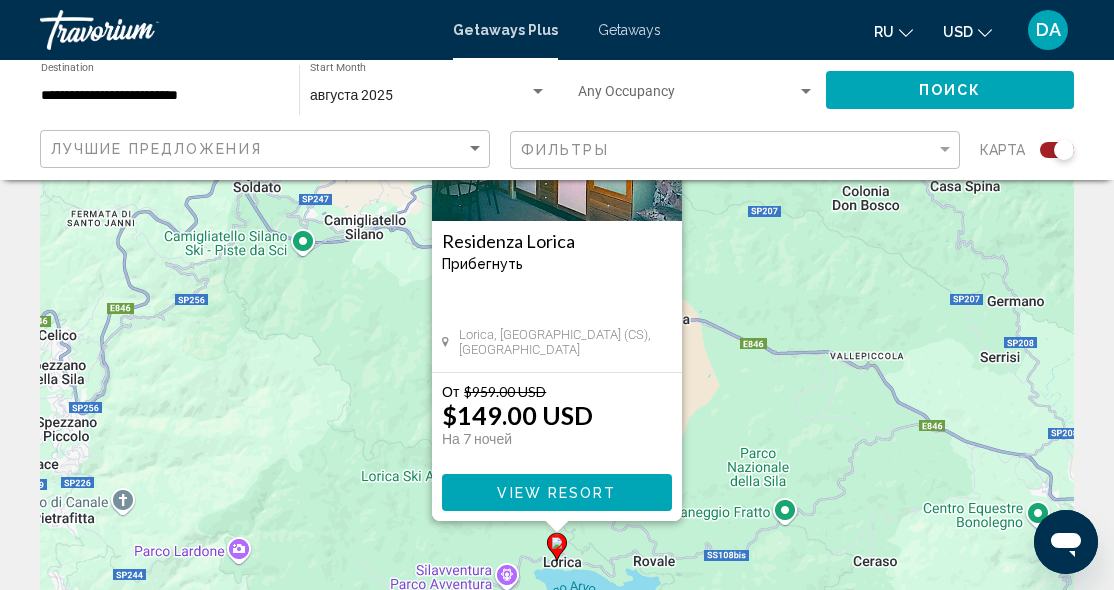 scroll, scrollTop: 168, scrollLeft: 0, axis: vertical 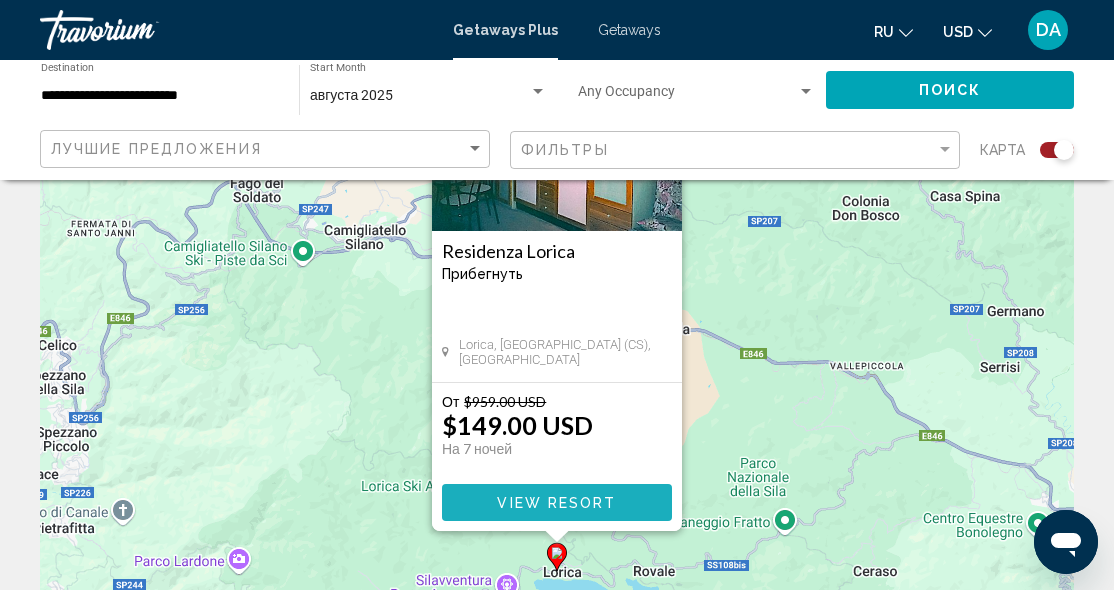 click on "View Resort" at bounding box center [556, 503] 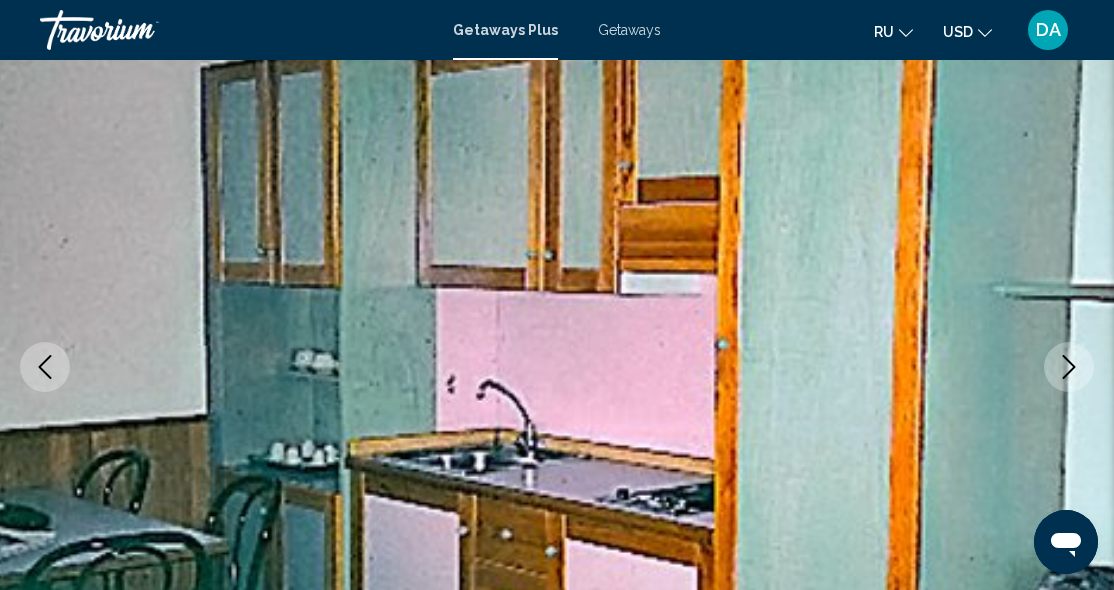 scroll, scrollTop: 0, scrollLeft: 0, axis: both 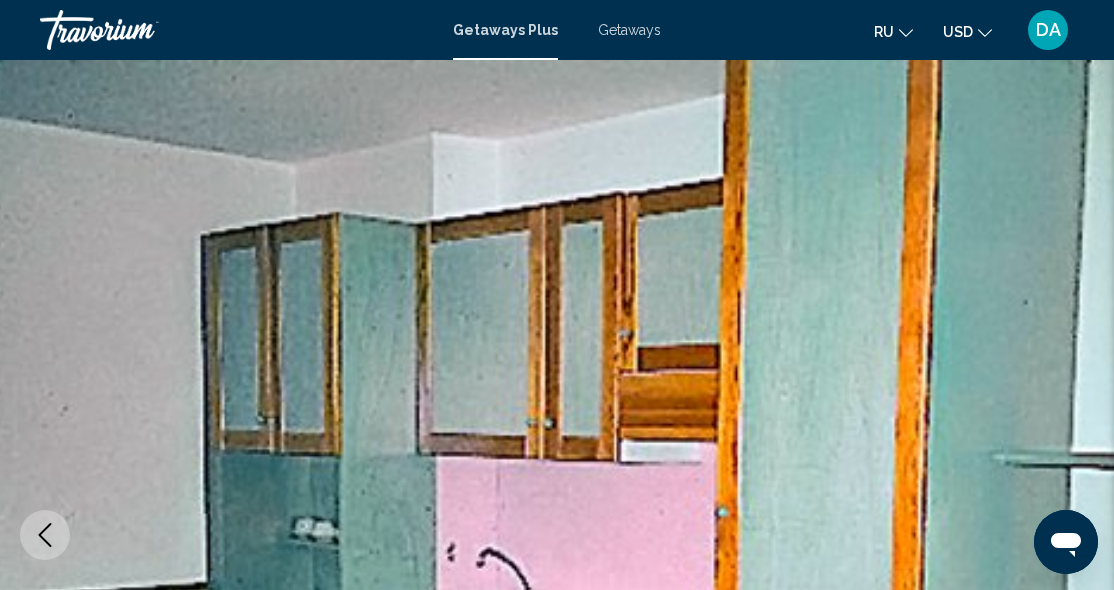 click 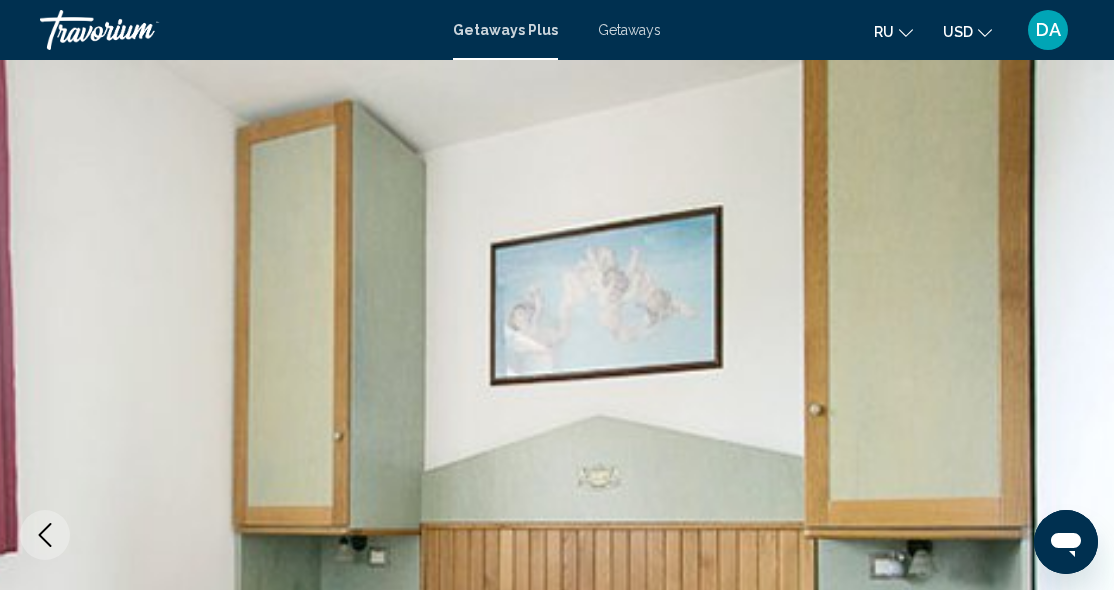 click 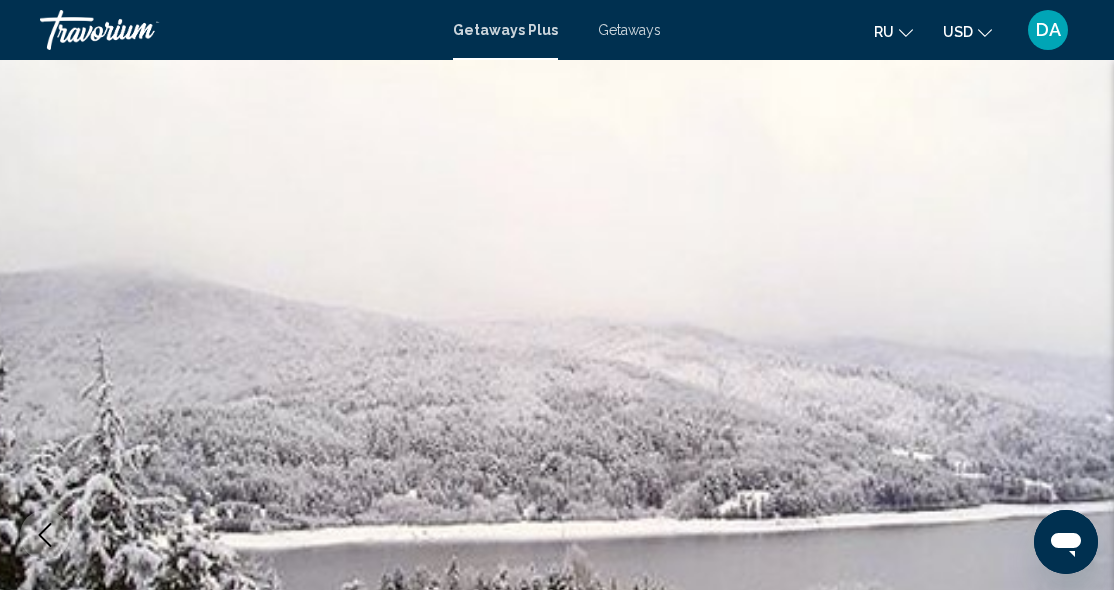 click 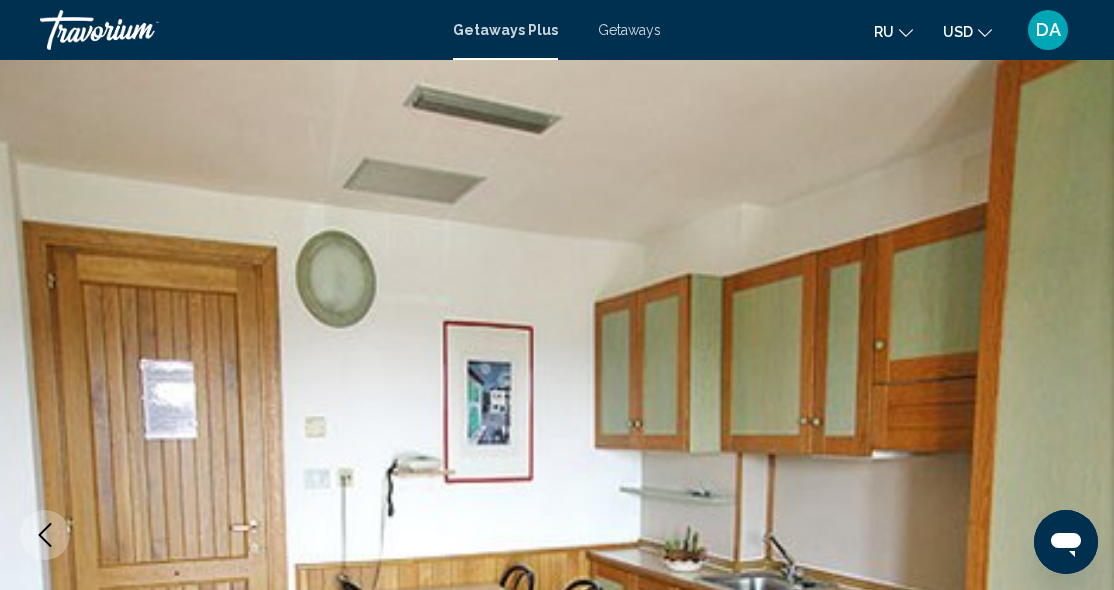 click 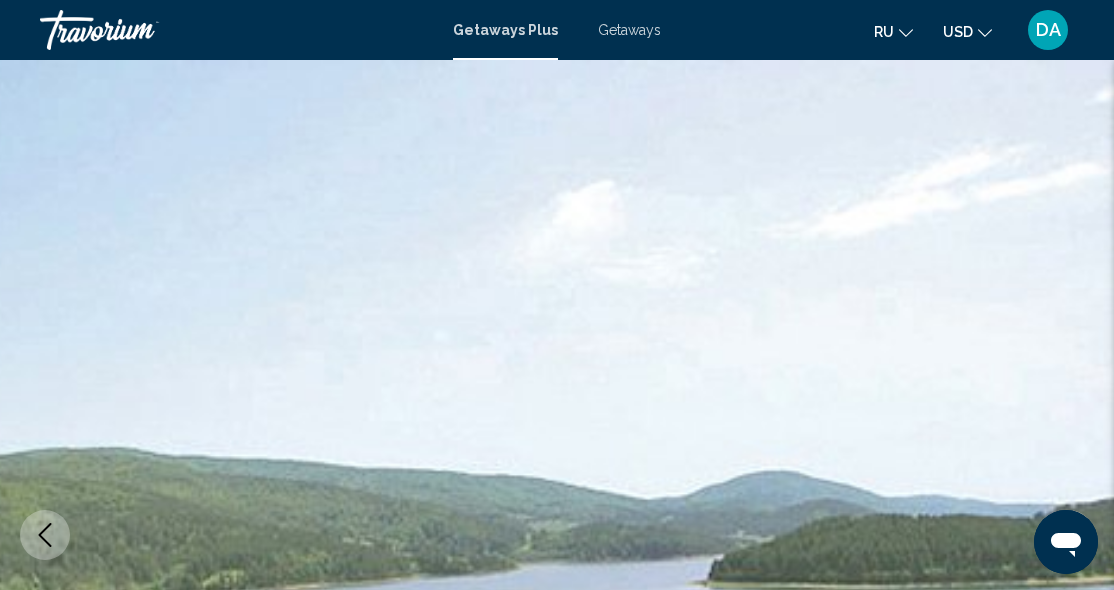 click 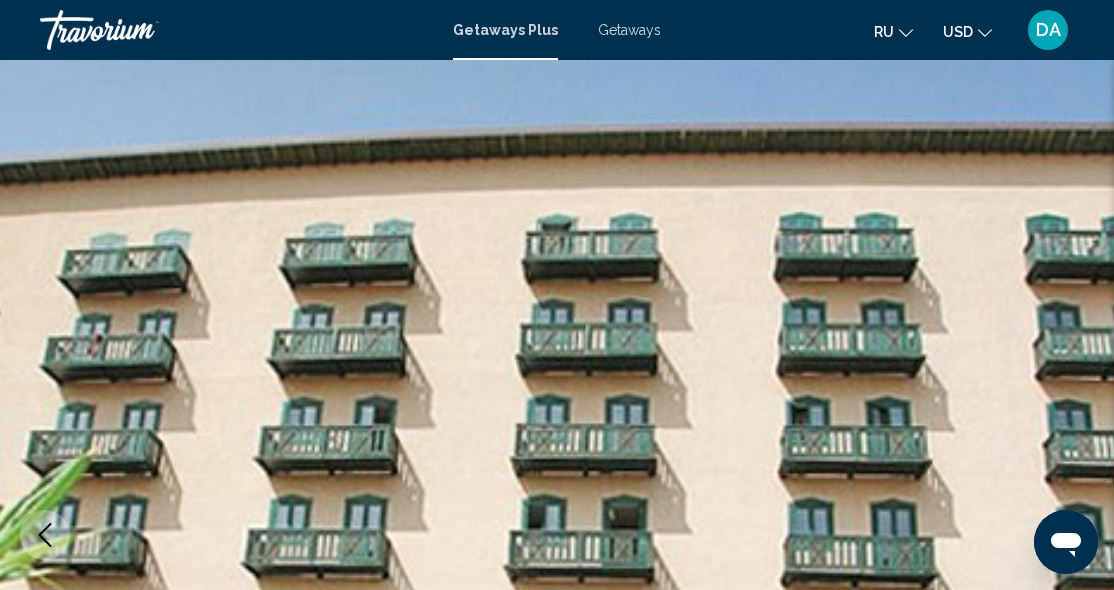click 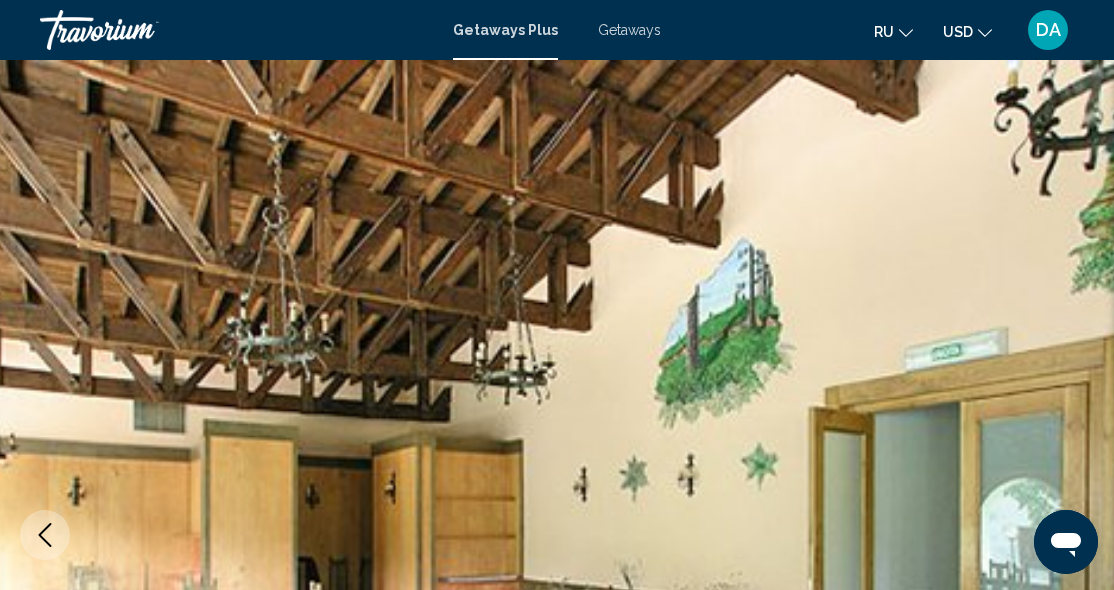 click 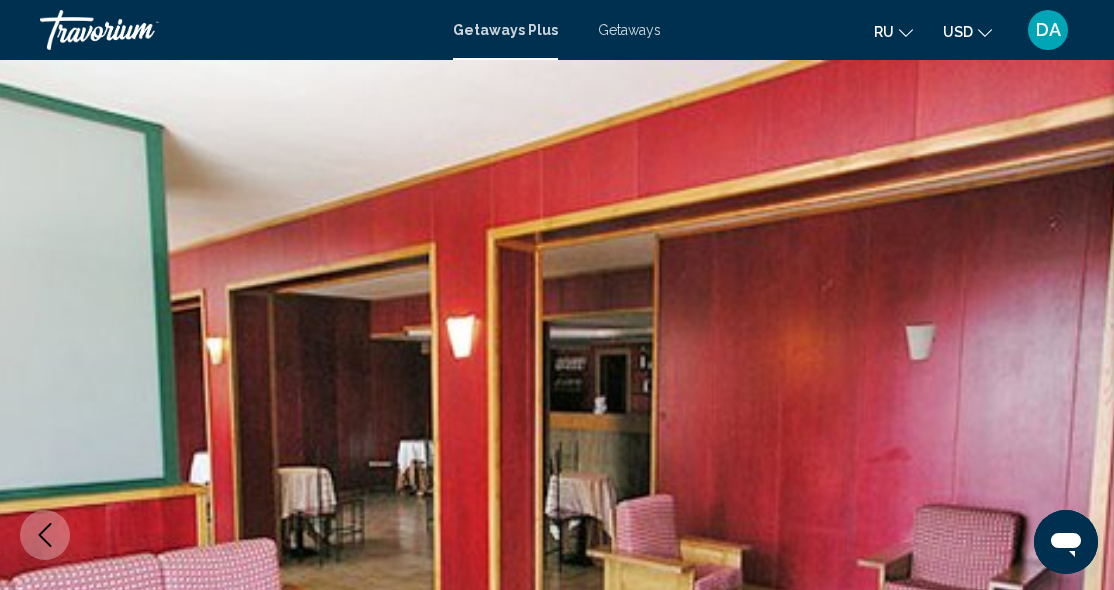 click 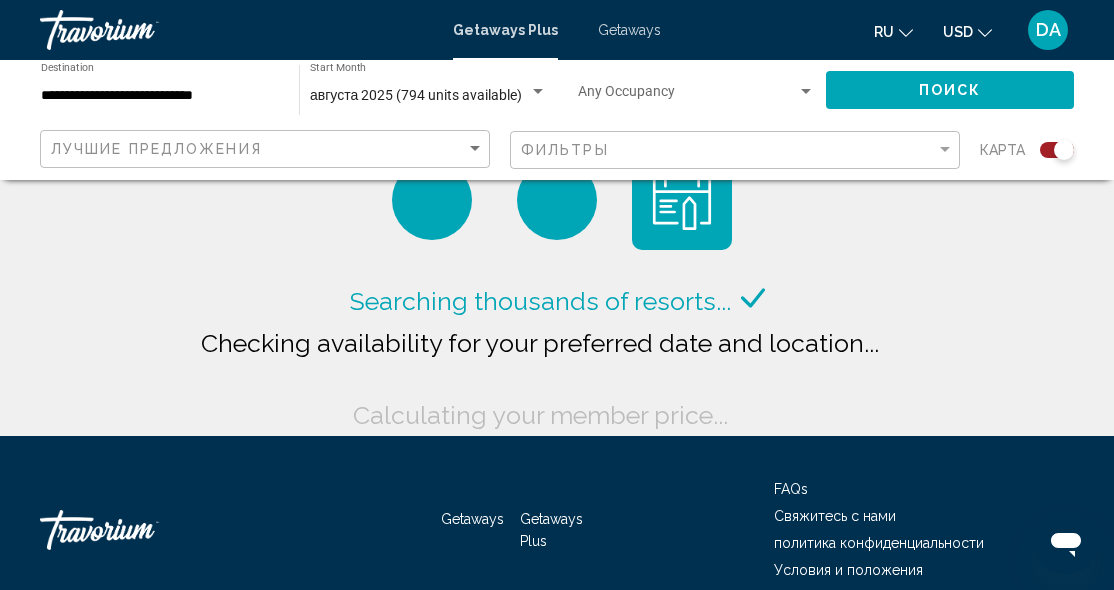 scroll, scrollTop: 0, scrollLeft: 0, axis: both 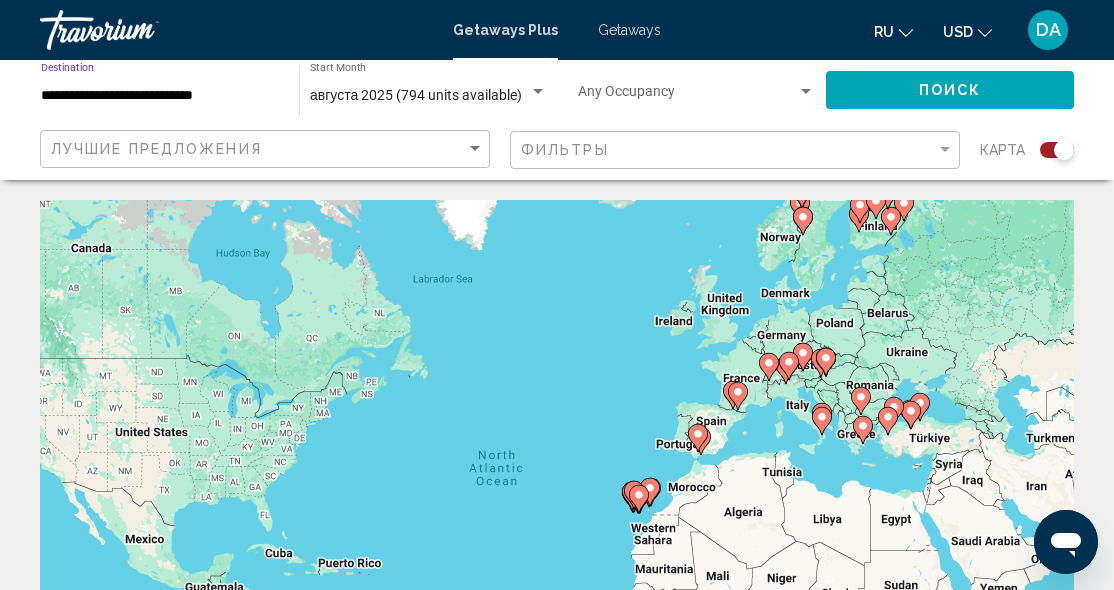 click on "**********" at bounding box center (160, 96) 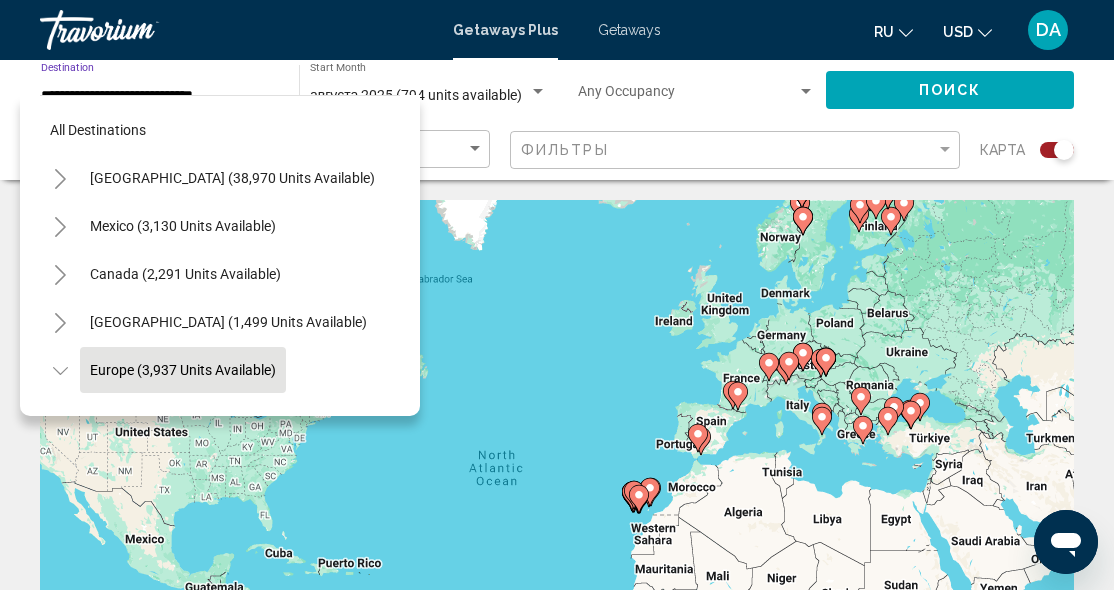scroll, scrollTop: 119, scrollLeft: 0, axis: vertical 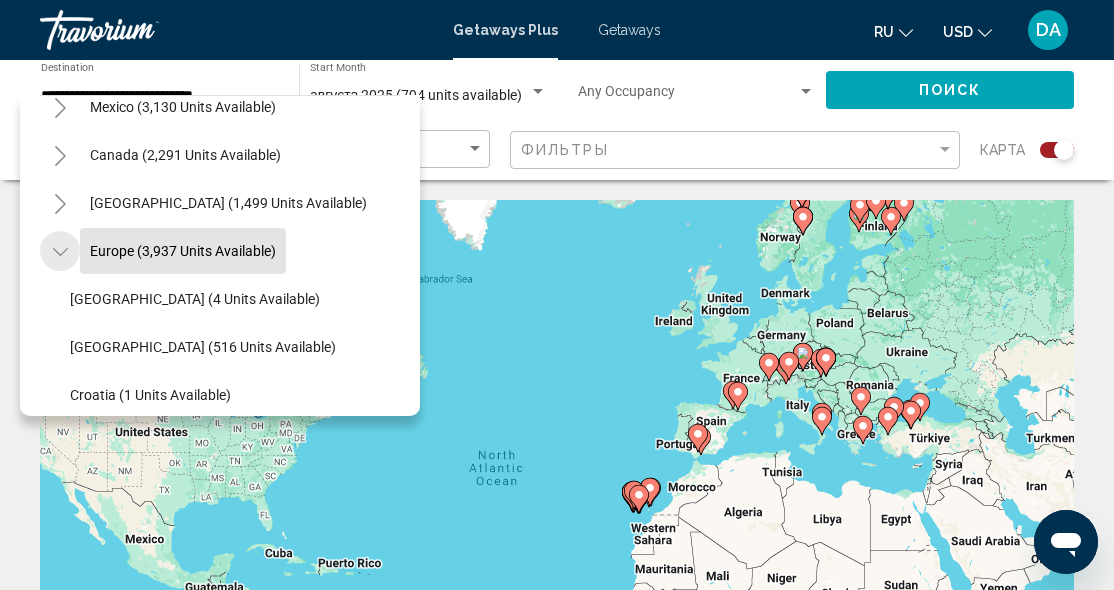 click 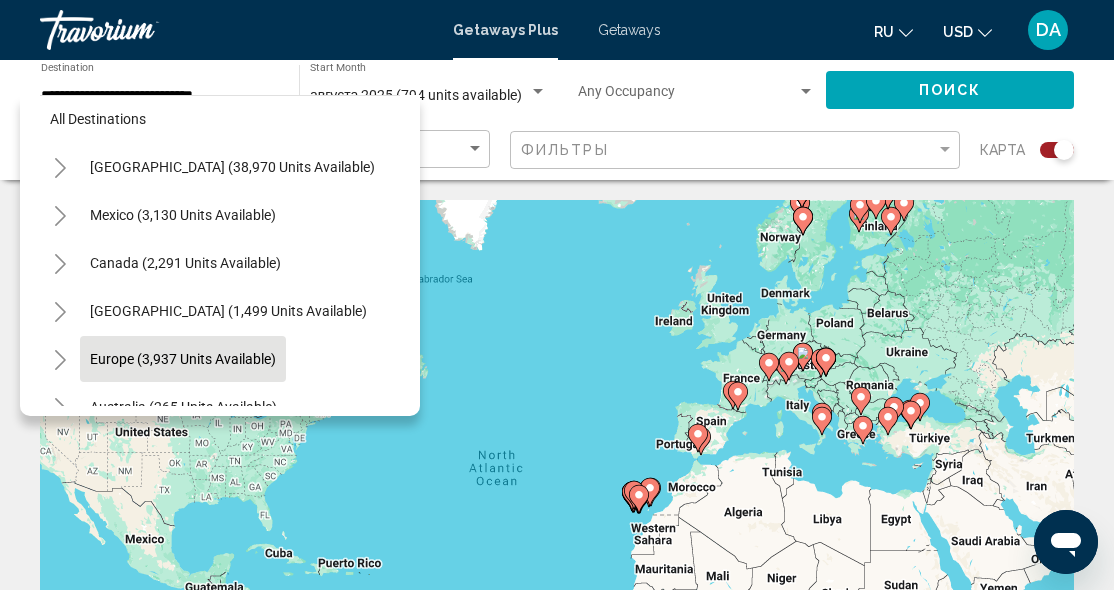 scroll, scrollTop: 0, scrollLeft: 0, axis: both 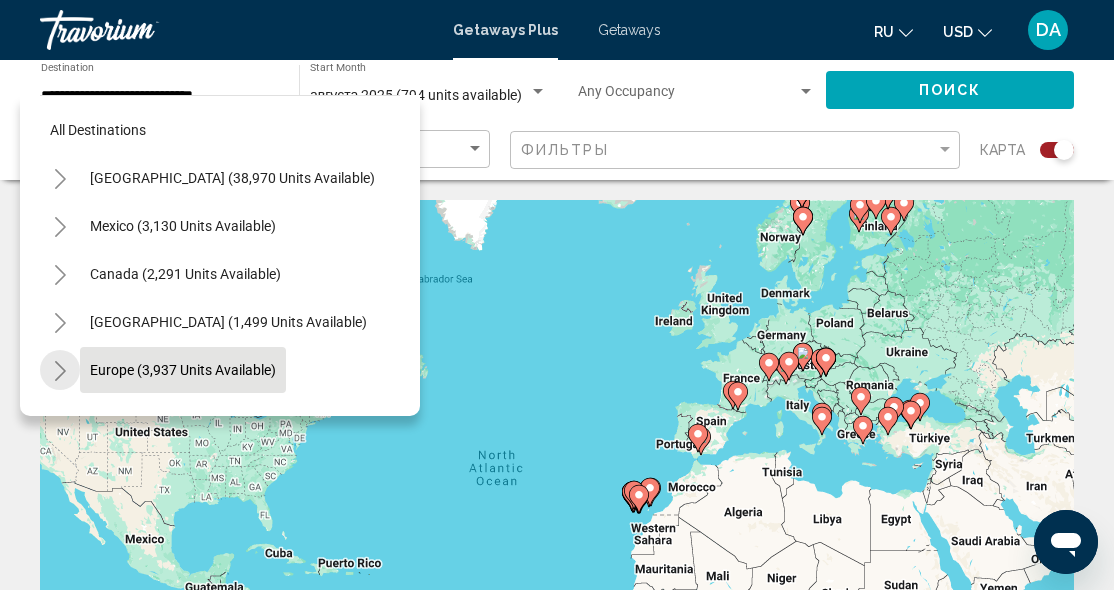 click 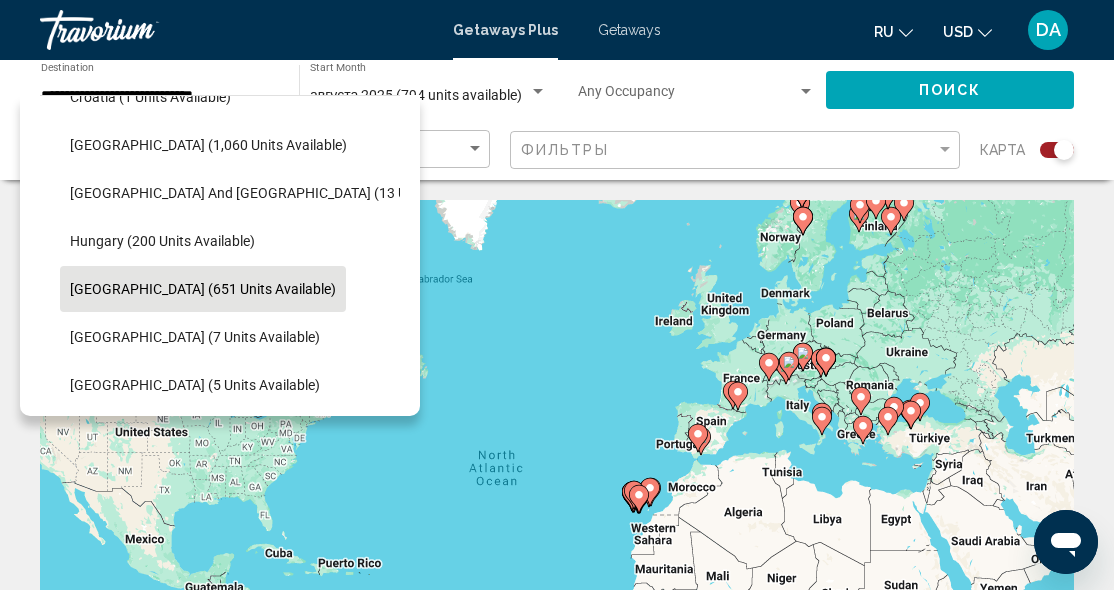 scroll, scrollTop: 418, scrollLeft: 0, axis: vertical 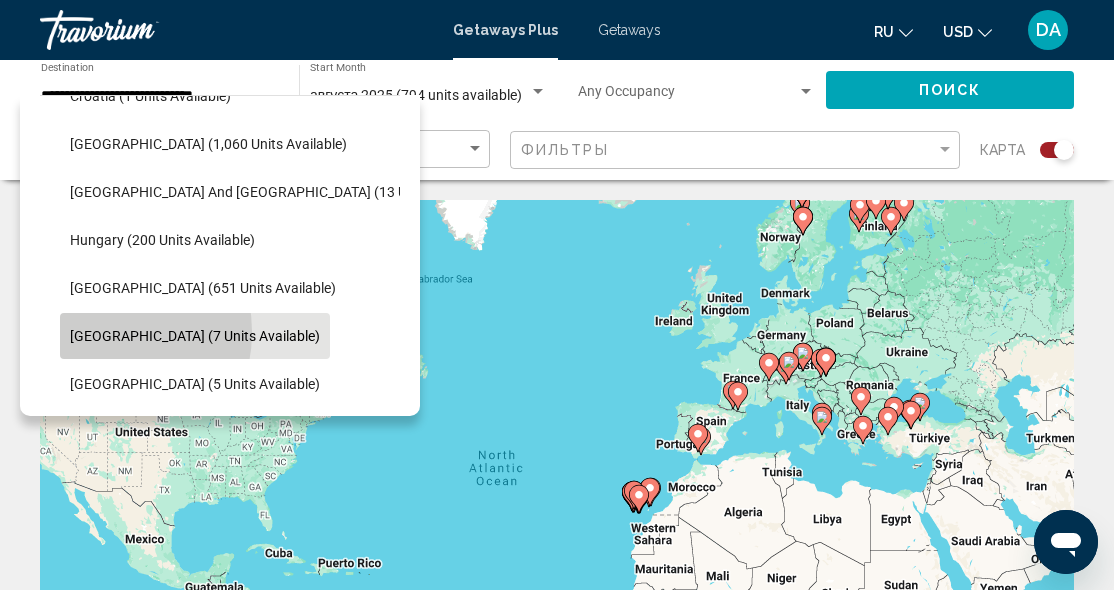 click on "[GEOGRAPHIC_DATA] (7 units available)" 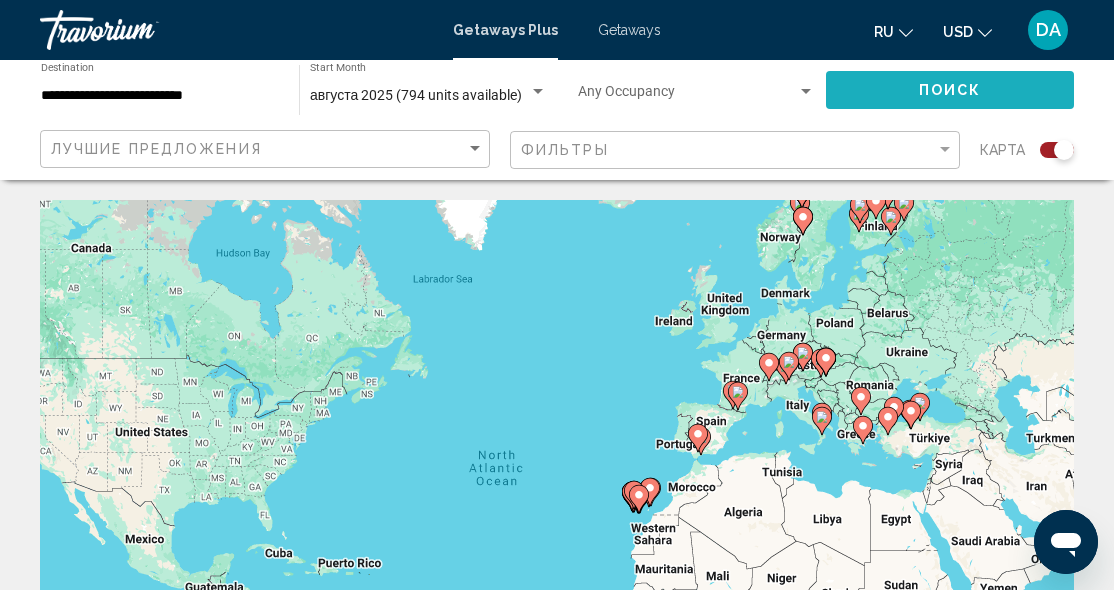click on "Поиск" 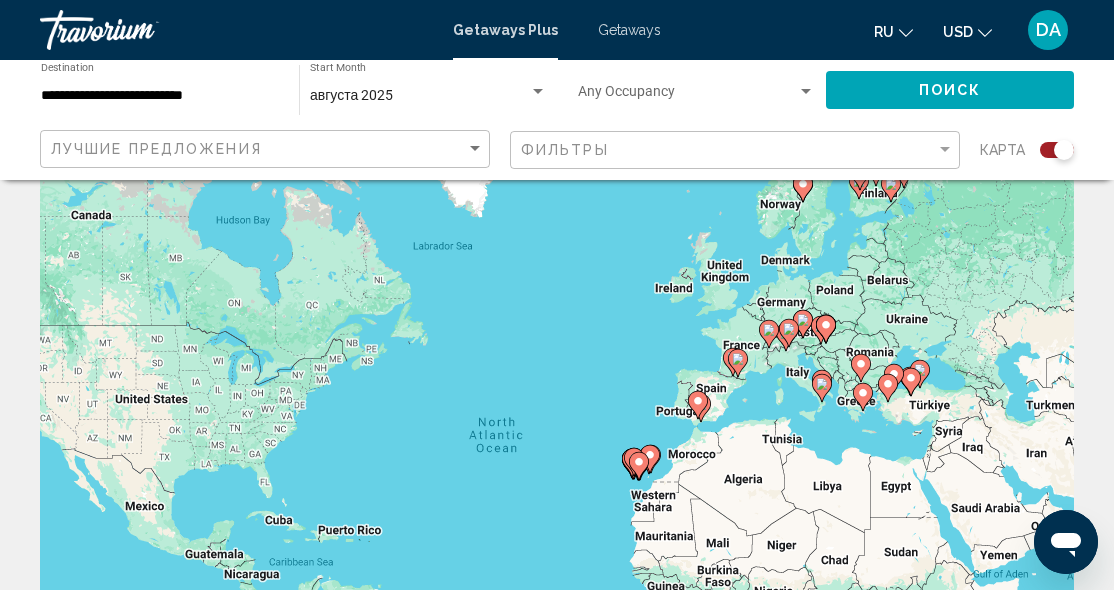 scroll, scrollTop: 0, scrollLeft: 0, axis: both 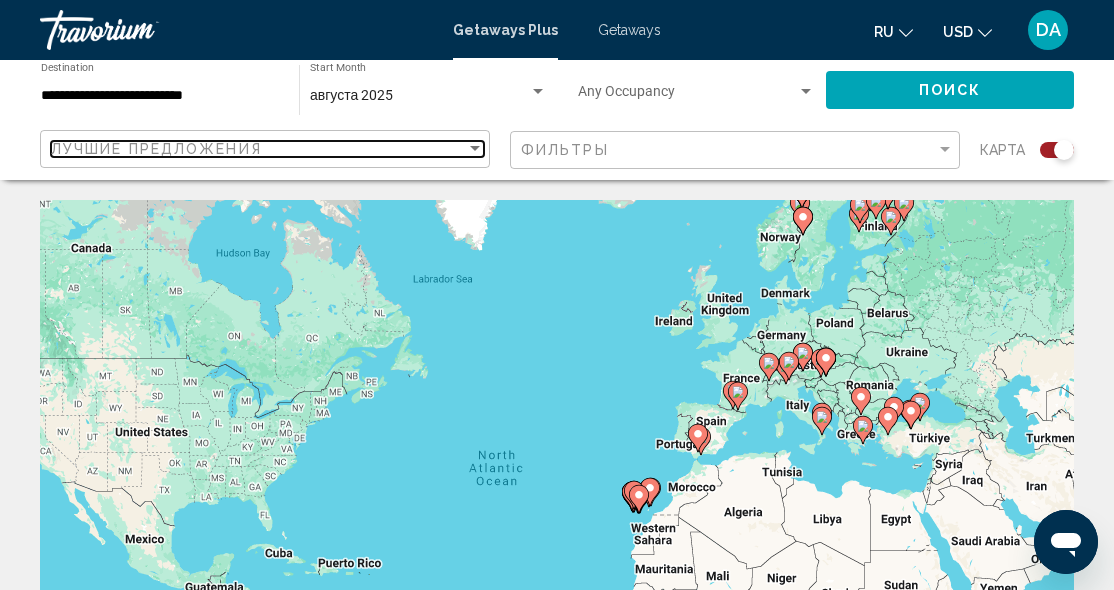 click at bounding box center (475, 149) 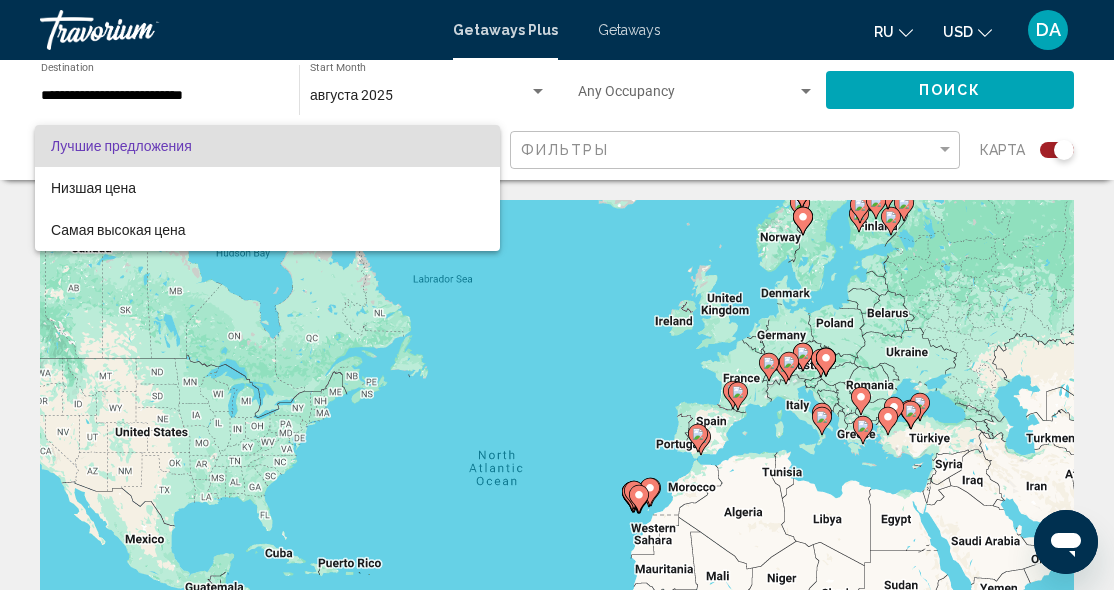 click at bounding box center [557, 295] 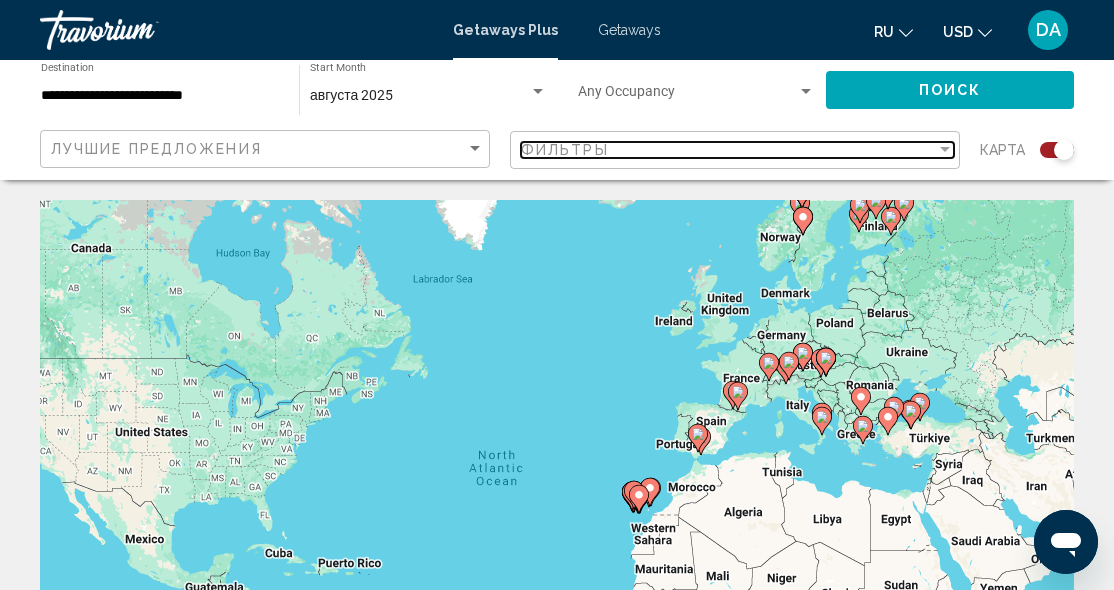 click at bounding box center (945, 150) 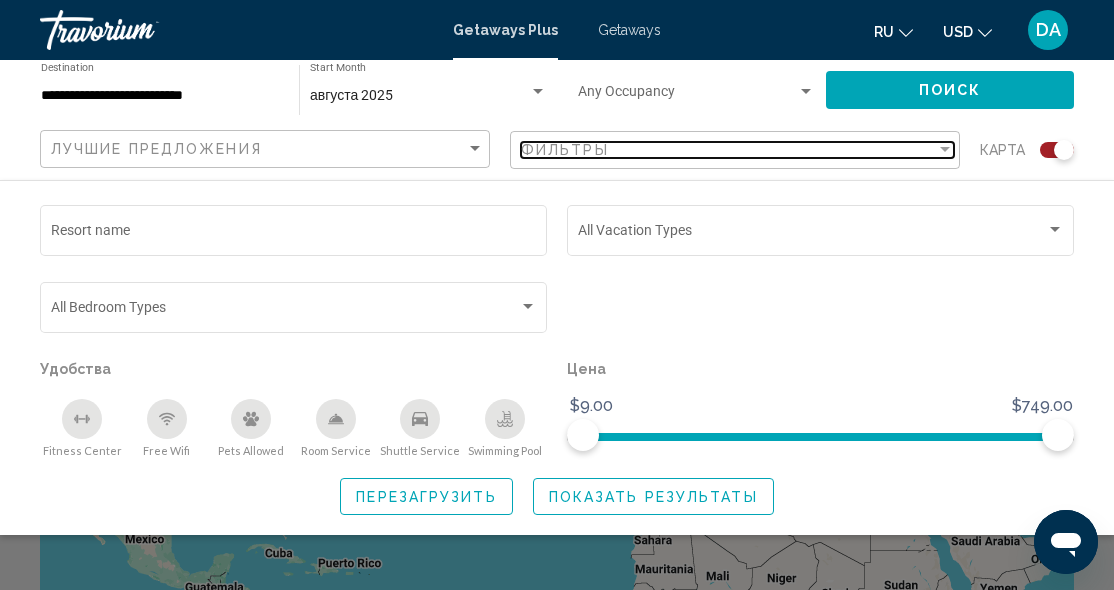 scroll, scrollTop: 0, scrollLeft: 0, axis: both 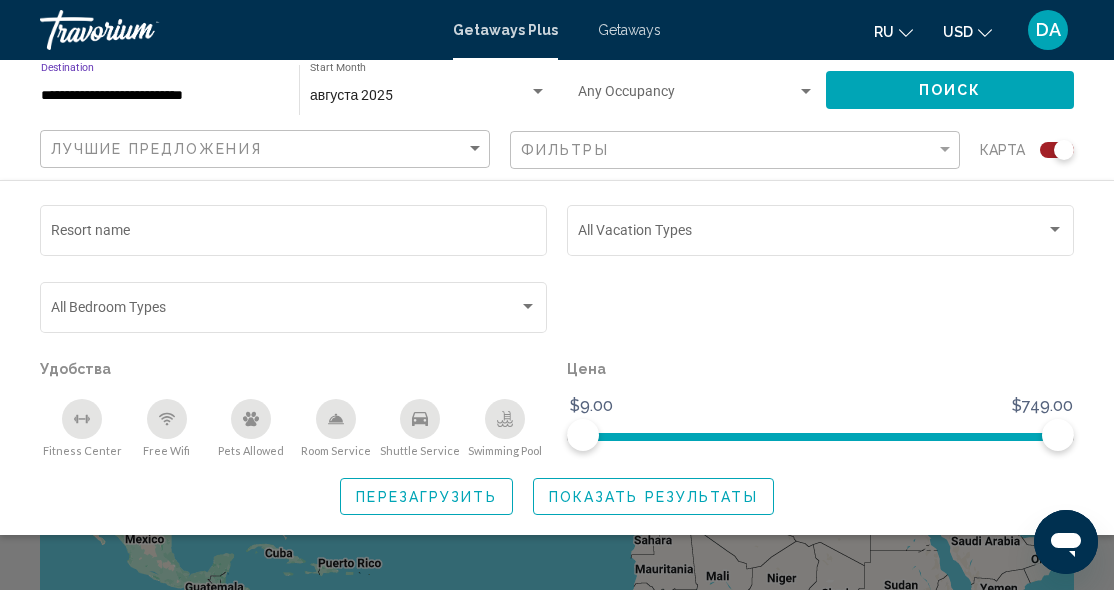 click on "**********" at bounding box center [160, 96] 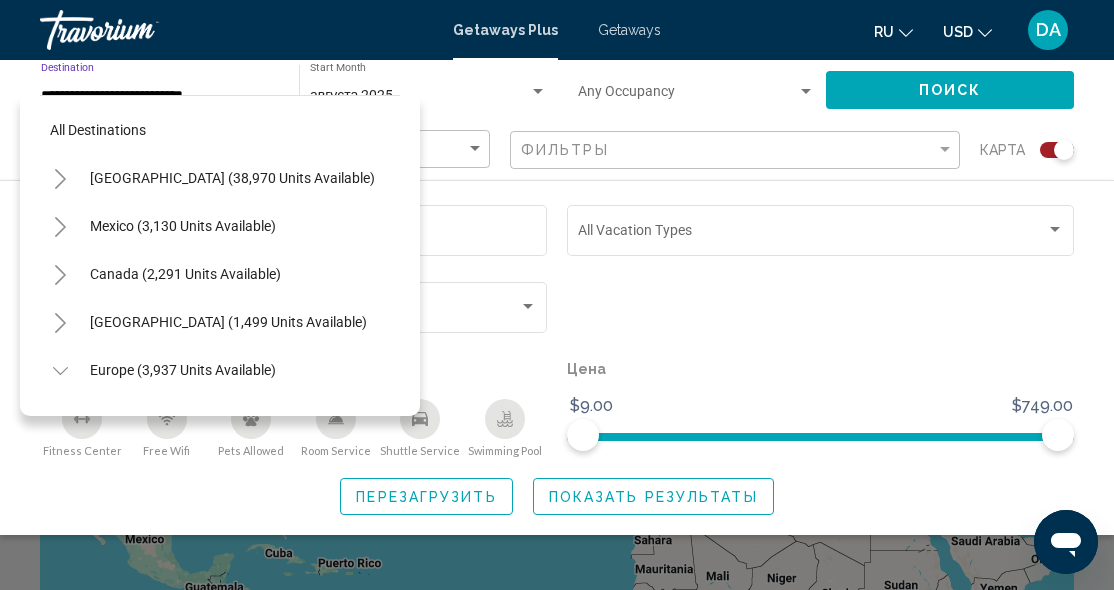 scroll, scrollTop: 503, scrollLeft: 0, axis: vertical 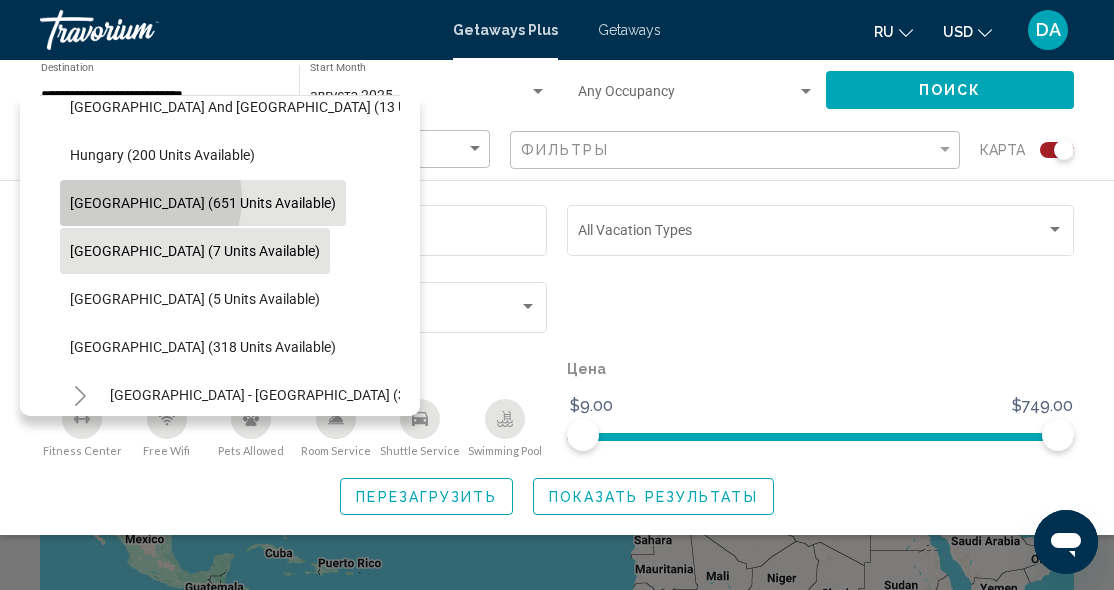 click on "[GEOGRAPHIC_DATA] (651 units available)" 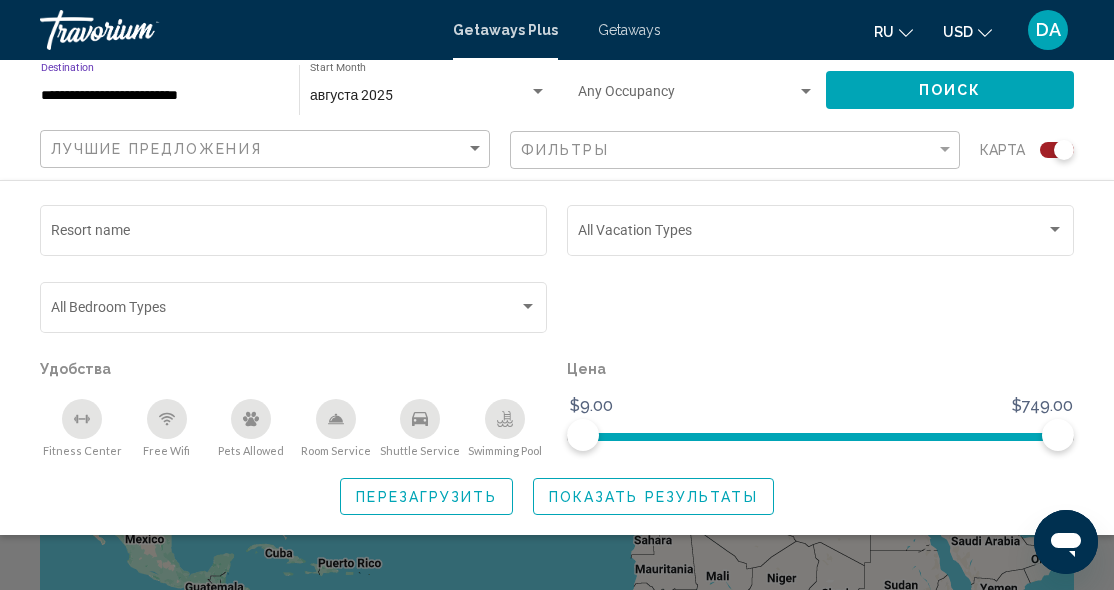 click on "Поиск" 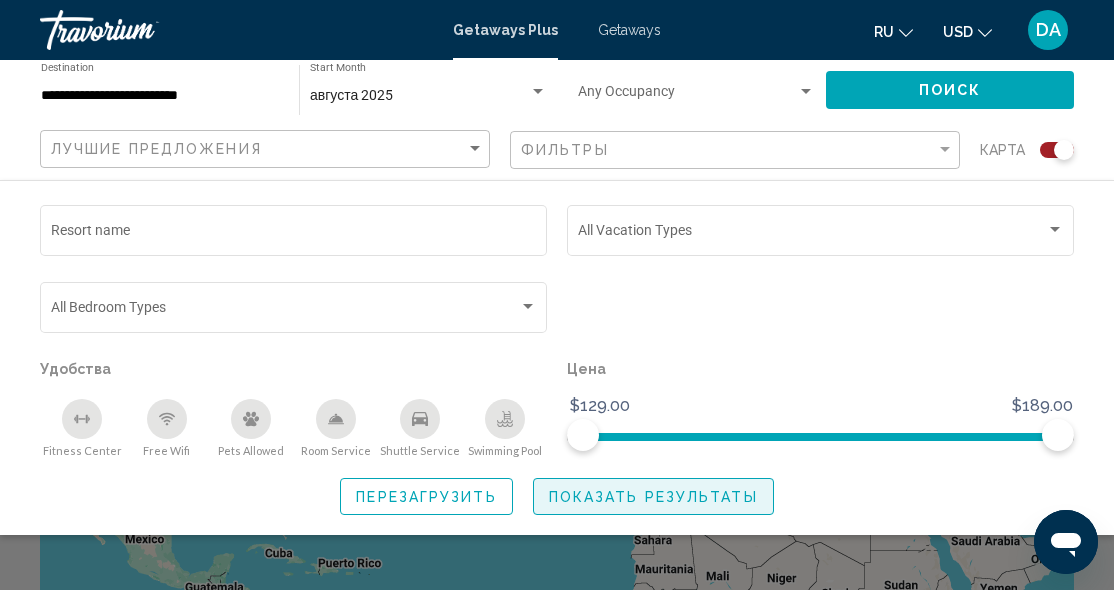 click on "Показать результаты" 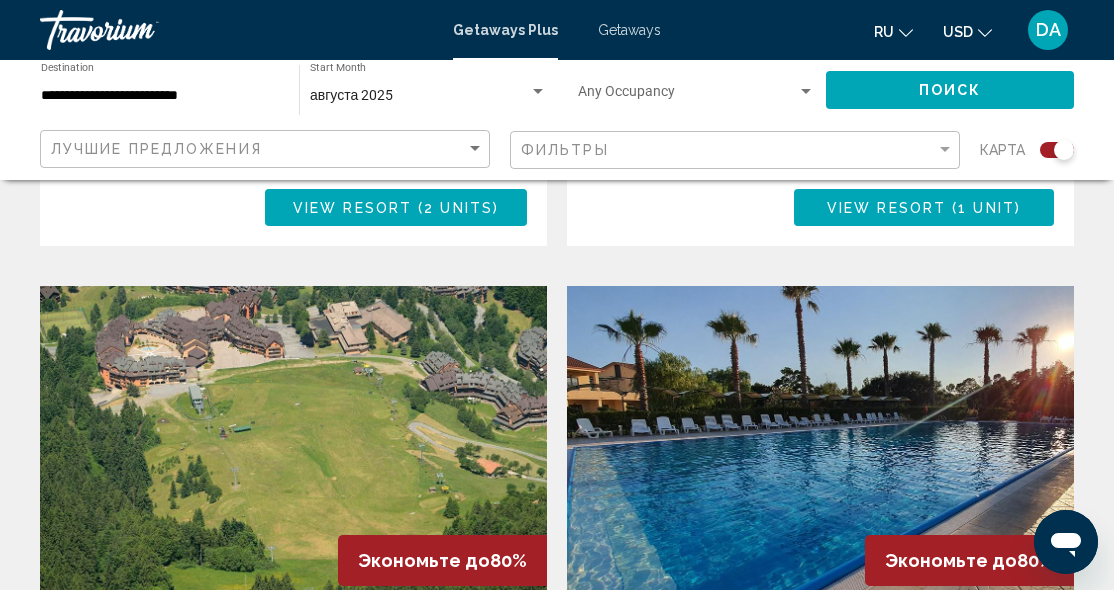 scroll, scrollTop: 1284, scrollLeft: 0, axis: vertical 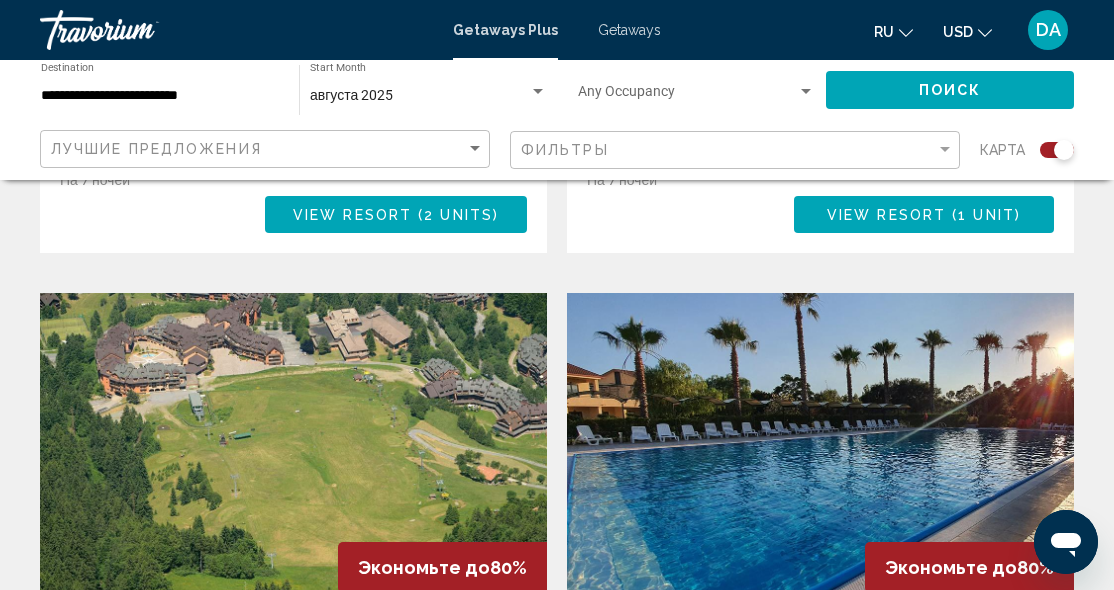click at bounding box center [820, 453] 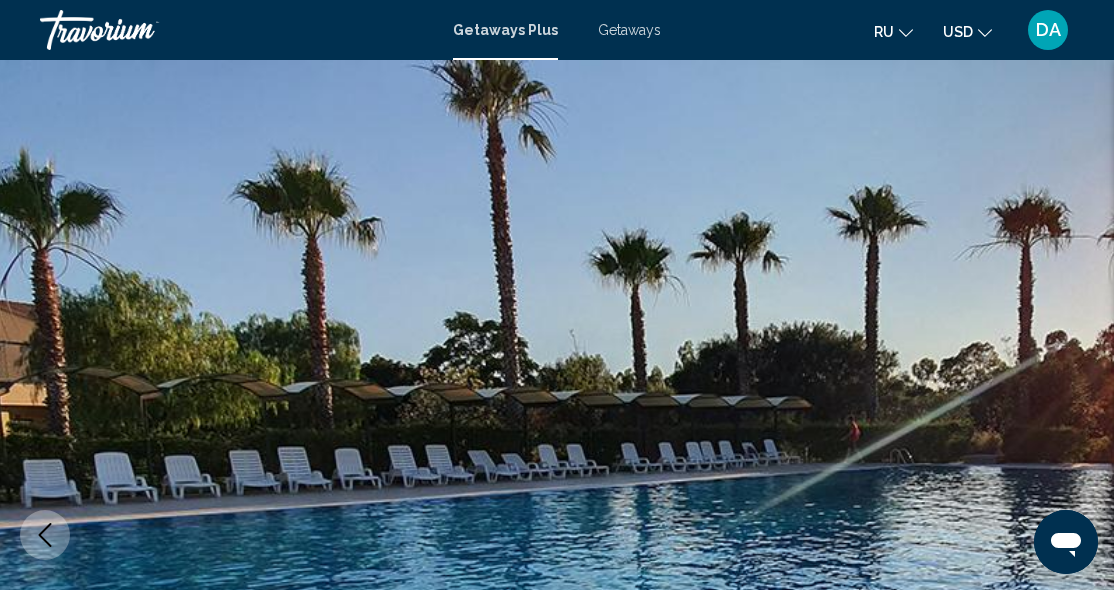 scroll, scrollTop: 0, scrollLeft: 0, axis: both 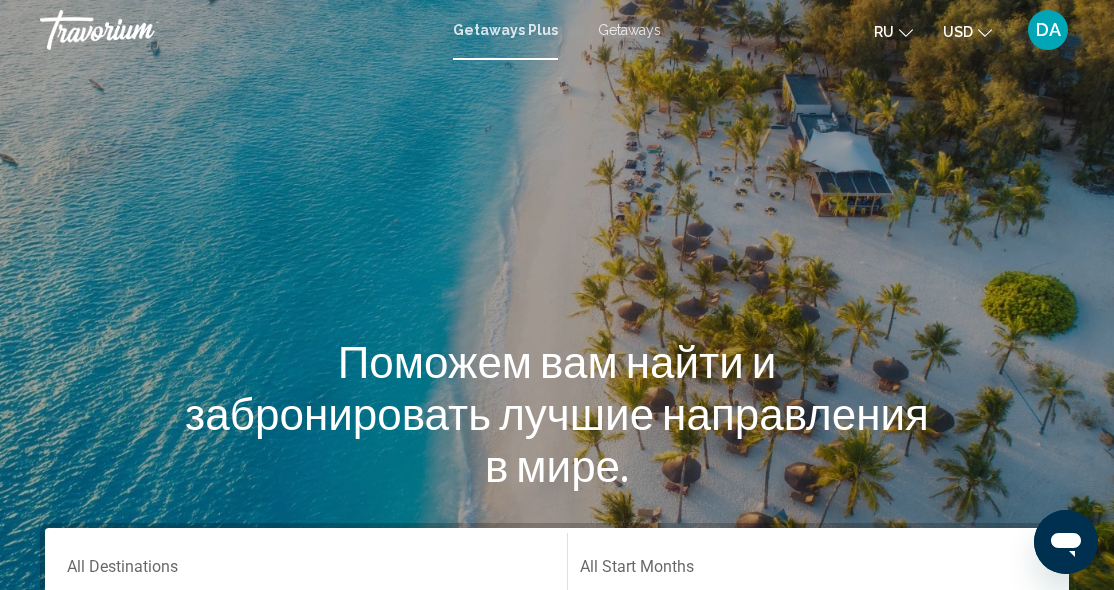 click on "Getaways" at bounding box center (629, 30) 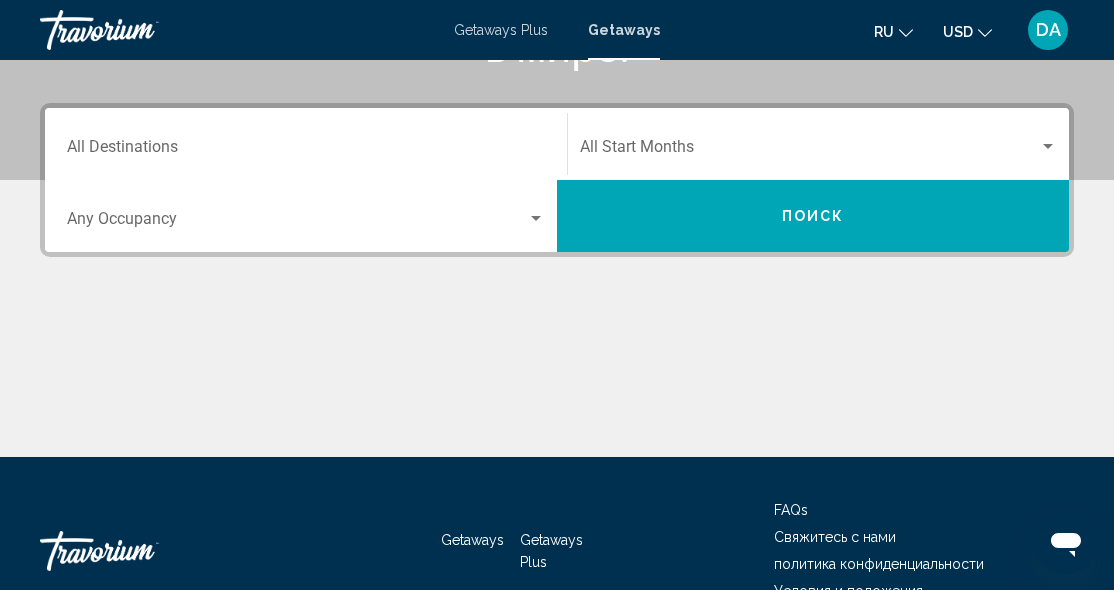 scroll, scrollTop: 414, scrollLeft: 0, axis: vertical 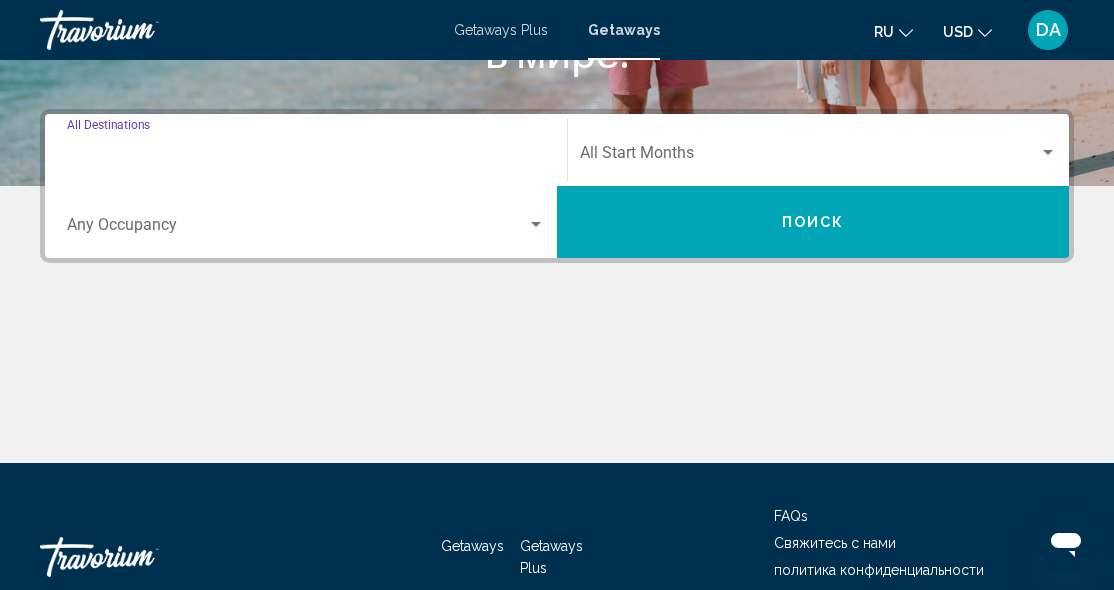 click on "Destination All Destinations" at bounding box center [306, 157] 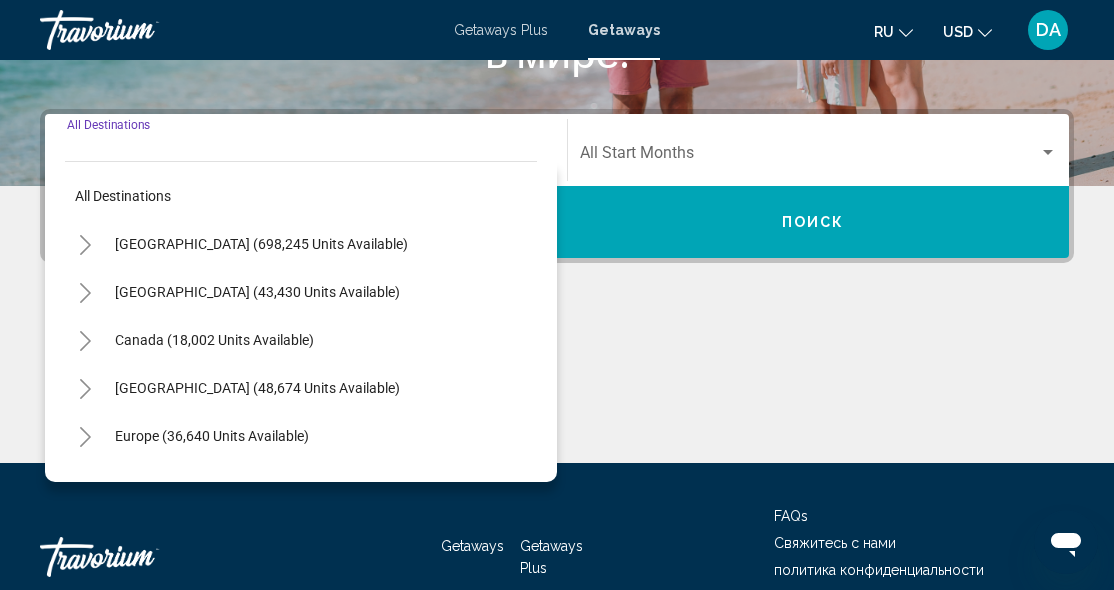 scroll, scrollTop: 458, scrollLeft: 0, axis: vertical 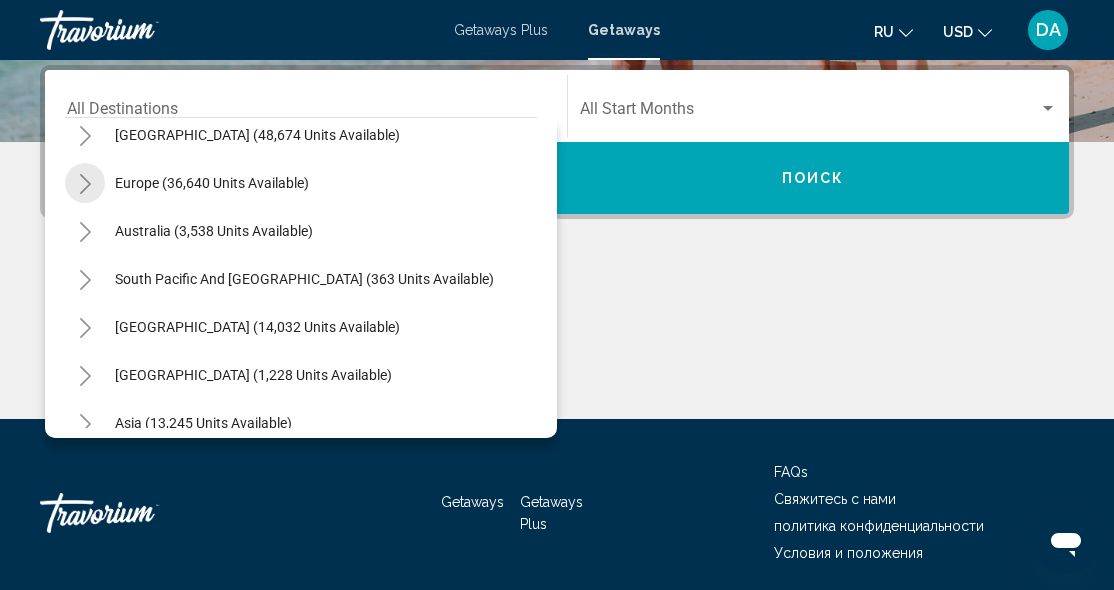 click 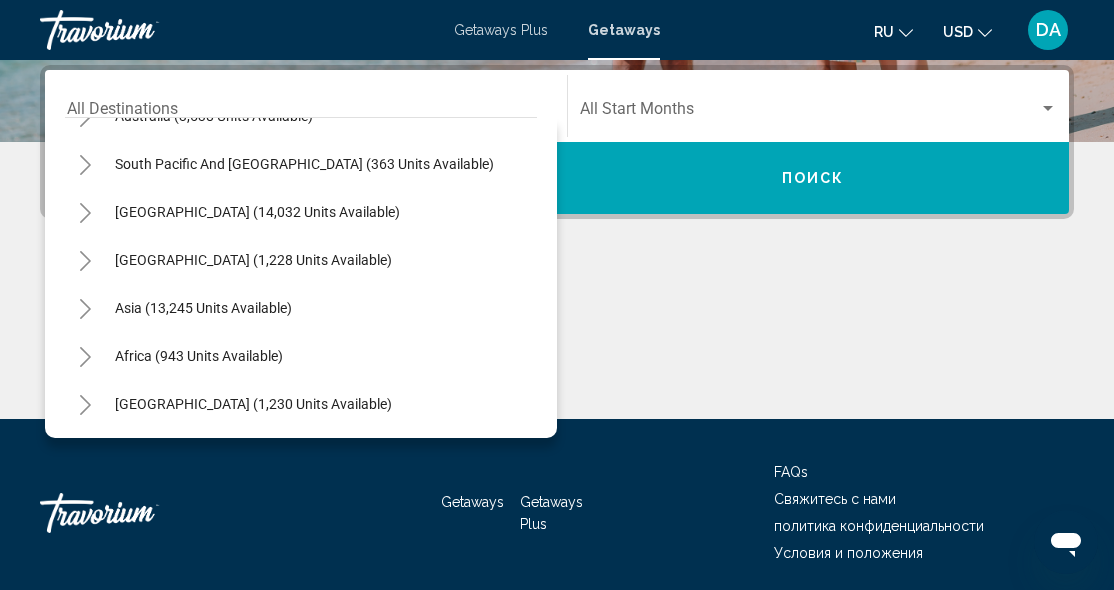 scroll, scrollTop: 1382, scrollLeft: 0, axis: vertical 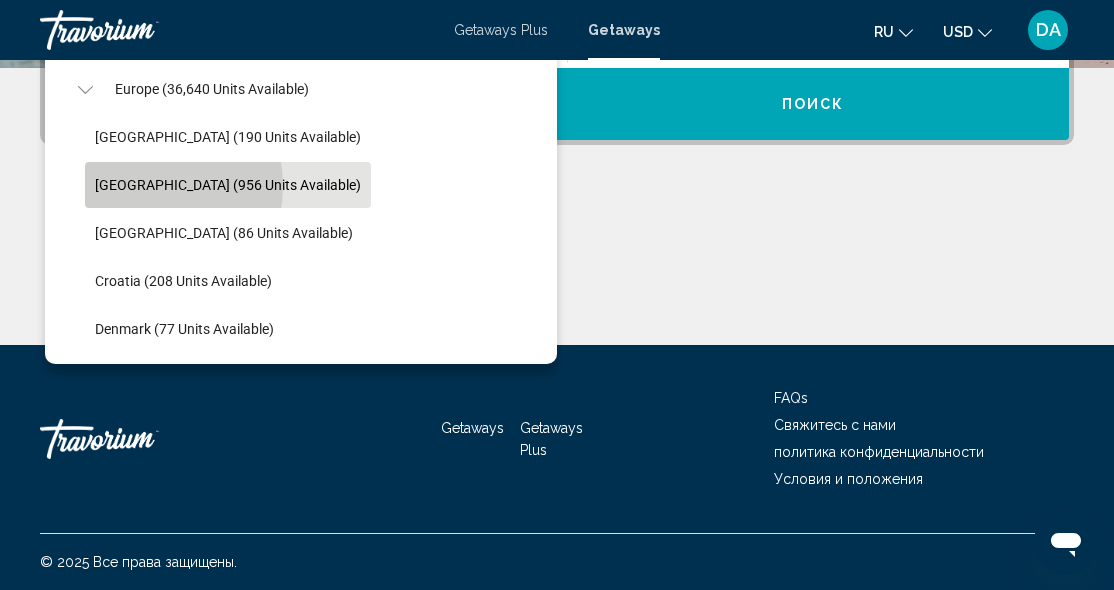 click on "[GEOGRAPHIC_DATA] (956 units available)" 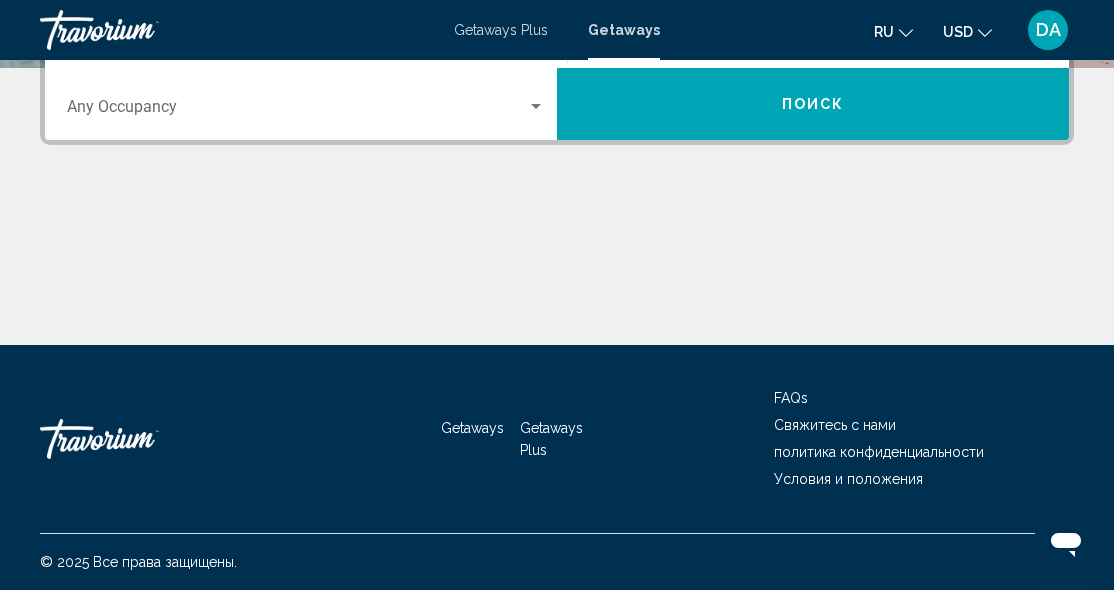 scroll, scrollTop: 458, scrollLeft: 0, axis: vertical 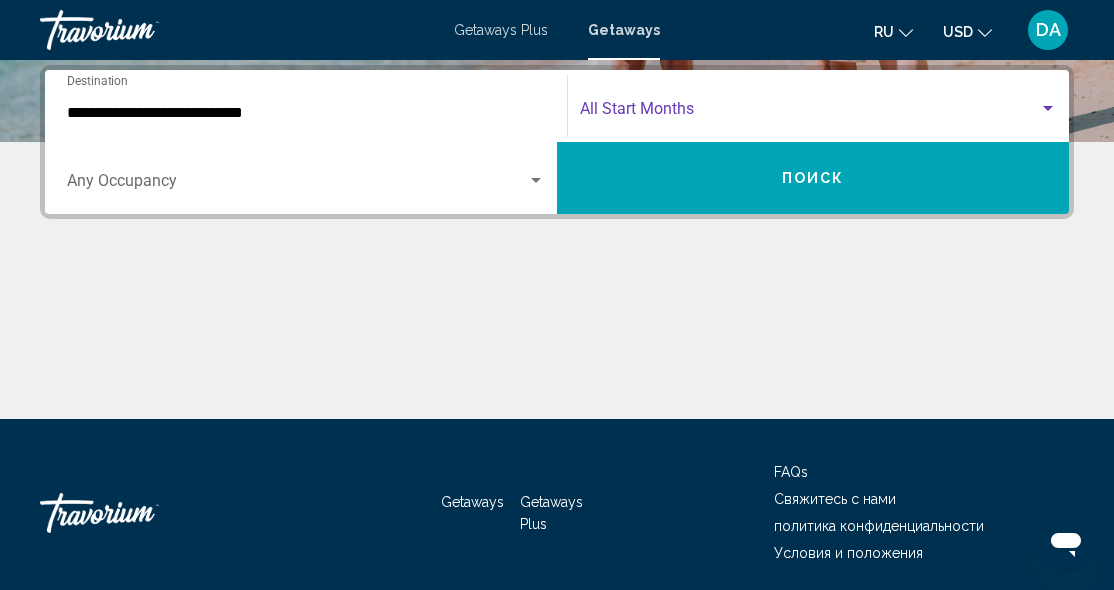 click at bounding box center (1048, 108) 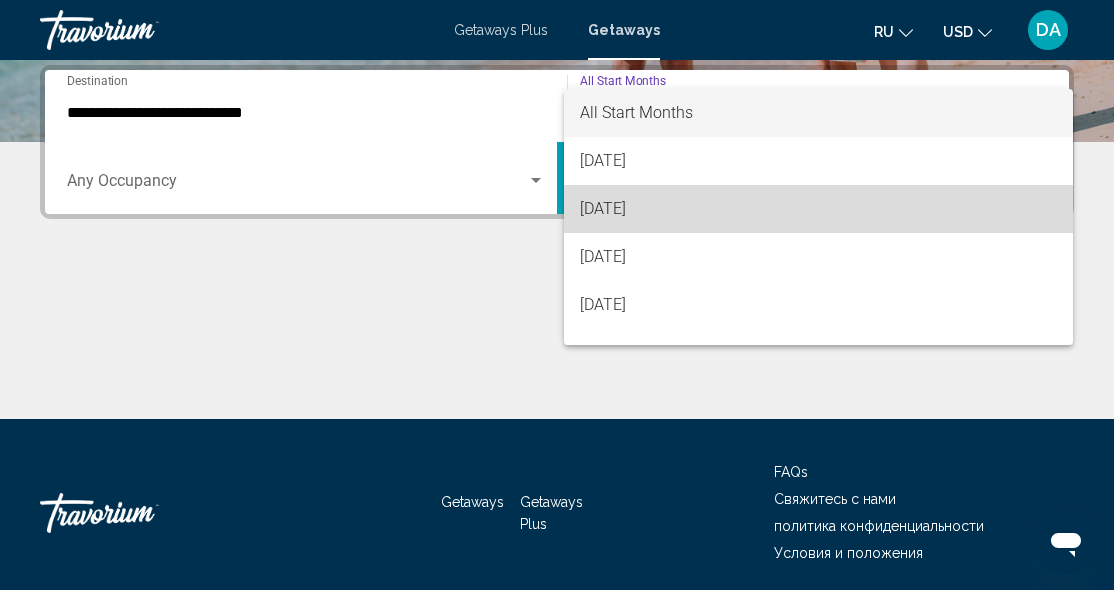 click on "[DATE]" at bounding box center (818, 209) 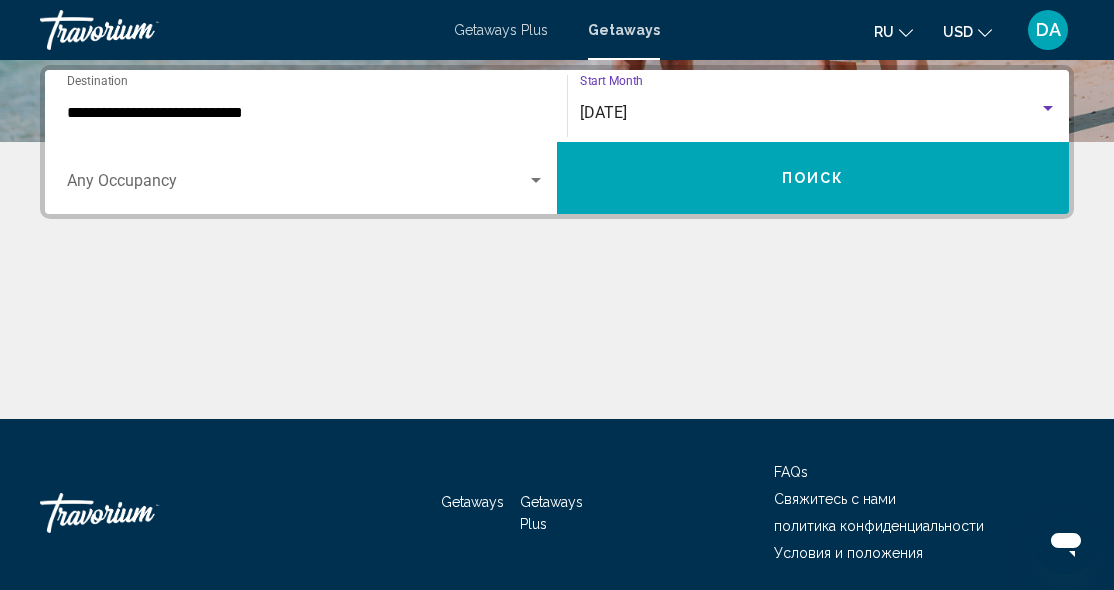 click on "Поиск" at bounding box center [813, 178] 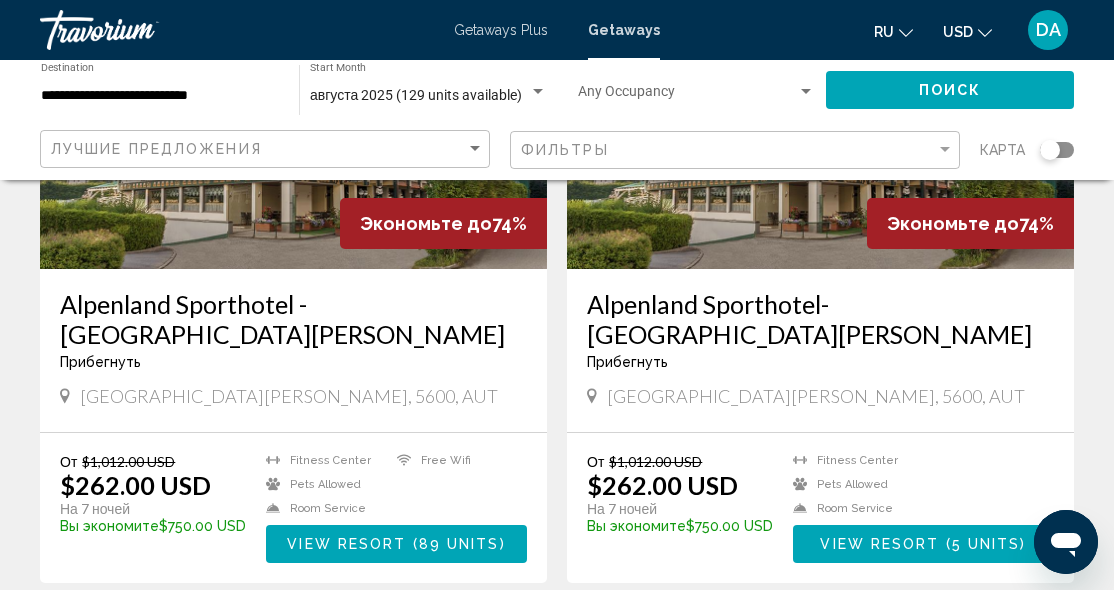 scroll, scrollTop: 969, scrollLeft: 0, axis: vertical 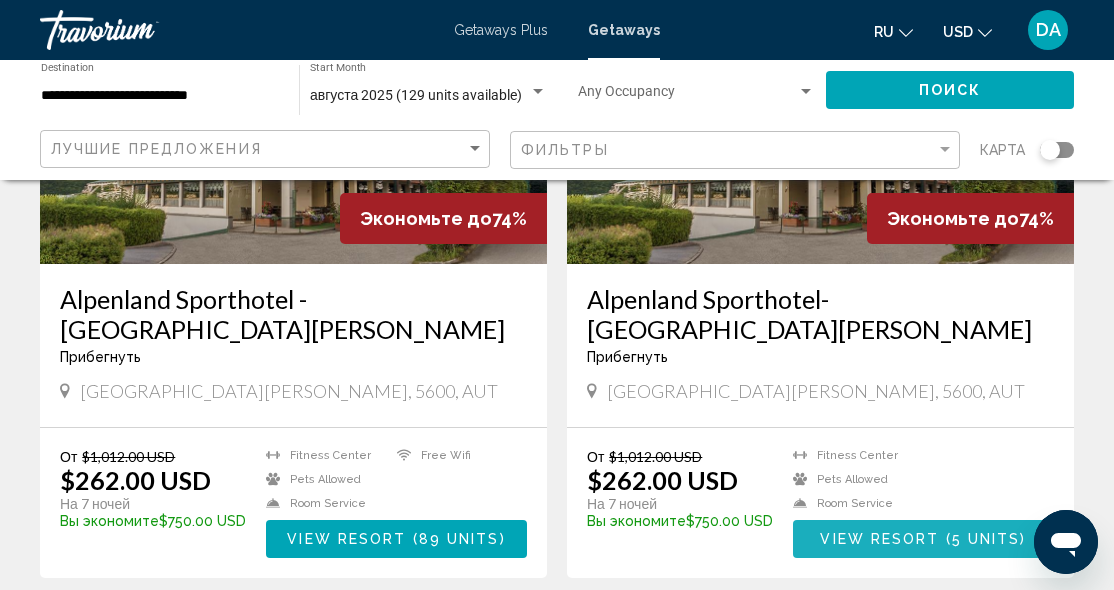 click on "View Resort" at bounding box center (879, 540) 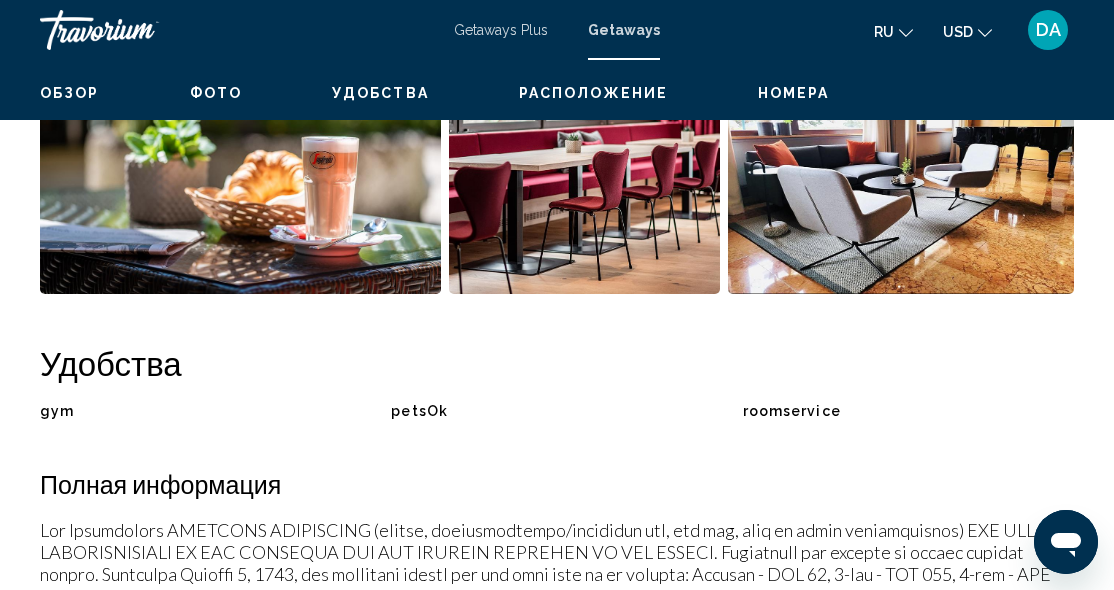 scroll, scrollTop: 1672, scrollLeft: 0, axis: vertical 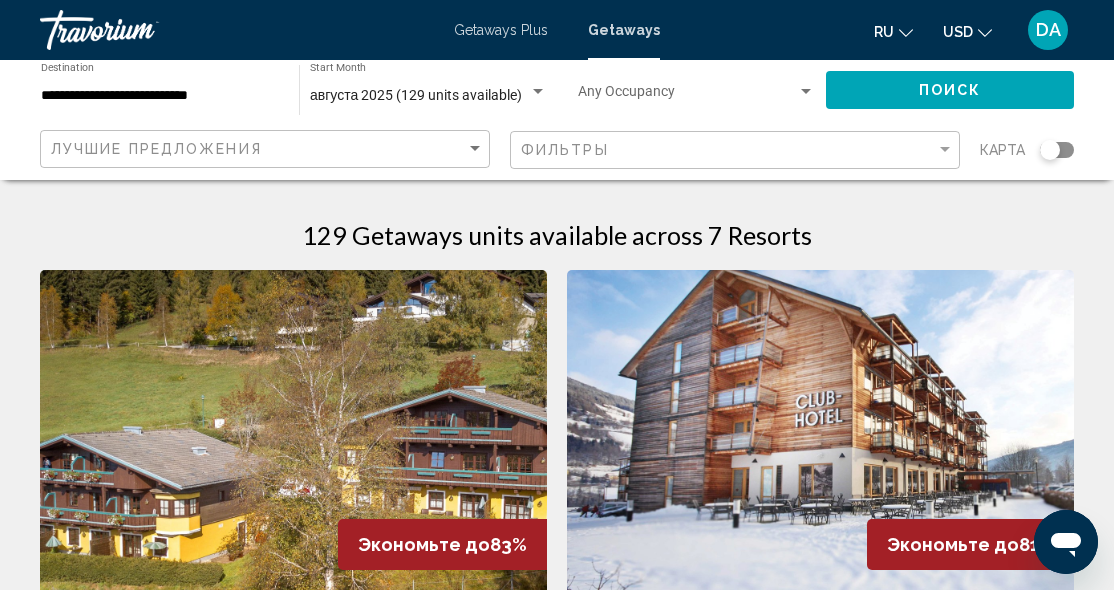 click on "**********" at bounding box center [160, 96] 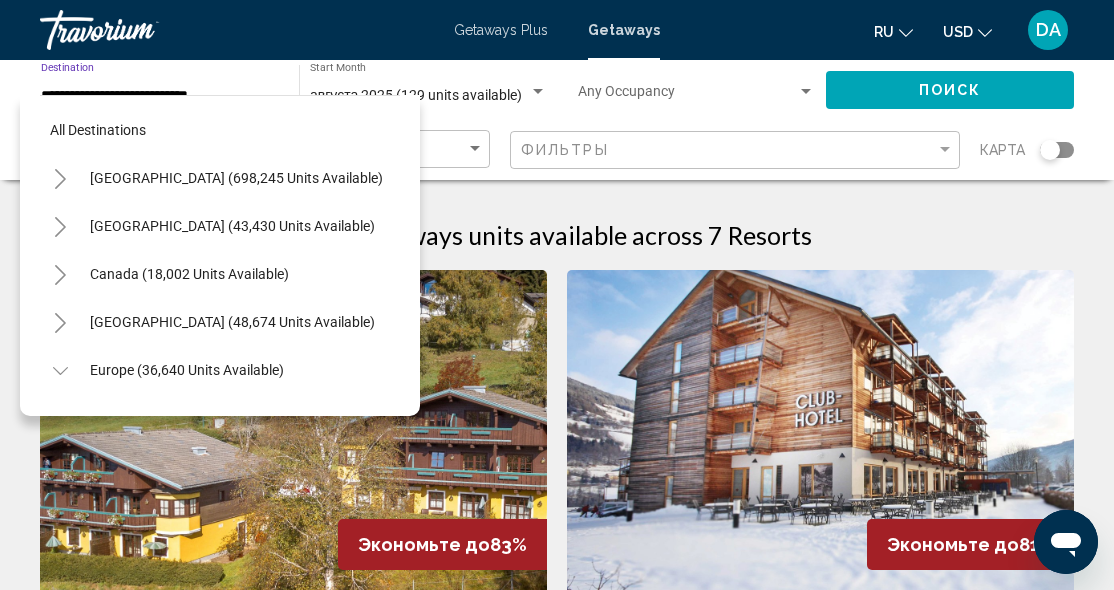 scroll, scrollTop: 215, scrollLeft: 0, axis: vertical 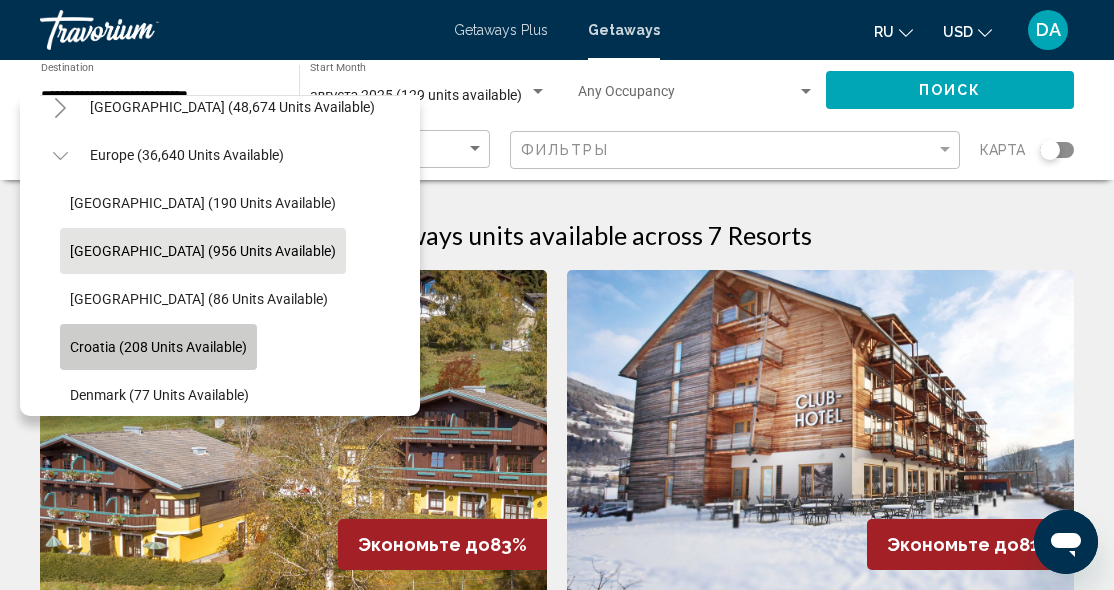 click on "Croatia (208 units available)" 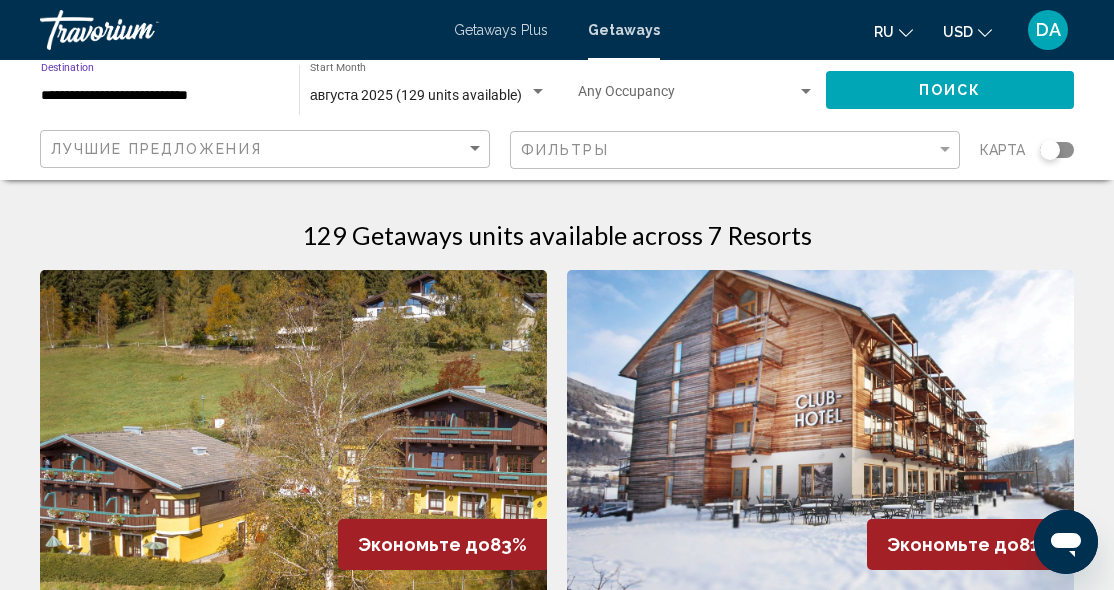 type on "**********" 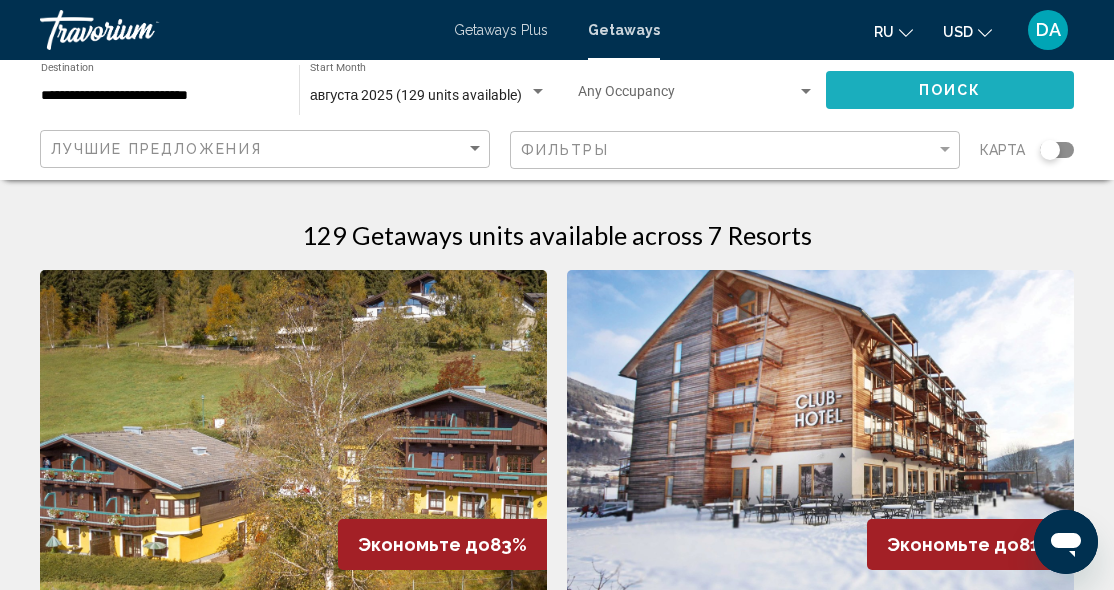 click on "Поиск" 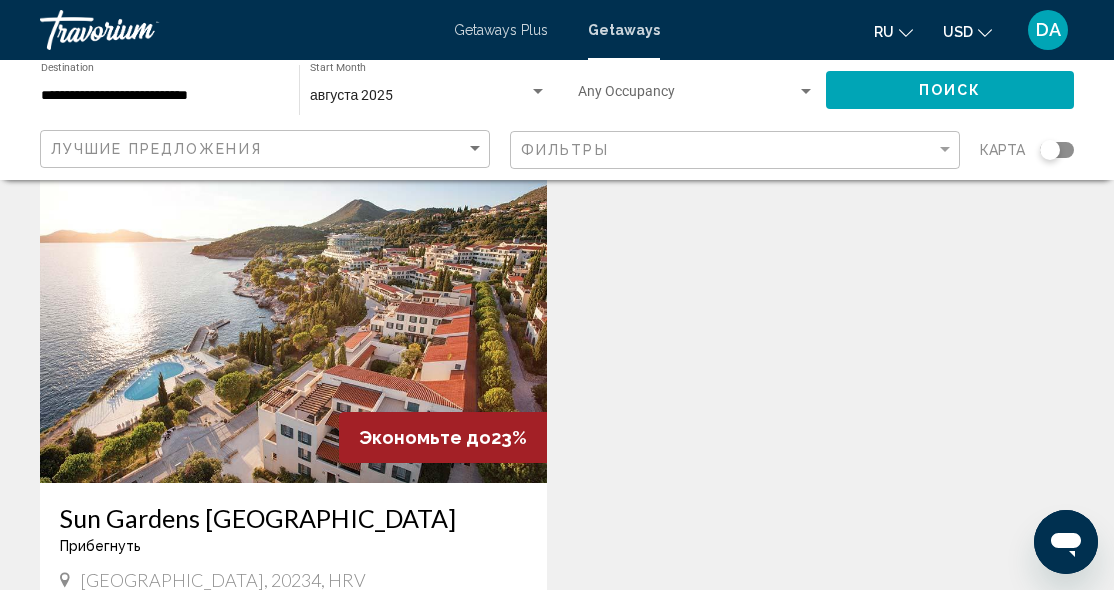scroll, scrollTop: 727, scrollLeft: 0, axis: vertical 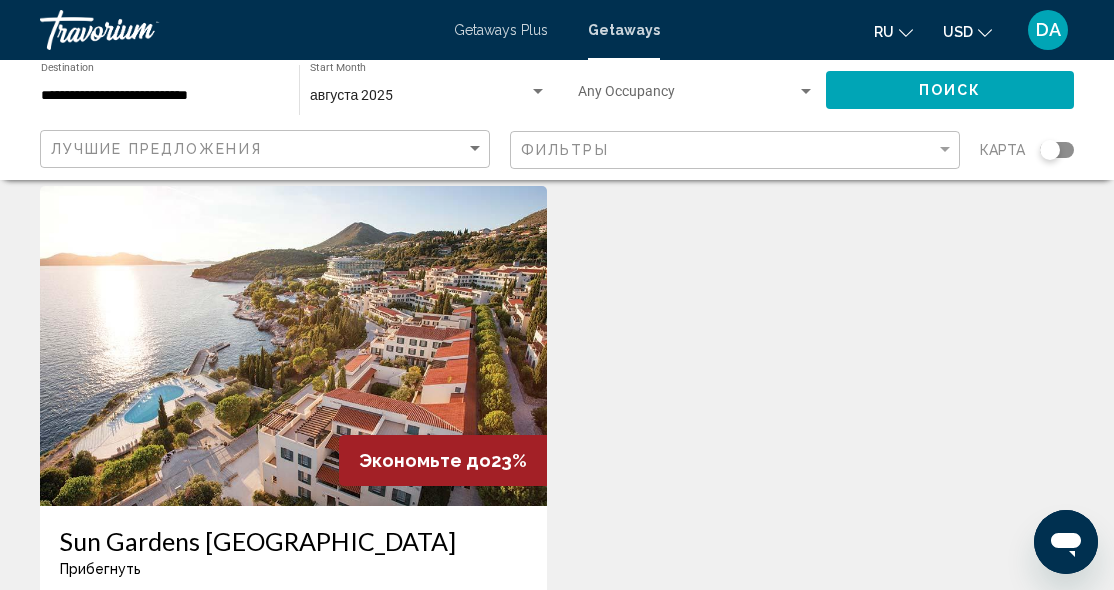 click at bounding box center [293, 346] 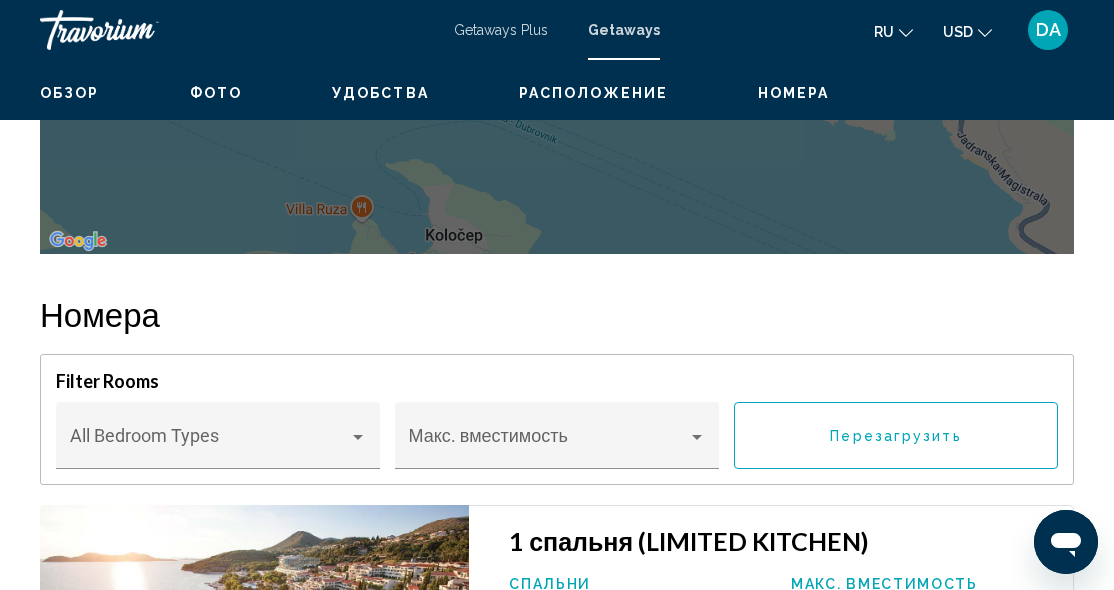 scroll, scrollTop: 3206, scrollLeft: 0, axis: vertical 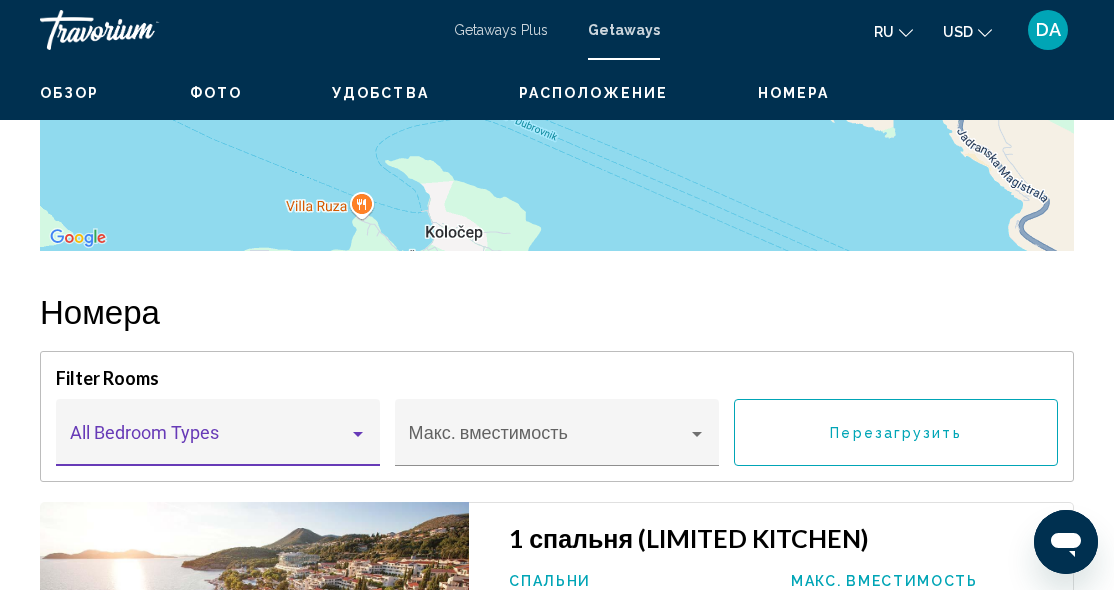 click at bounding box center [358, 434] 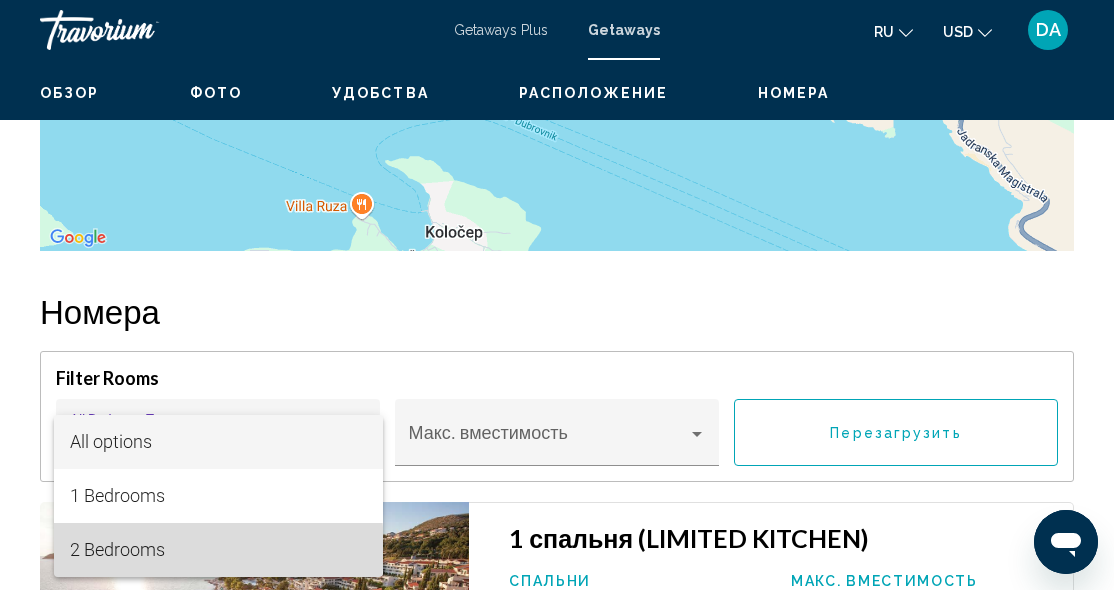 click on "2 Bedrooms" at bounding box center [218, 550] 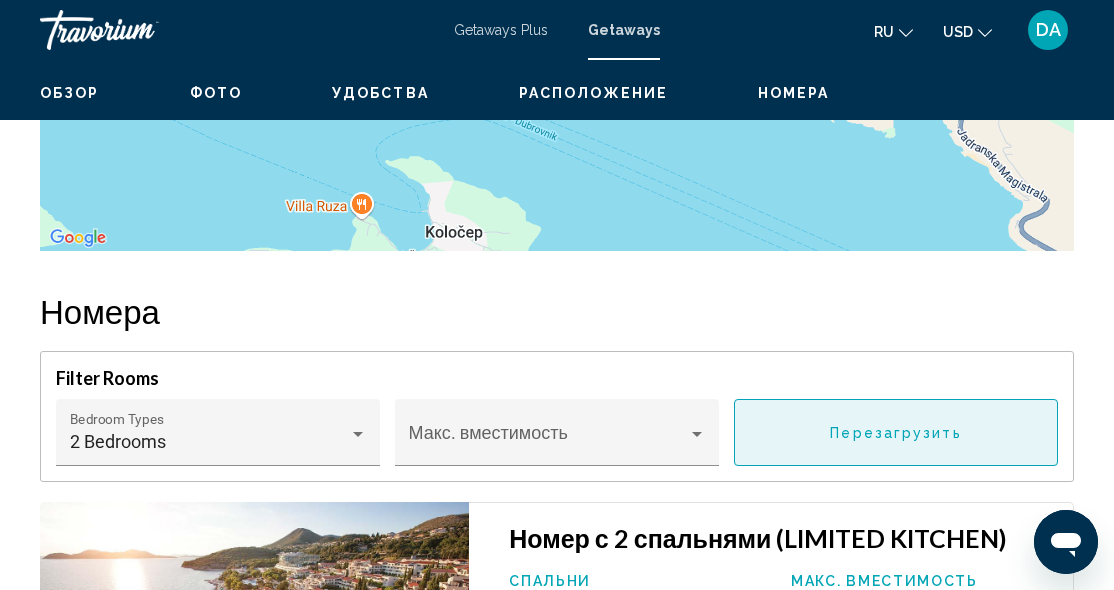 click on "Перезагрузить" at bounding box center (896, 432) 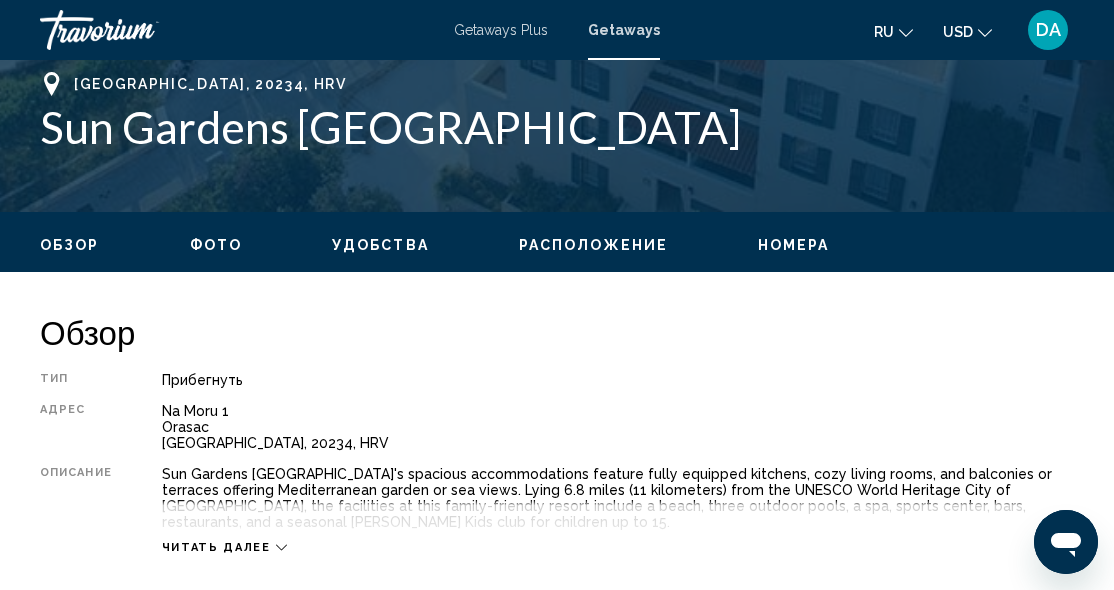 scroll, scrollTop: 789, scrollLeft: 0, axis: vertical 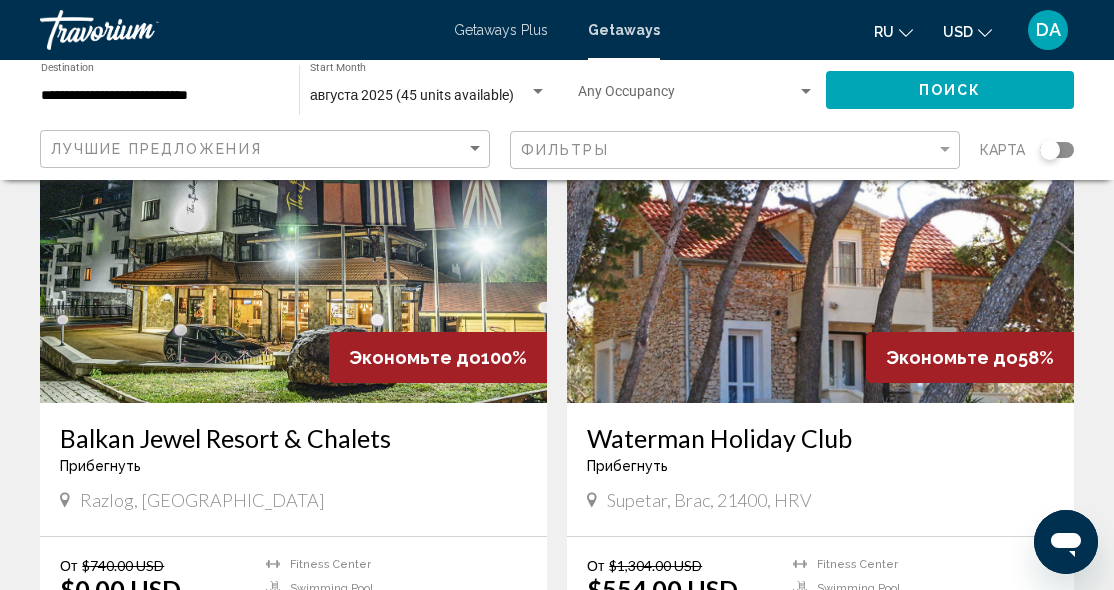 click at bounding box center [293, 243] 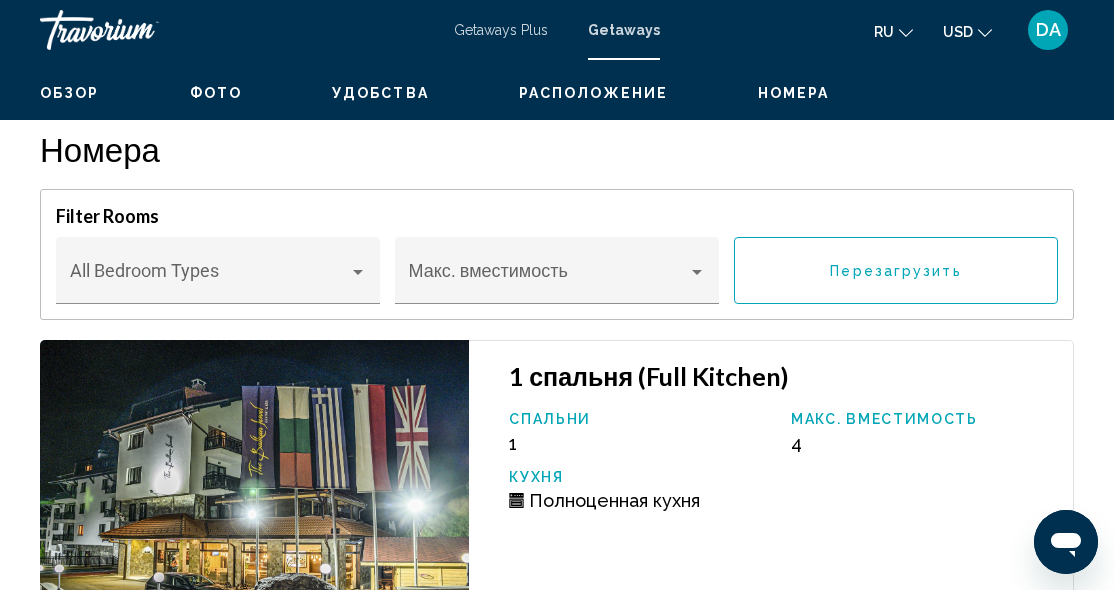 scroll, scrollTop: 3034, scrollLeft: 0, axis: vertical 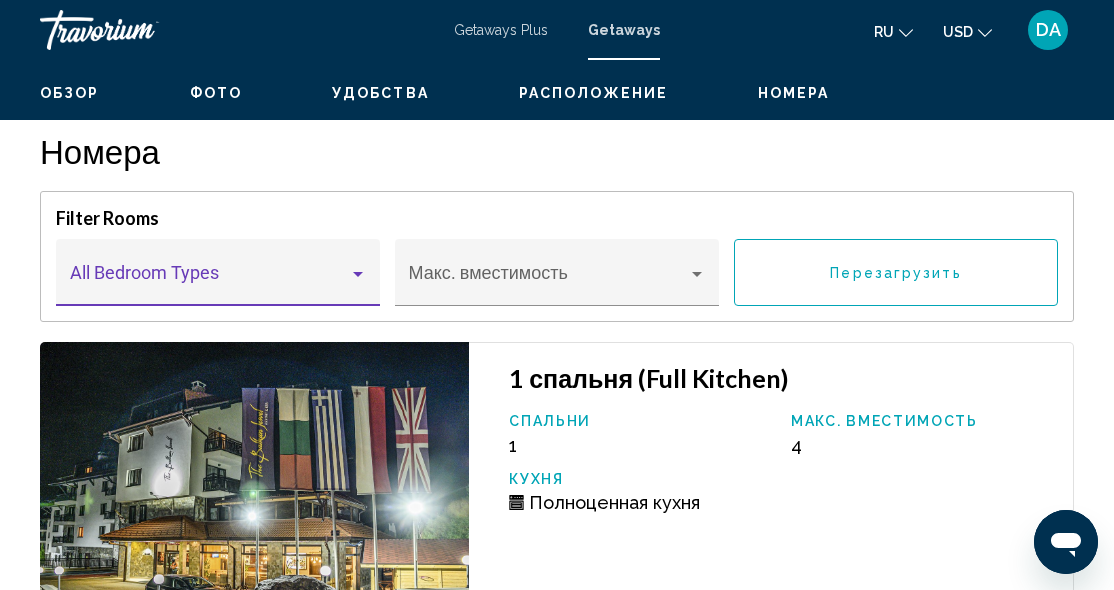 click at bounding box center [358, 274] 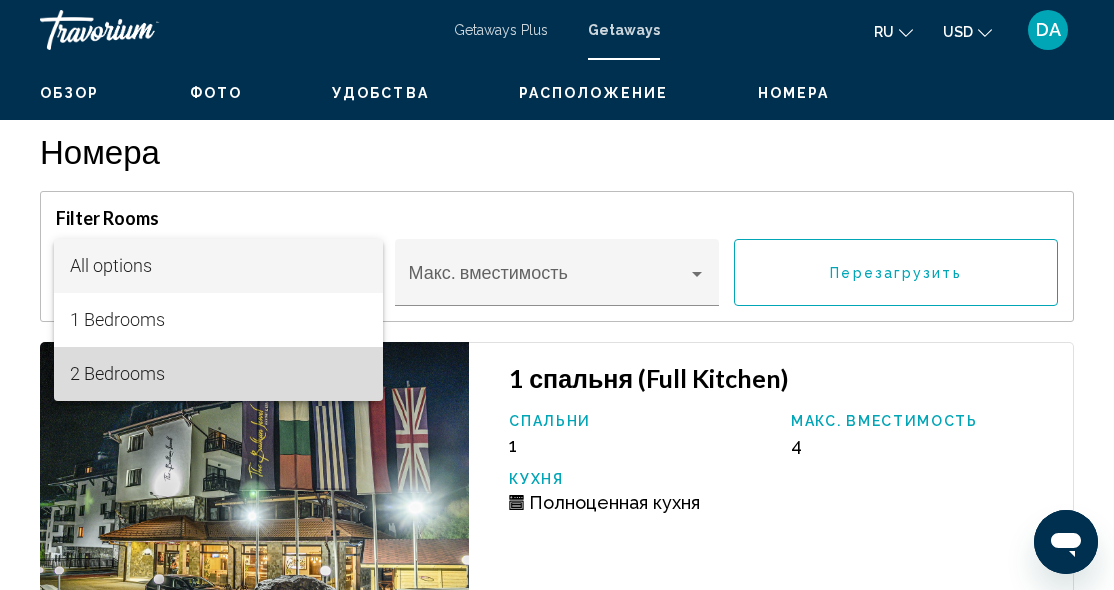 click on "2 Bedrooms" at bounding box center [218, 374] 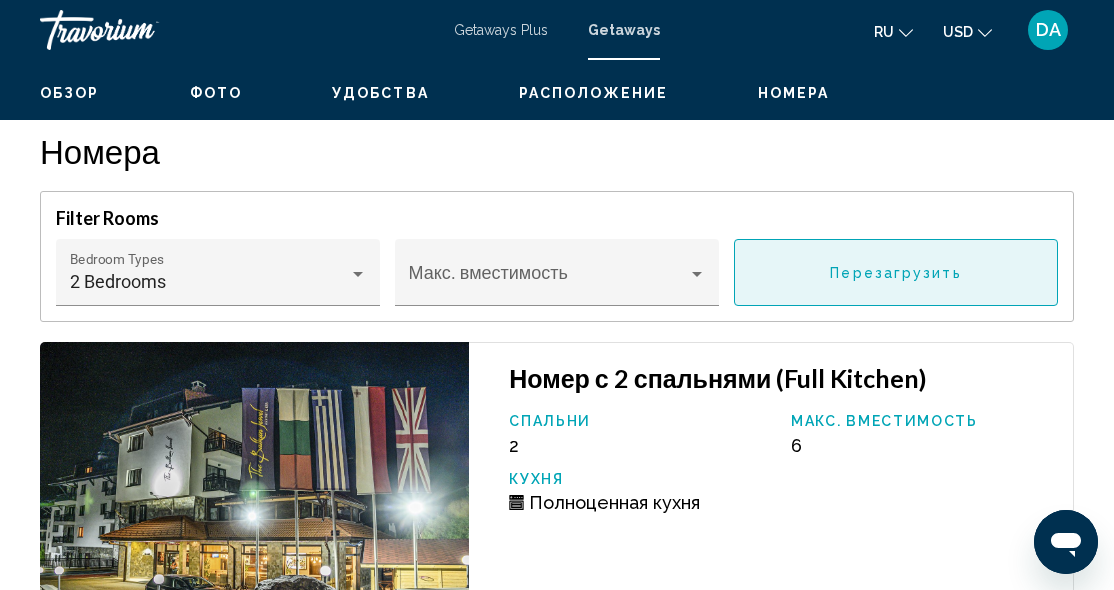 click on "Перезагрузить" at bounding box center (896, 272) 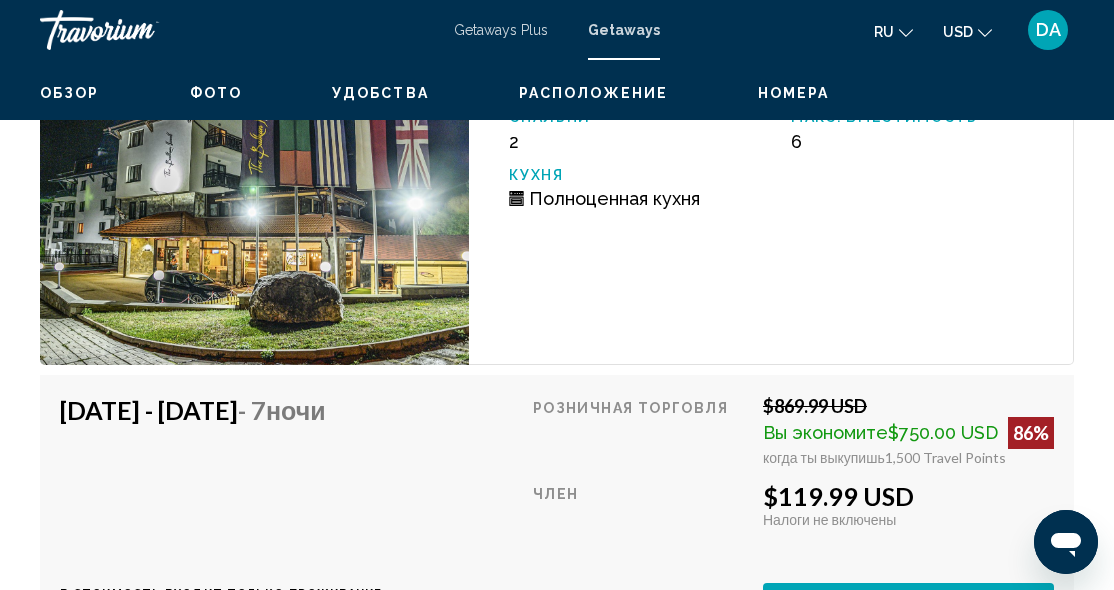 scroll, scrollTop: 4501, scrollLeft: 0, axis: vertical 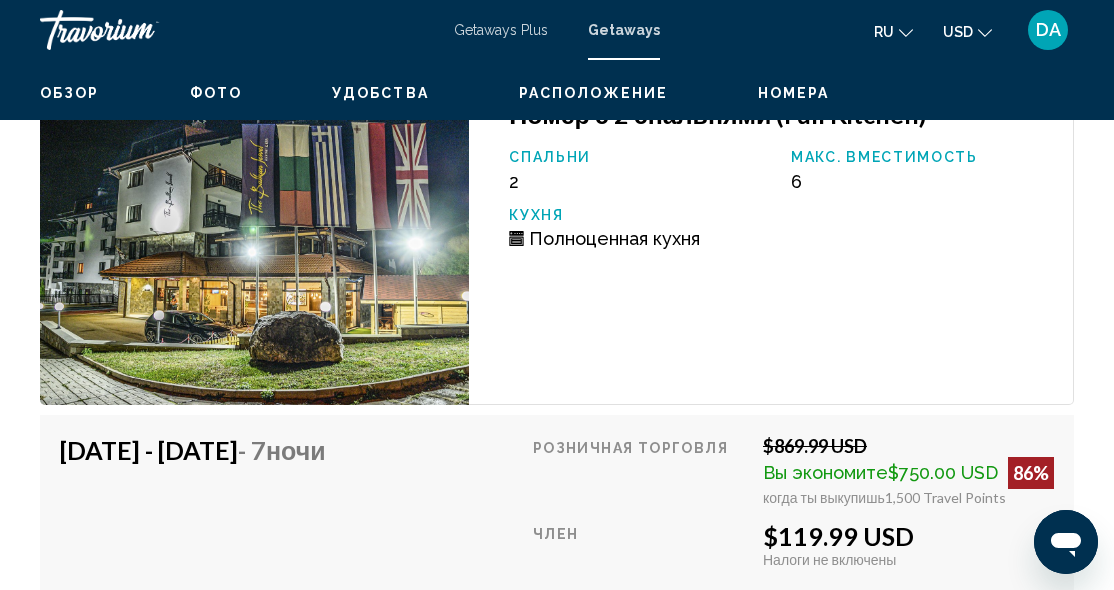 click at bounding box center [254, -962] 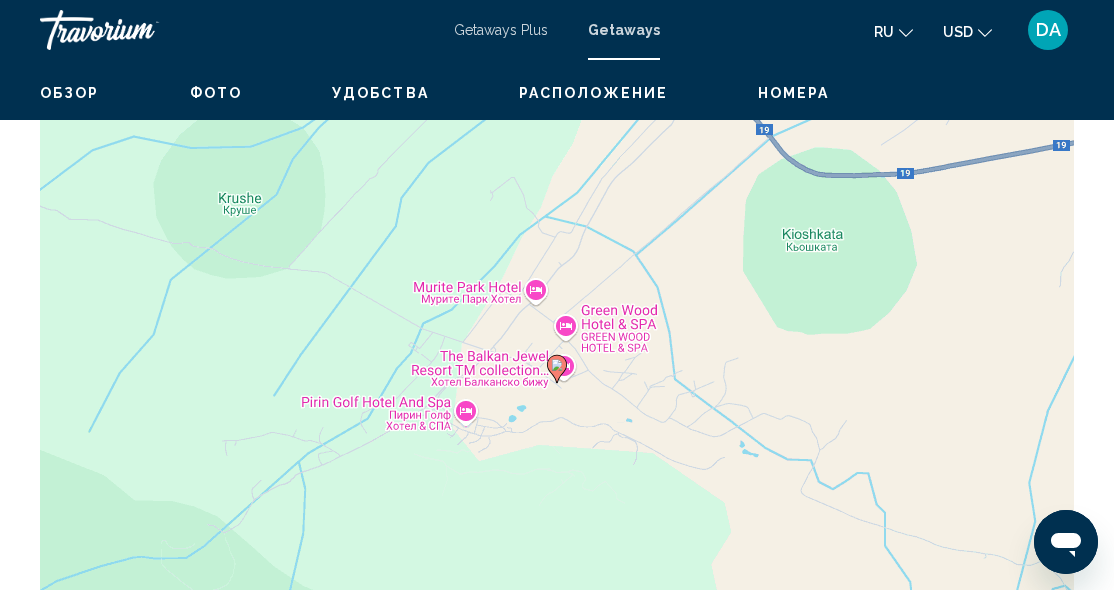 scroll, scrollTop: 2457, scrollLeft: 0, axis: vertical 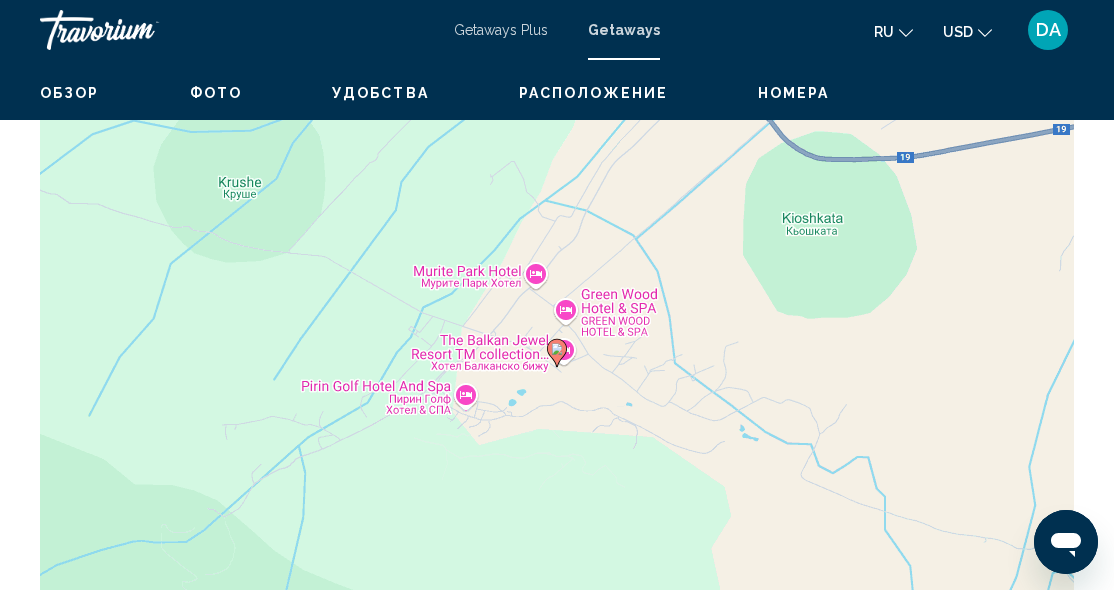 click on "To navigate, press the arrow keys. To activate drag with keyboard, press Alt + Enter. Once in keyboard drag state, use the arrow keys to move the marker. To complete the drag, press the Enter key. To cancel, press Escape." at bounding box center (557, 368) 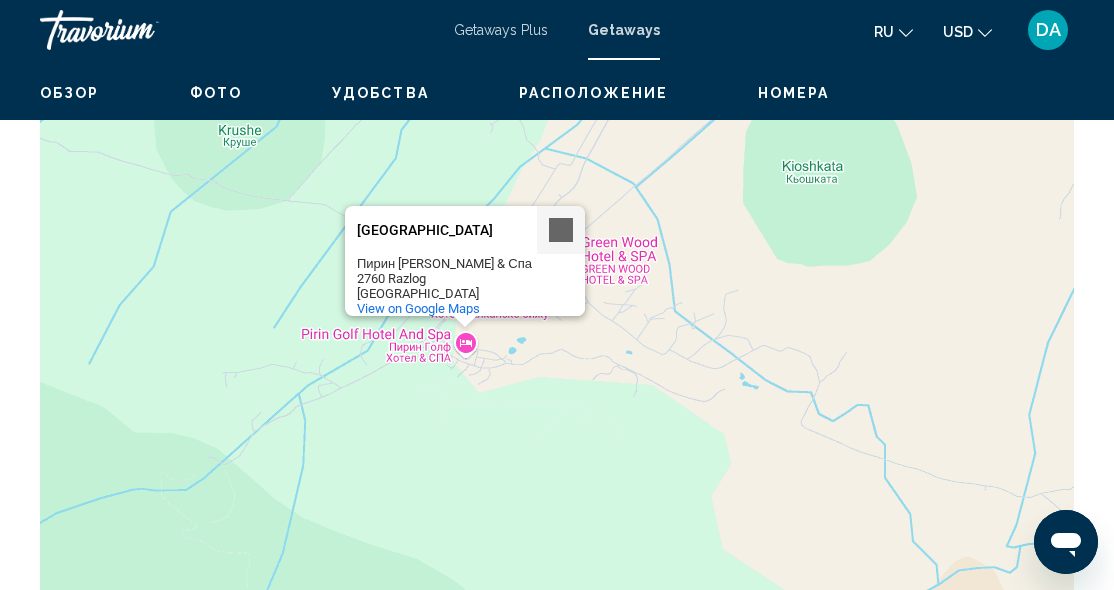 click on "To navigate, press the arrow keys. To activate drag with keyboard, press Alt + Enter. Once in keyboard drag state, use the arrow keys to move the marker. To complete the drag, press the Enter key. To cancel, press Escape.     [GEOGRAPHIC_DATA]                 Пирин Голф Хотел & Спа 2760 Razlog [GEOGRAPHIC_DATA]              View on Google Maps" at bounding box center (557, 316) 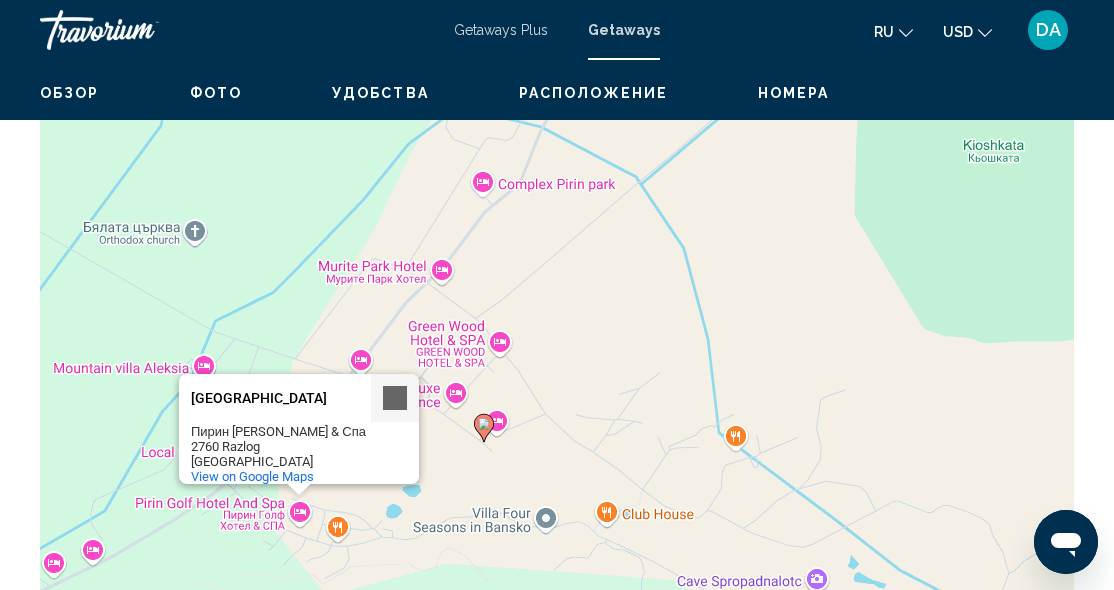 click on "To navigate, press the arrow keys. To activate drag with keyboard, press Alt + Enter. Once in keyboard drag state, use the arrow keys to move the marker. To complete the drag, press the Enter key. To cancel, press Escape.     [GEOGRAPHIC_DATA]                 Пирин Голф Хотел & Спа 2760 Razlog [GEOGRAPHIC_DATA]              View on Google Maps" at bounding box center (557, 316) 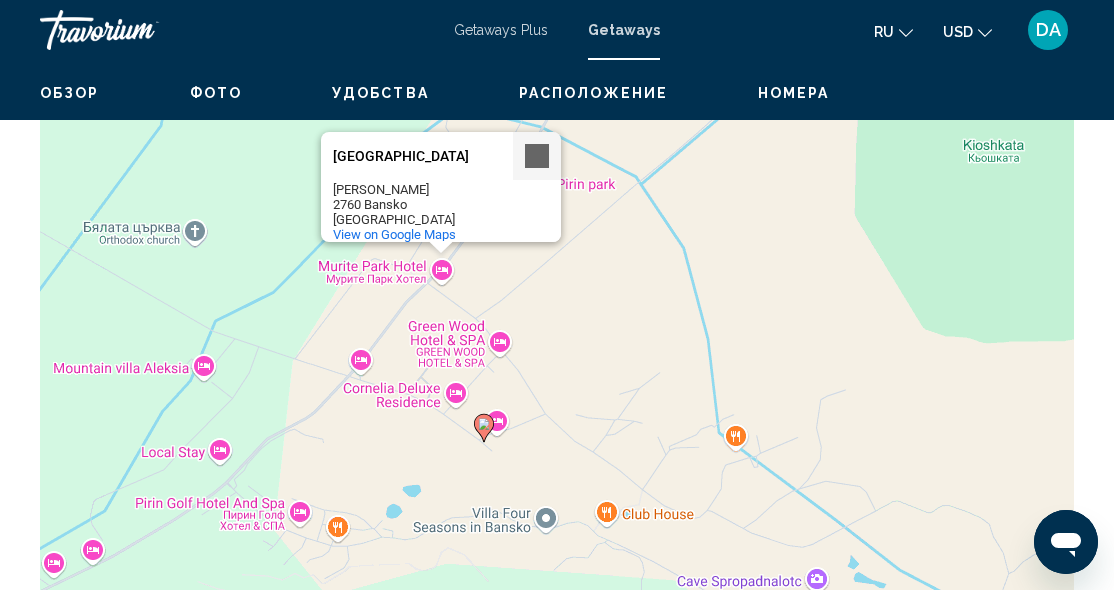 click on "To navigate, press the arrow keys. To activate drag with keyboard, press Alt + Enter. Once in keyboard drag state, use the arrow keys to move the marker. To complete the drag, press the Enter key. To cancel, press Escape.     [GEOGRAPHIC_DATA]                     [GEOGRAPHIC_DATA] [GEOGRAPHIC_DATA]              View on Google Maps" at bounding box center (557, 316) 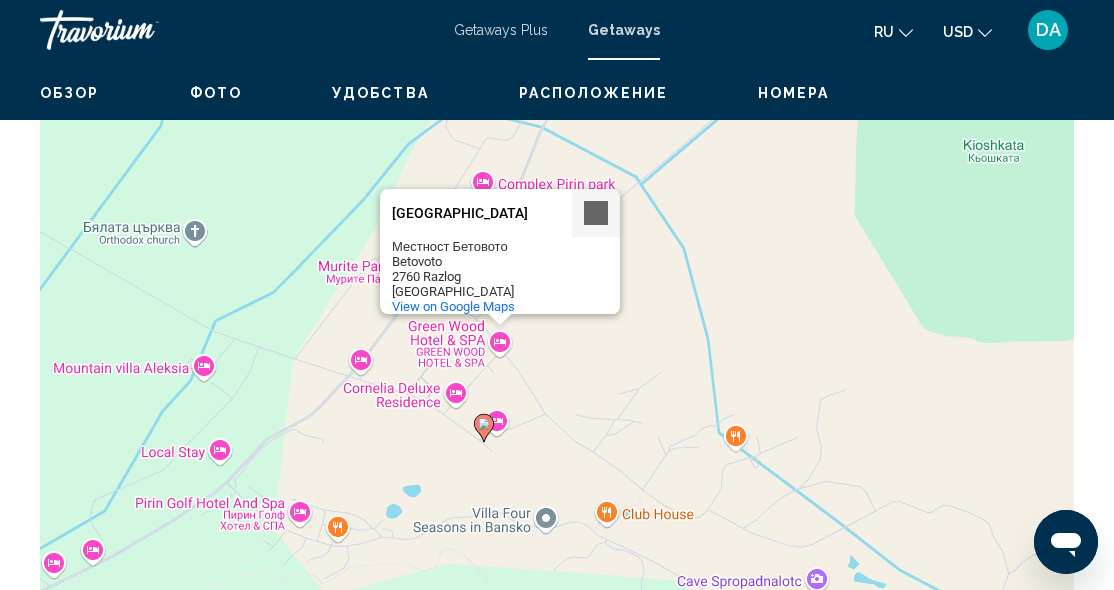 click on "To navigate, press the arrow keys. To activate drag with keyboard, press Alt + Enter. Once in keyboard drag state, use the arrow keys to move the marker. To complete the drag, press the Enter key. To cancel, press Escape.     [GEOGRAPHIC_DATA]                 Местност Бетовото Betovoto 2760 Razlog [GEOGRAPHIC_DATA]              View on Google Maps" at bounding box center [557, 316] 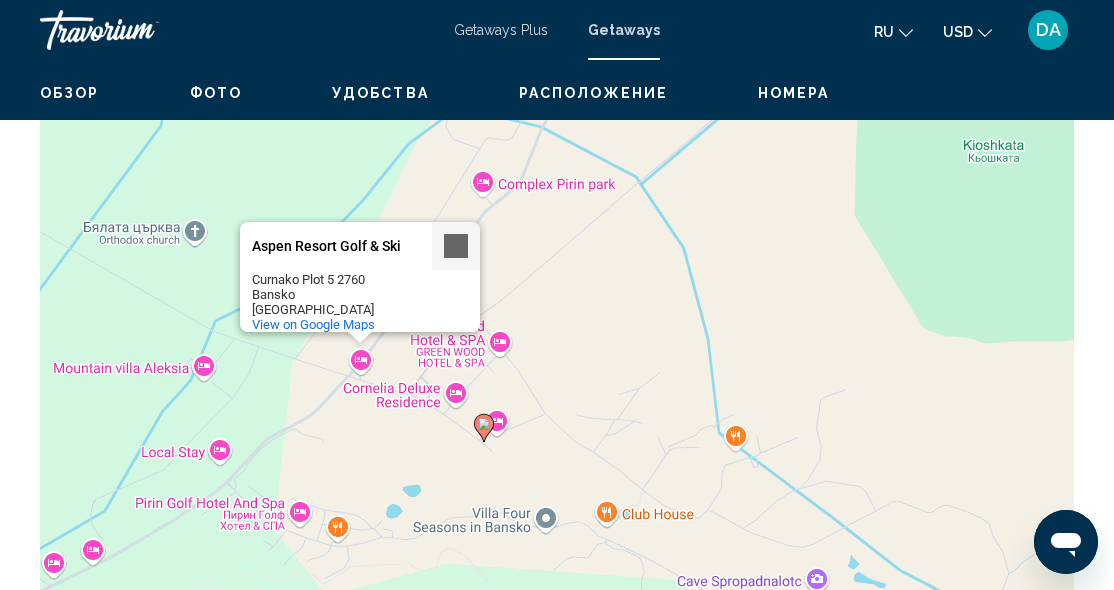 click on "To navigate, press the arrow keys. To activate drag with keyboard, press Alt + Enter. Once in keyboard drag state, use the arrow keys to move the marker. To complete the drag, press the Enter key. To cancel, press Escape.     [GEOGRAPHIC_DATA] Golf & Ski                 Curnako [STREET_ADDRESS][GEOGRAPHIC_DATA]              View on Google Maps" at bounding box center (557, 316) 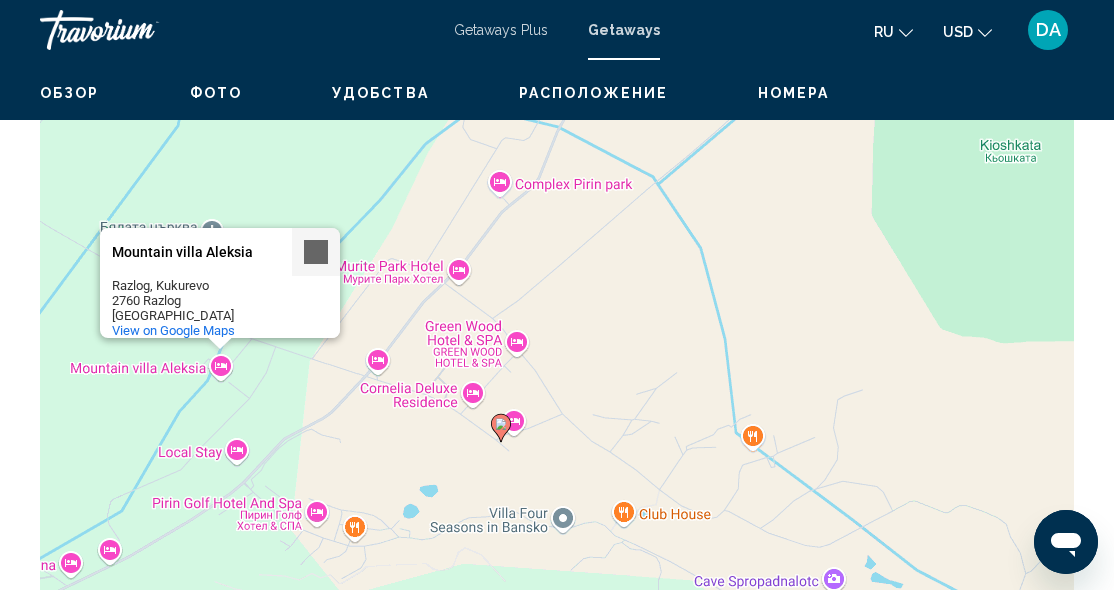 click on "To navigate, press the arrow keys. To activate drag with keyboard, press Alt + Enter. Once in keyboard drag state, use the arrow keys to move the marker. To complete the drag, press the Enter key. To cancel, press Escape.     Mountain villa Aleksia                     Mountain villa [STREET_ADDRESS]              View on Google Maps" at bounding box center [557, 316] 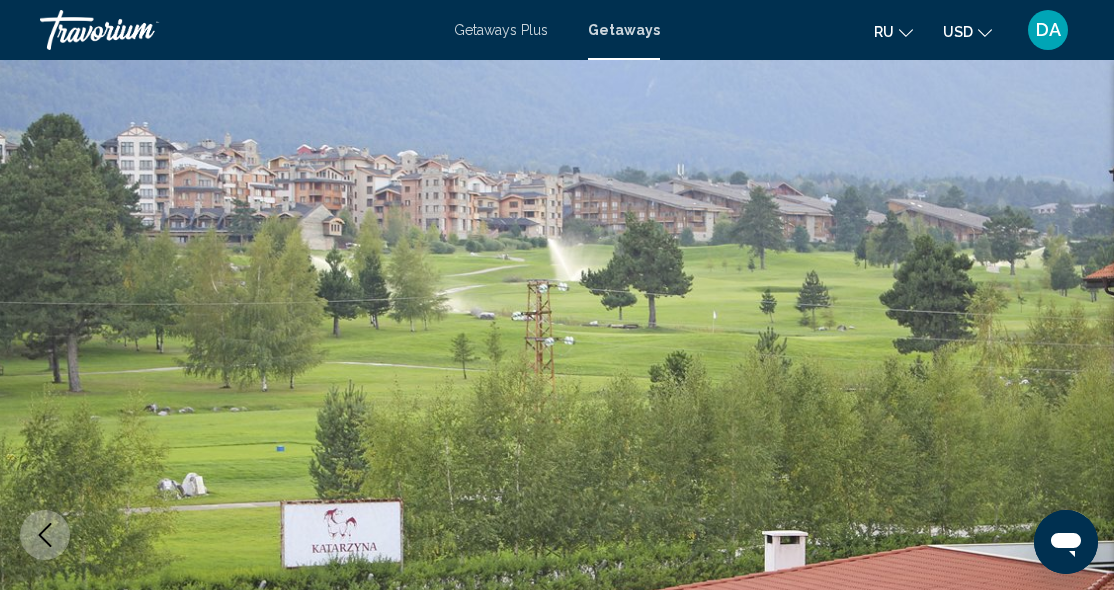 scroll, scrollTop: 0, scrollLeft: 0, axis: both 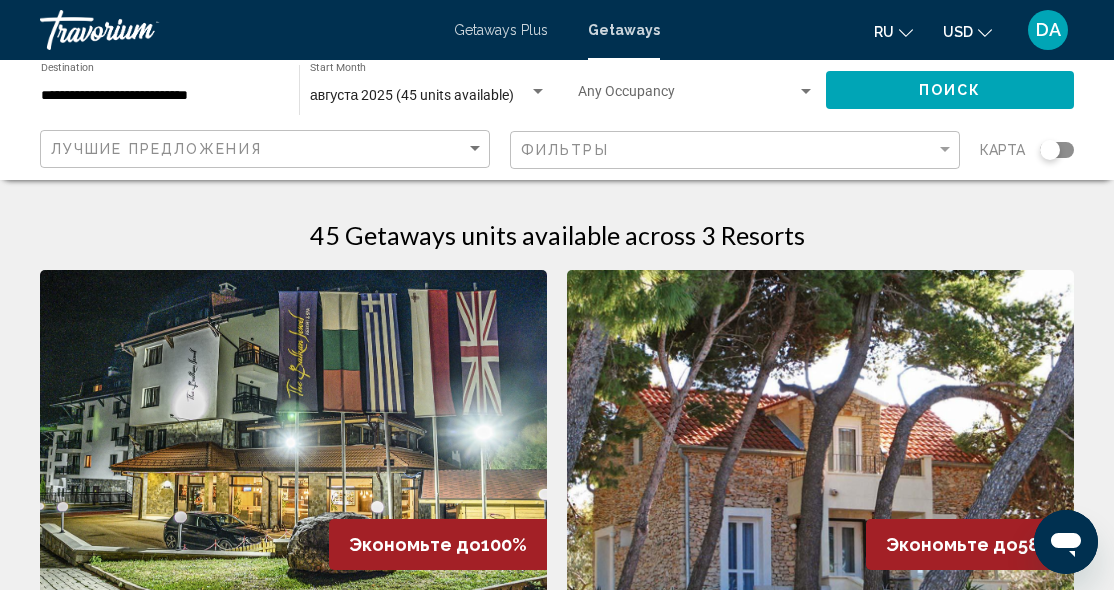 click on "**********" at bounding box center (160, 96) 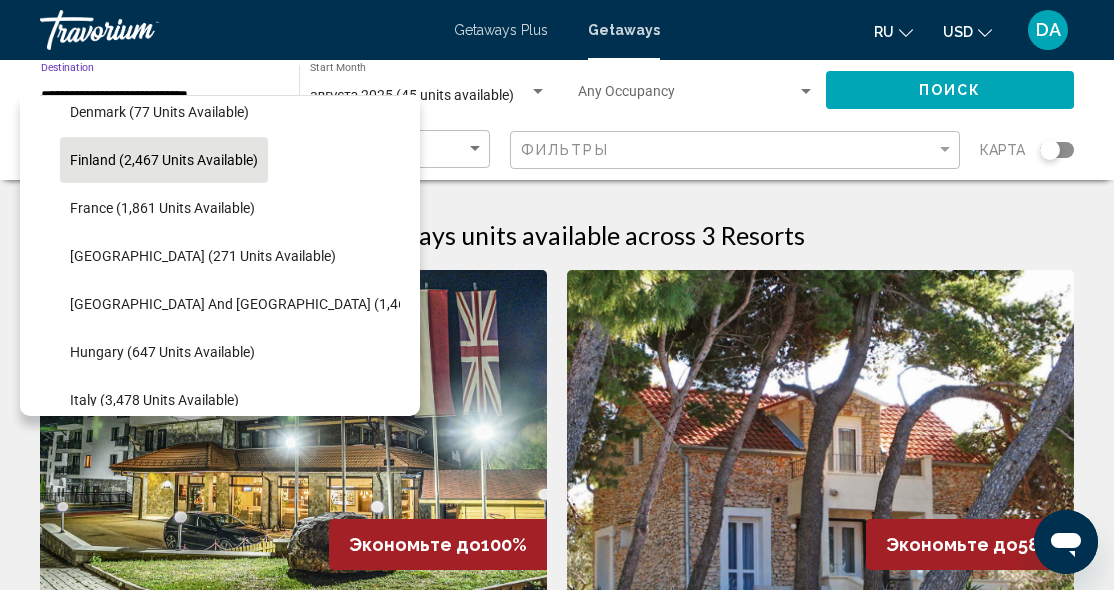 scroll, scrollTop: 500, scrollLeft: 0, axis: vertical 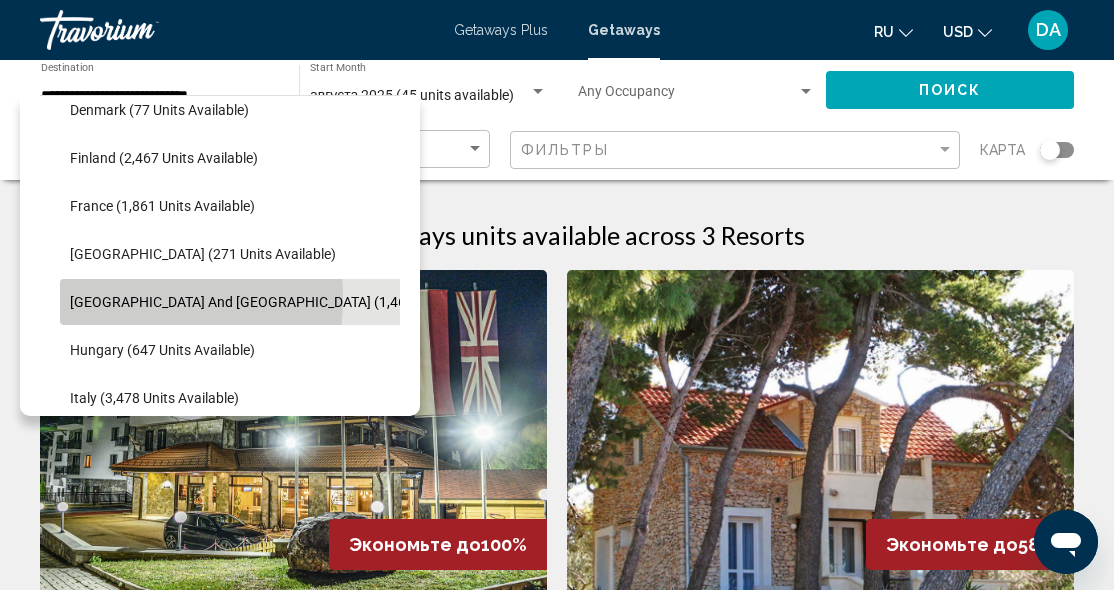 click on "[GEOGRAPHIC_DATA] and [GEOGRAPHIC_DATA] (1,468 units available)" 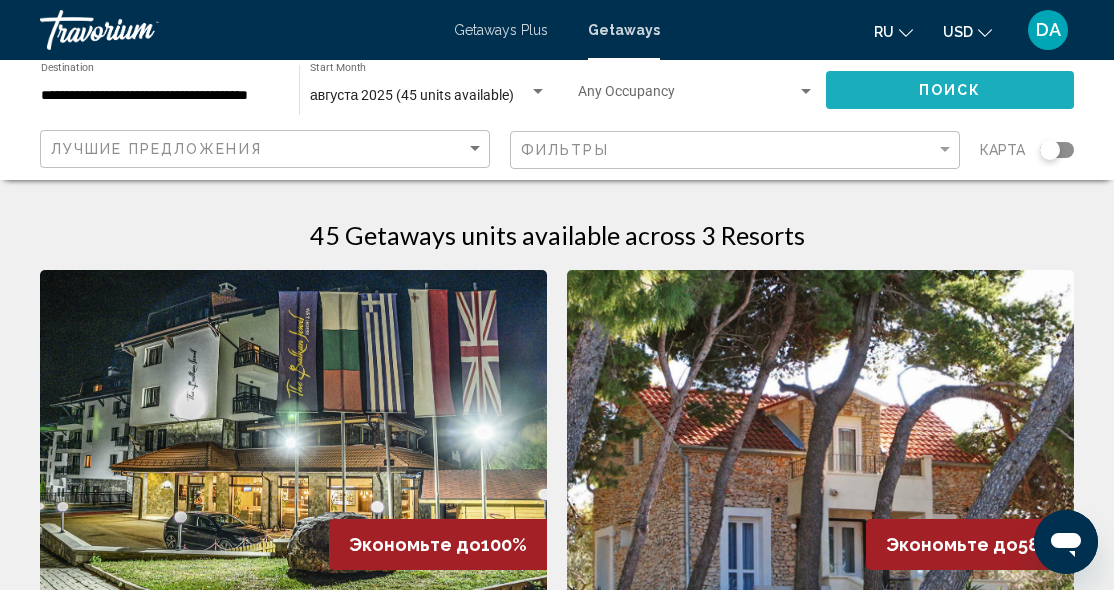 click on "Поиск" 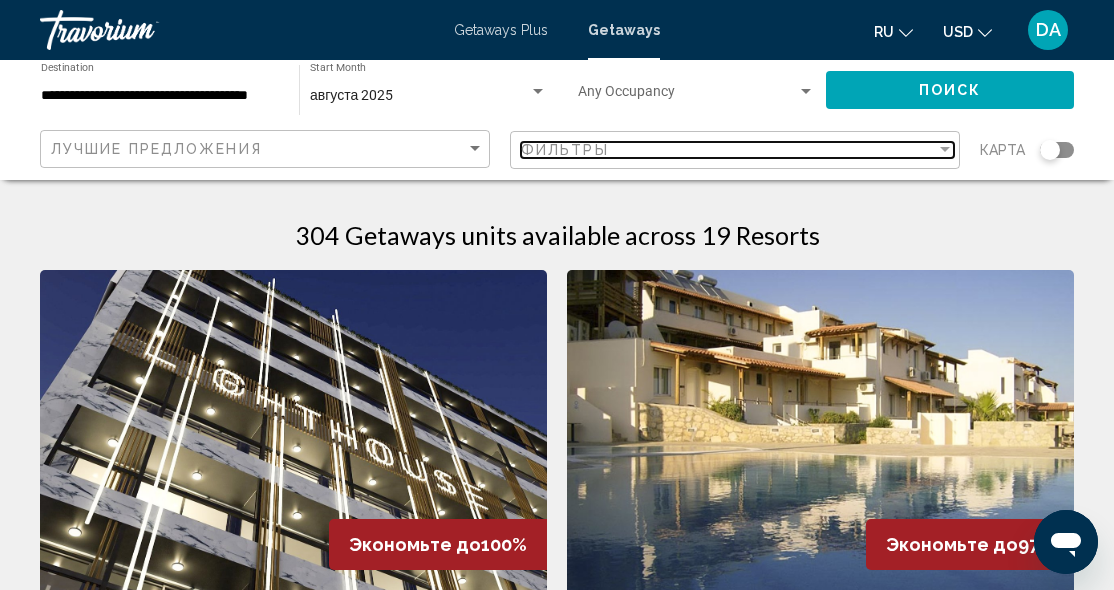 click at bounding box center [945, 149] 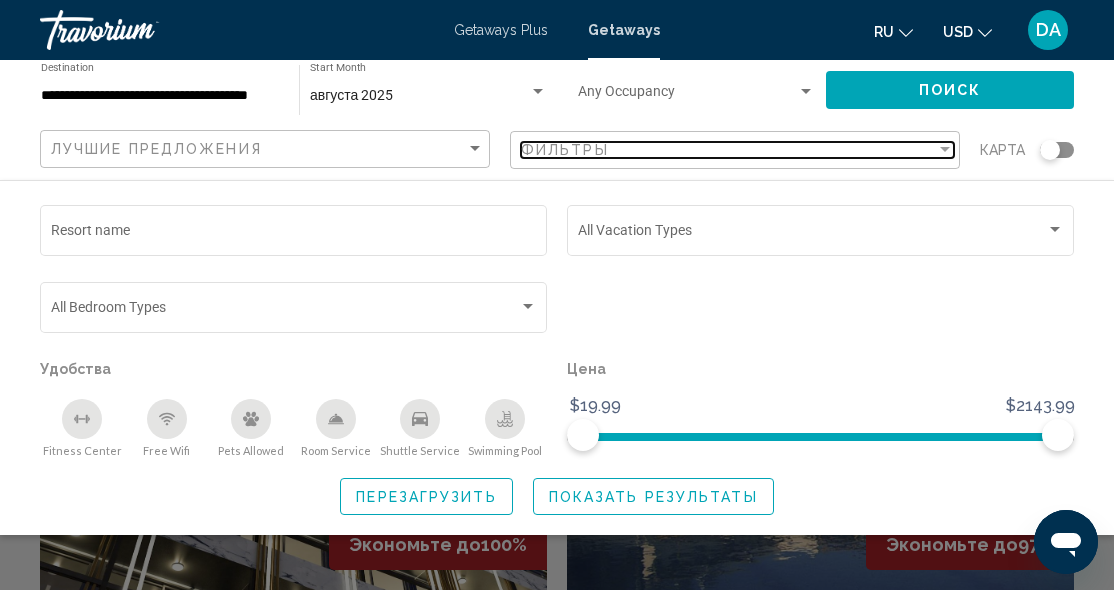 click at bounding box center [945, 149] 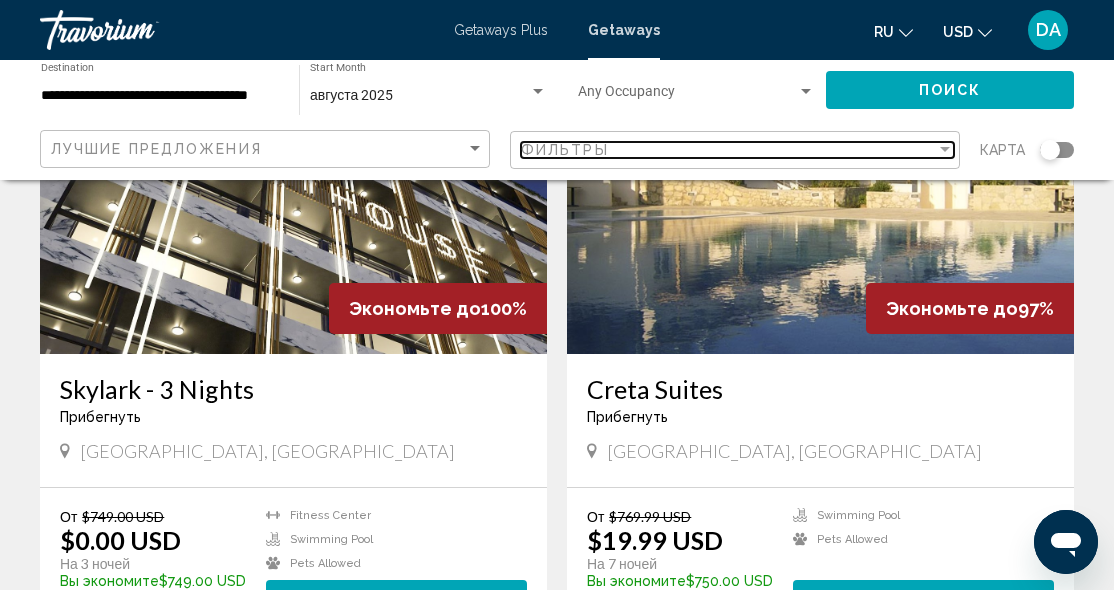 scroll, scrollTop: 234, scrollLeft: 0, axis: vertical 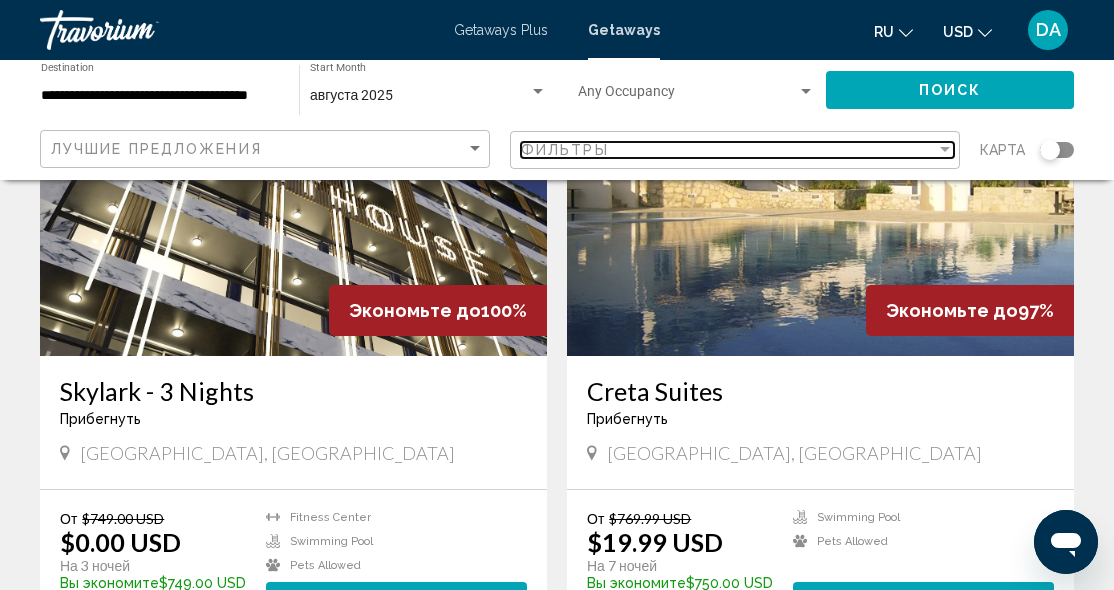 click at bounding box center (945, 149) 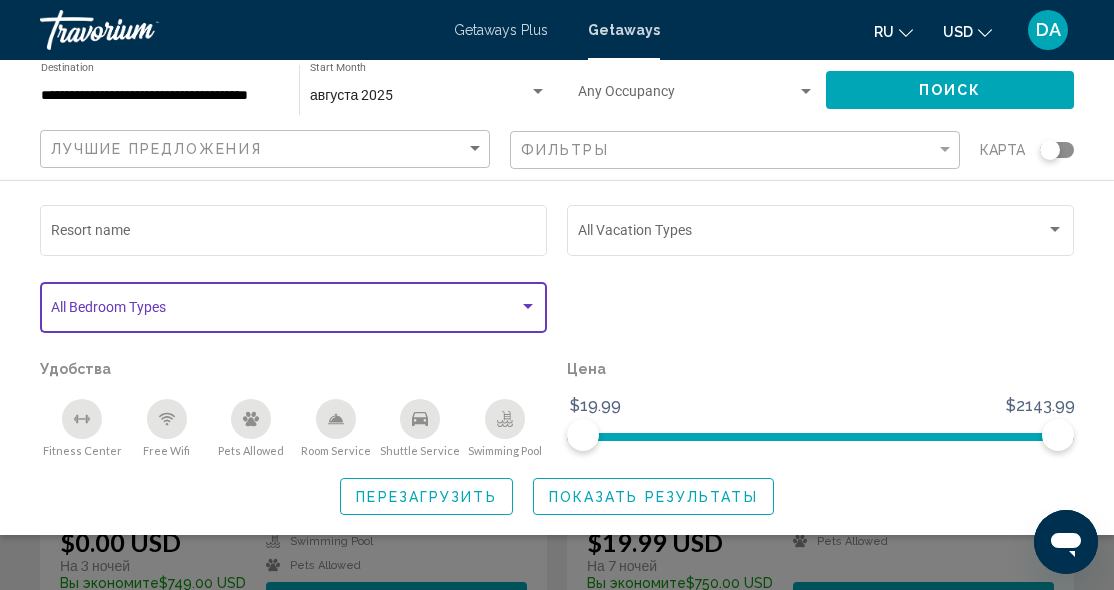 click at bounding box center [528, 306] 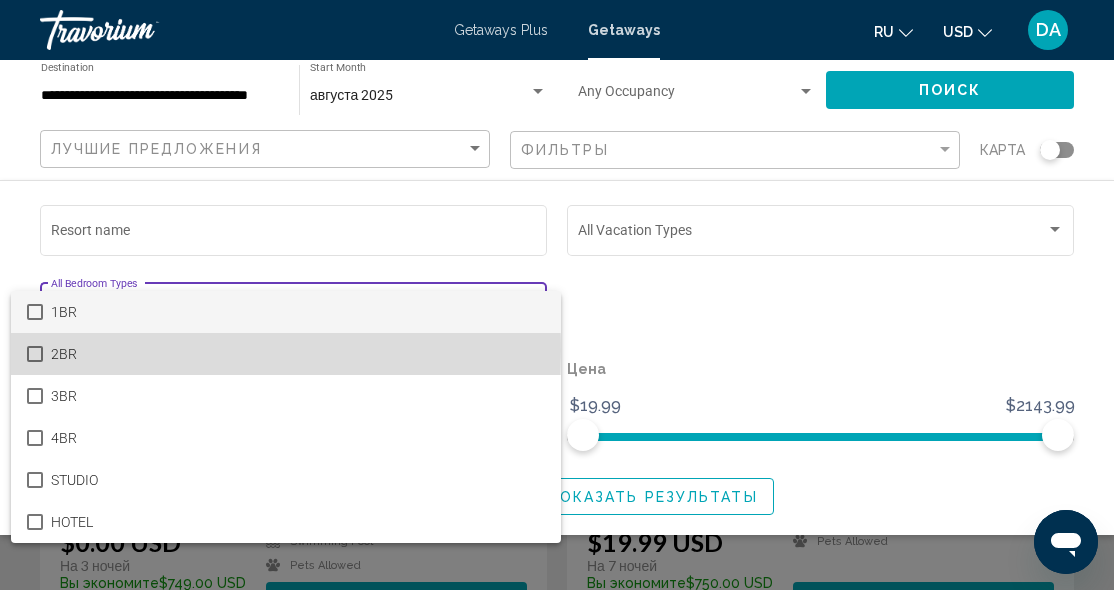click at bounding box center [35, 354] 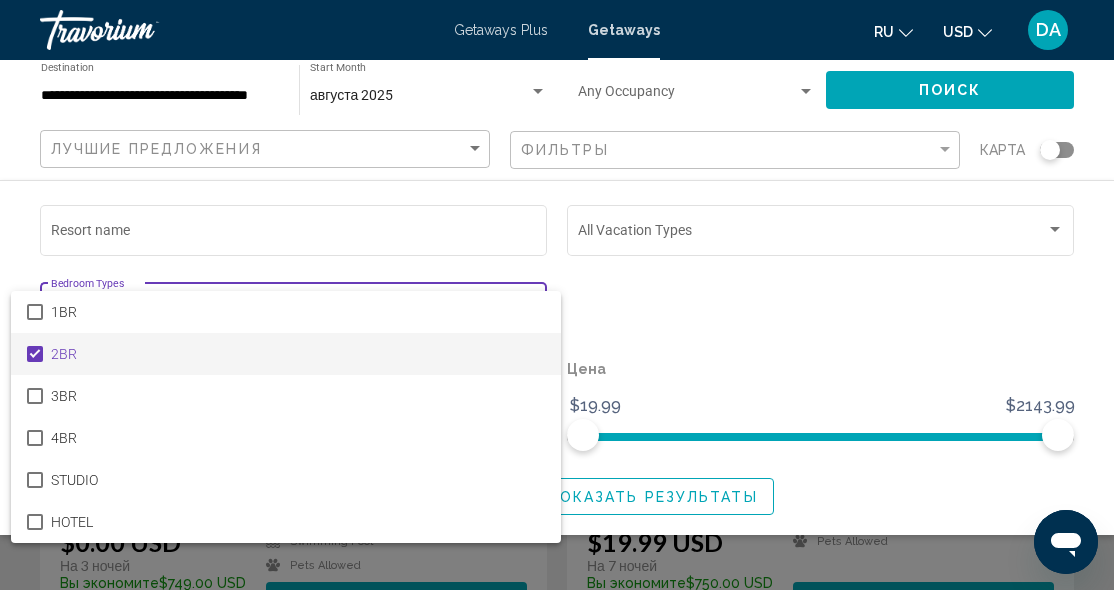 click at bounding box center [557, 295] 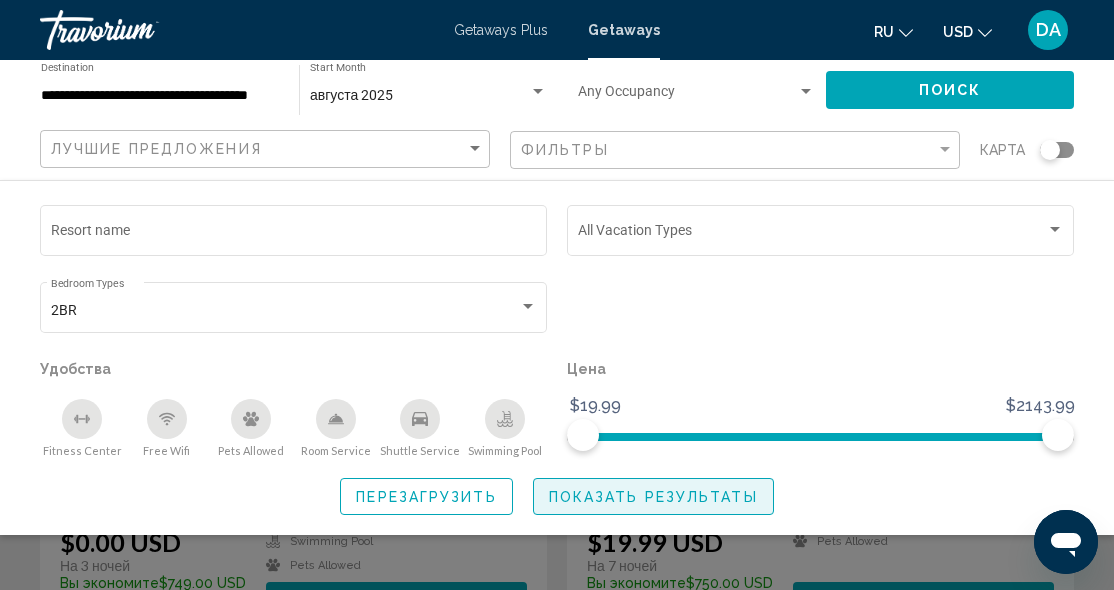 click on "Показать результаты" 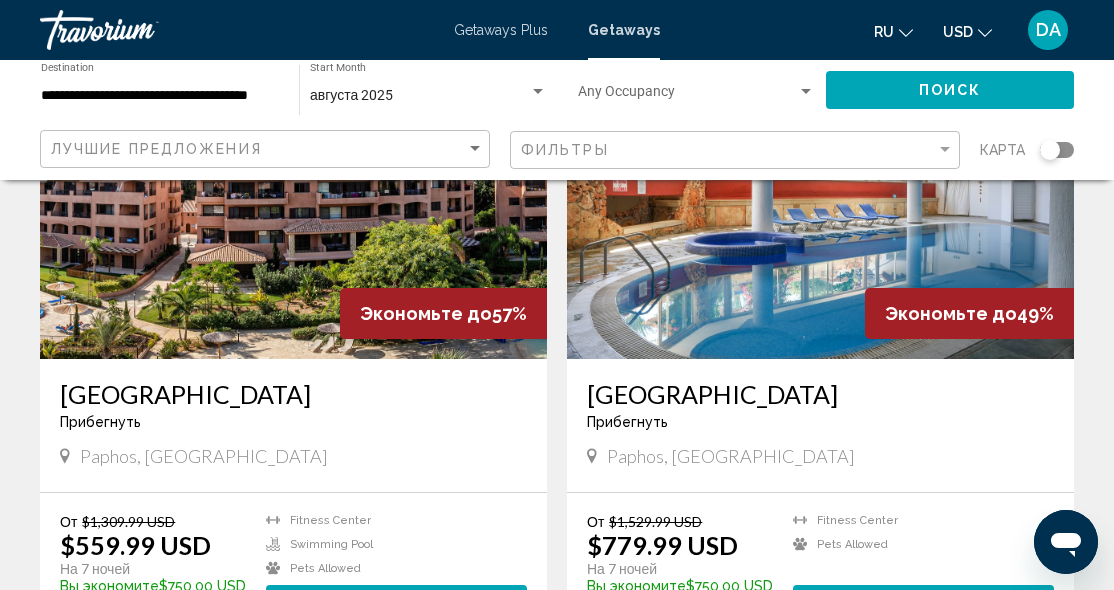 scroll, scrollTop: 230, scrollLeft: 0, axis: vertical 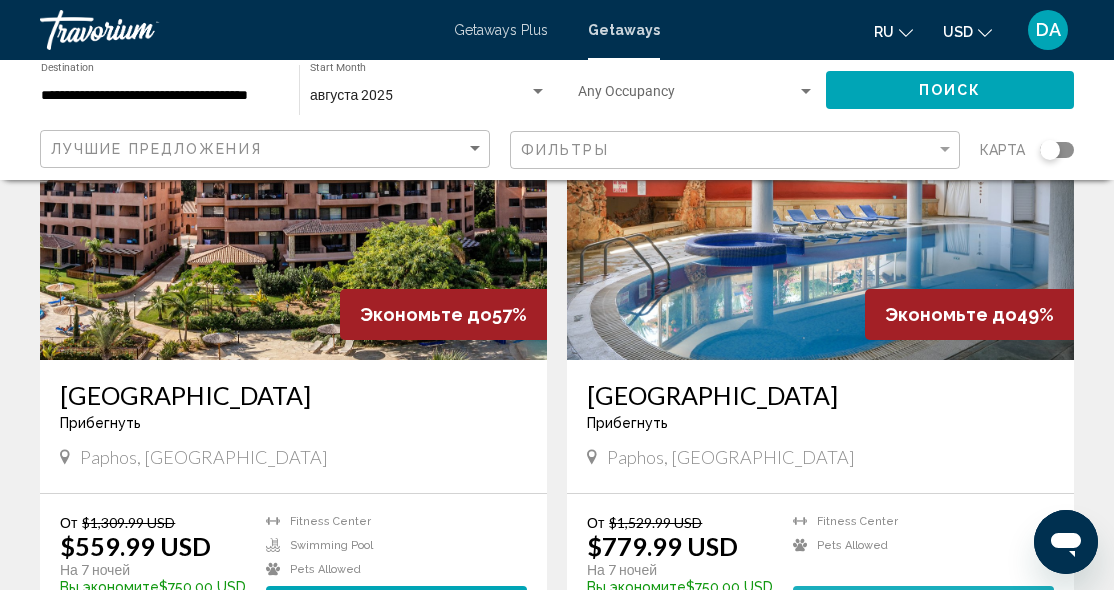 click on "View Resort" at bounding box center [879, 605] 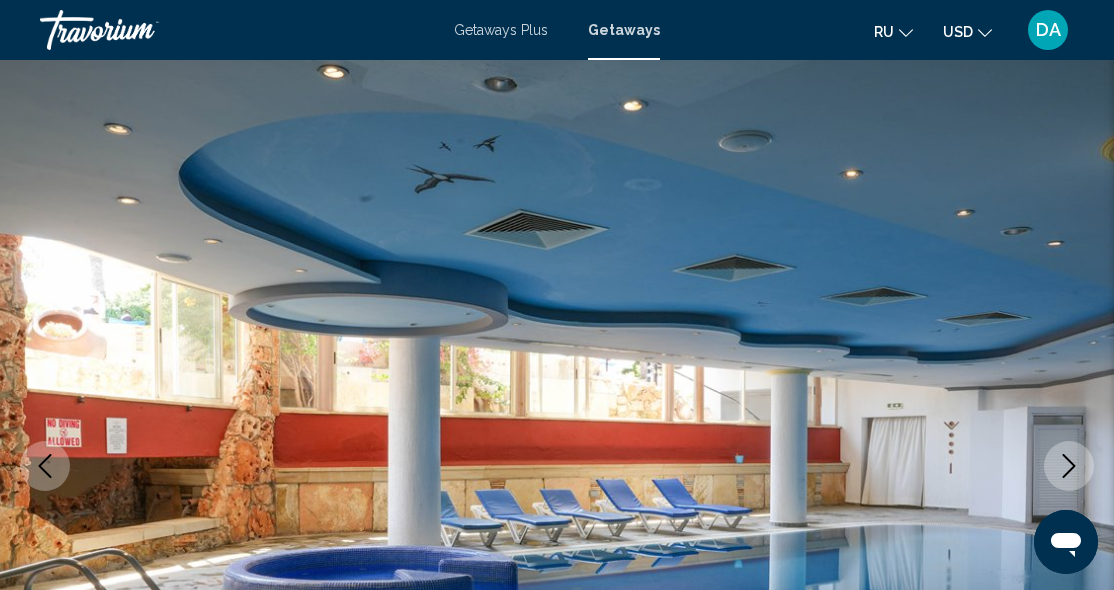 scroll, scrollTop: 41, scrollLeft: 0, axis: vertical 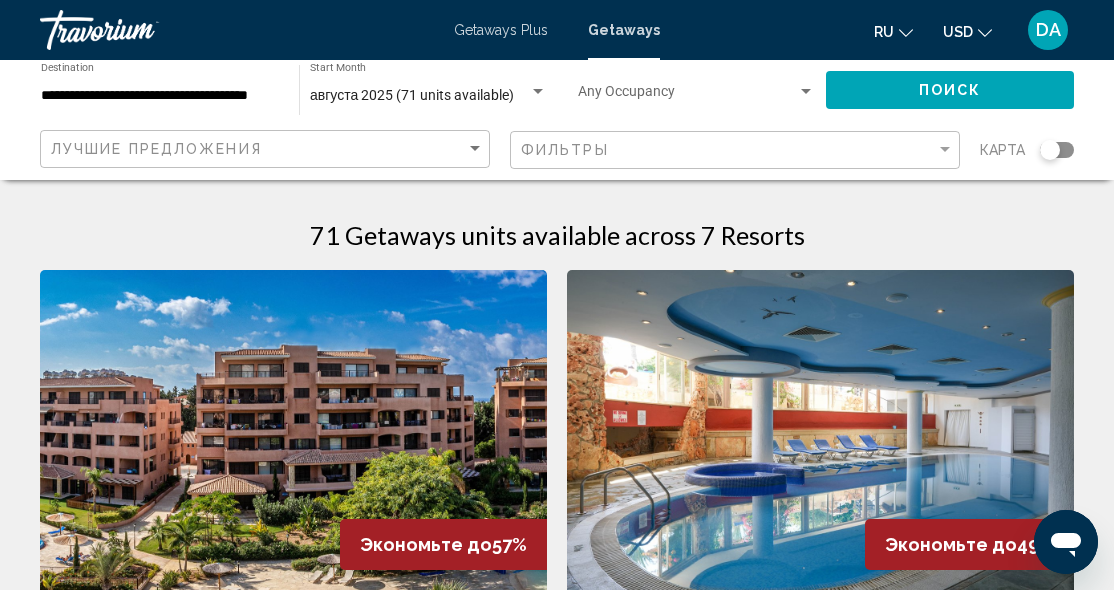 click at bounding box center (293, 430) 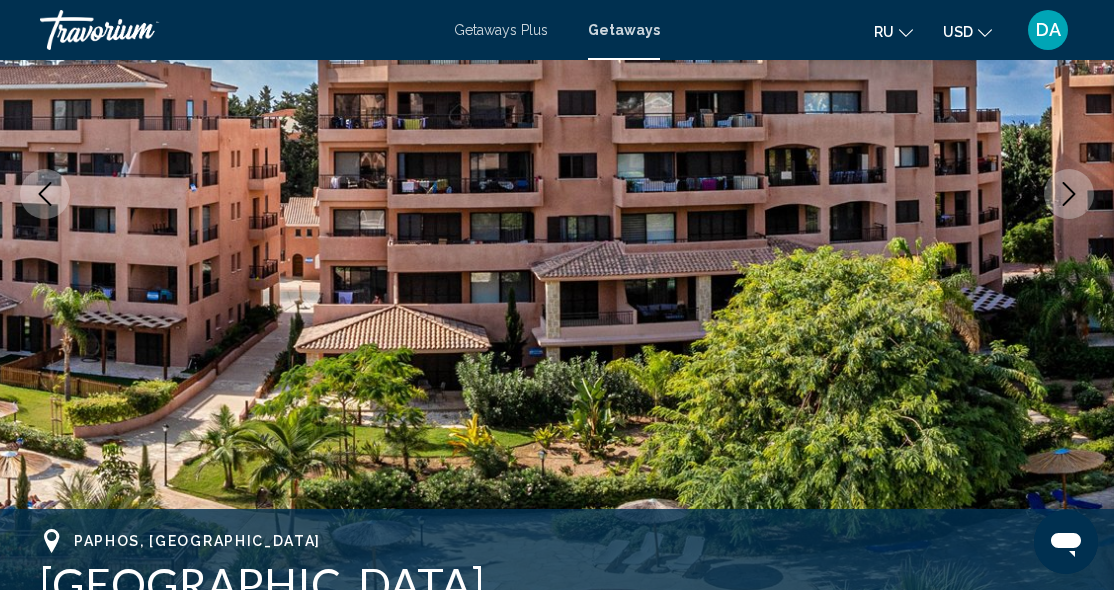 scroll, scrollTop: 334, scrollLeft: 0, axis: vertical 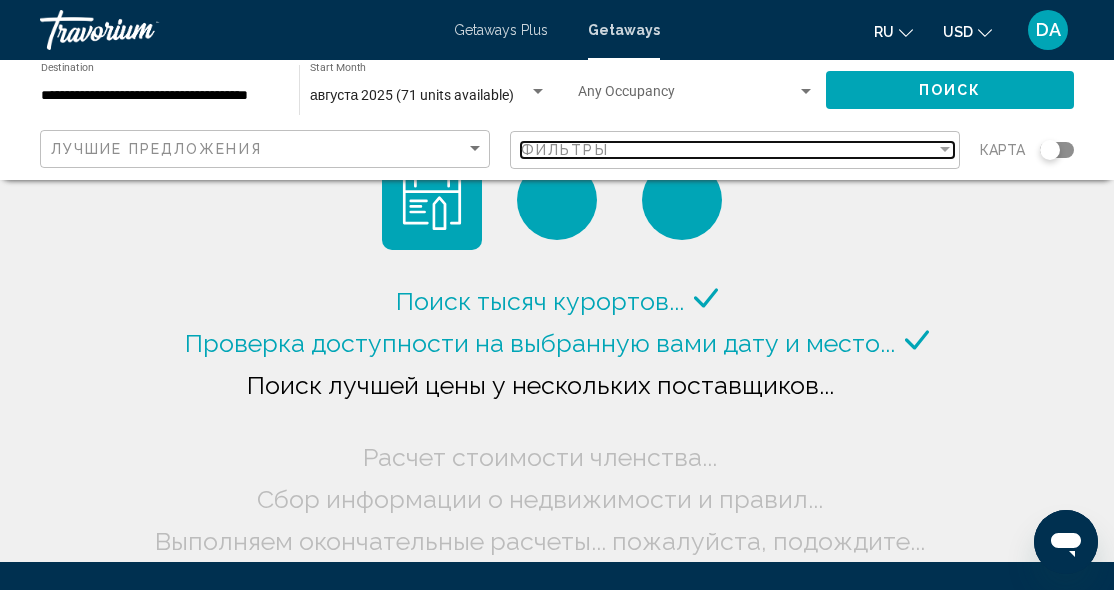 click at bounding box center (945, 149) 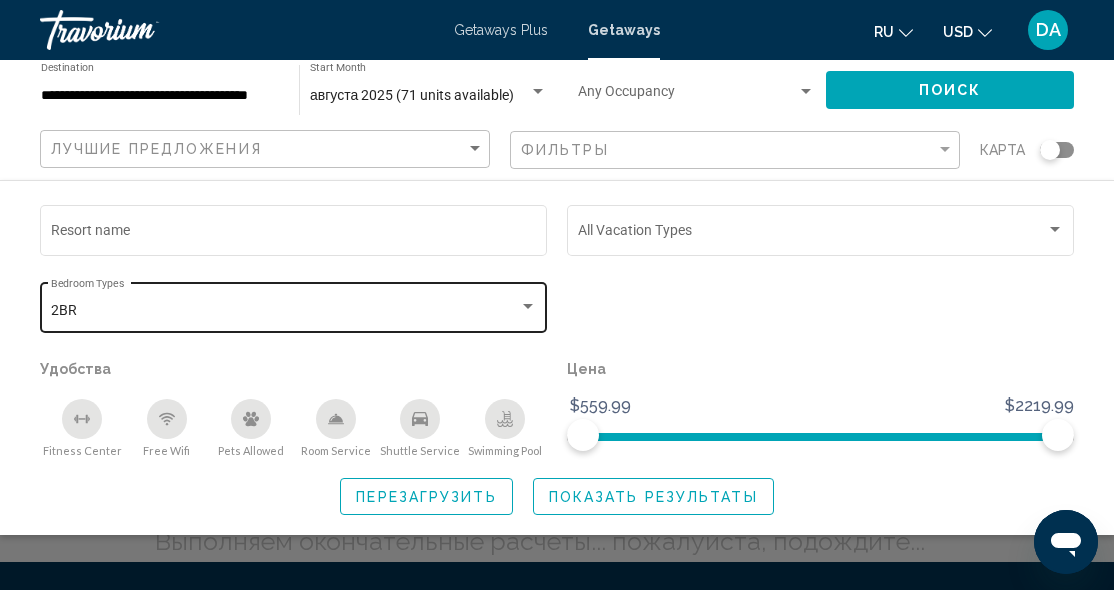 click at bounding box center [528, 307] 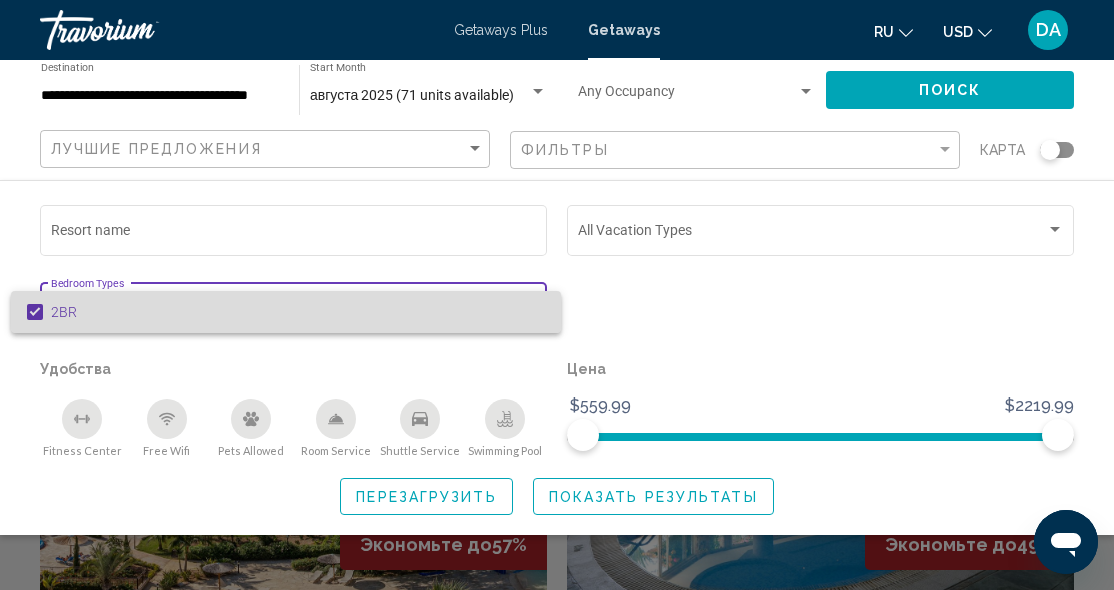 click on "2BR" at bounding box center [298, 312] 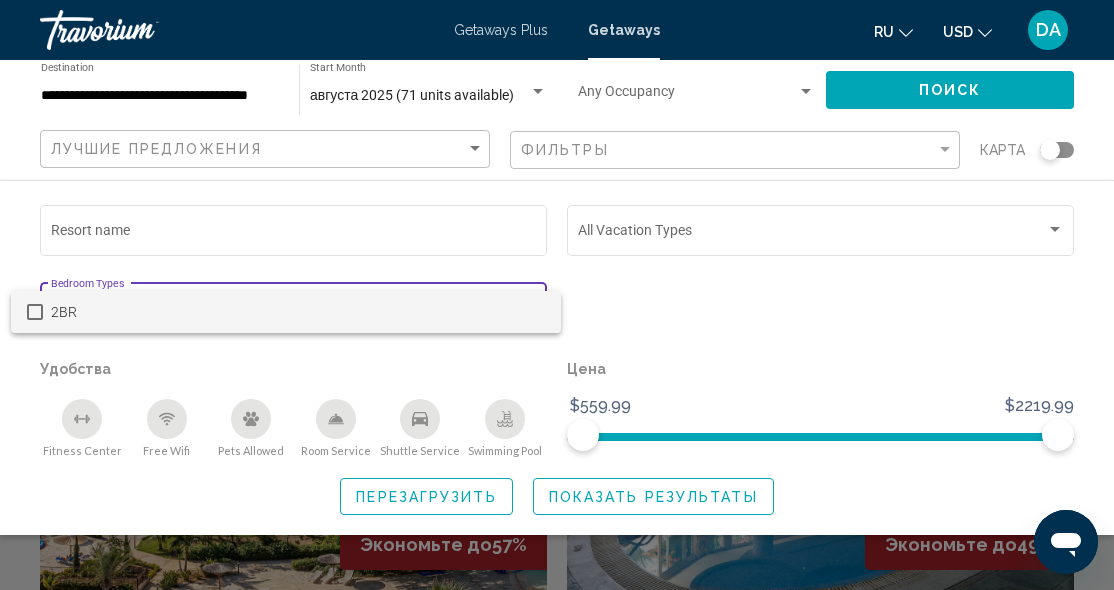 click on "2BR" at bounding box center (298, 312) 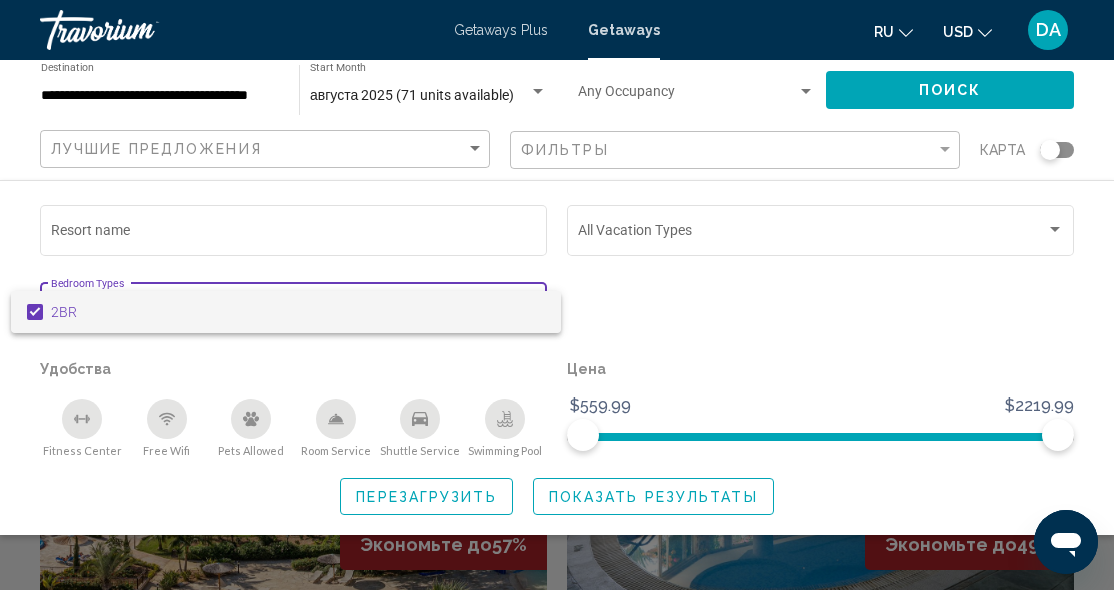 click at bounding box center (557, 295) 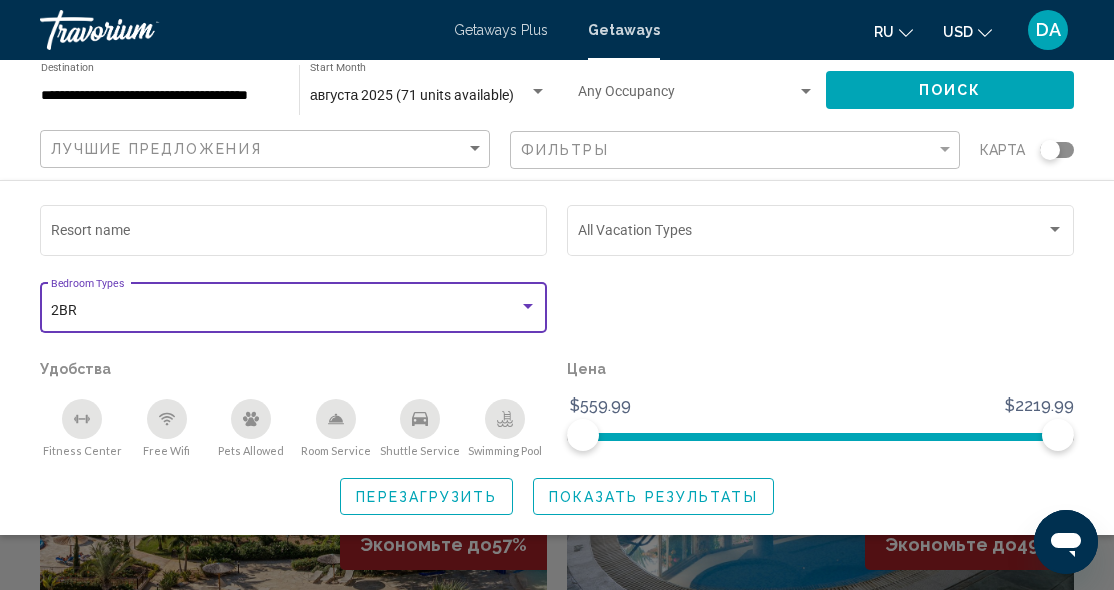 click at bounding box center [528, 307] 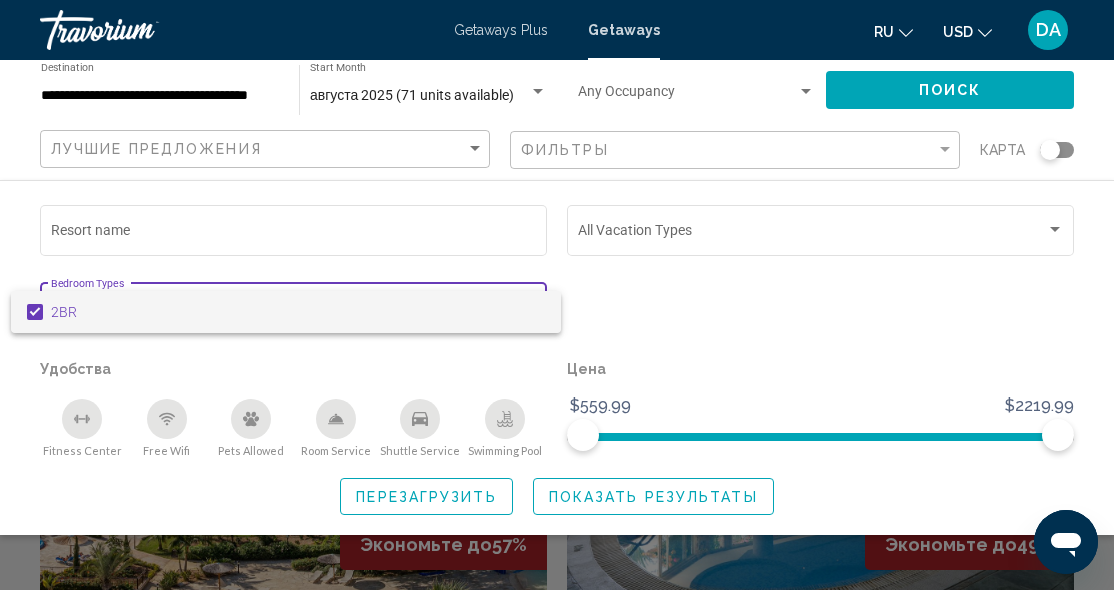 click at bounding box center (557, 295) 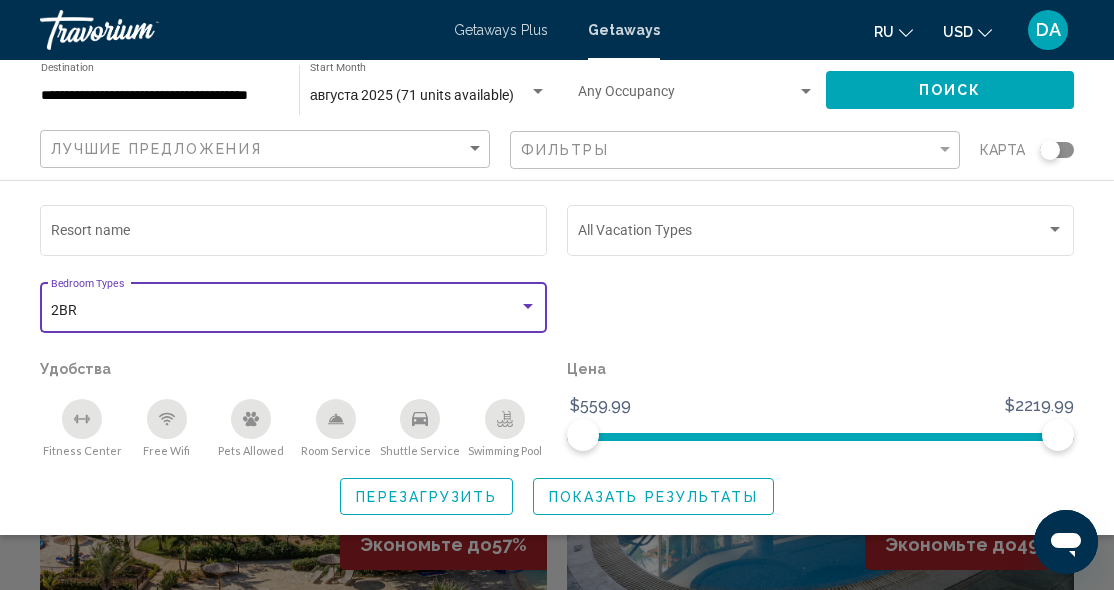 click at bounding box center (528, 306) 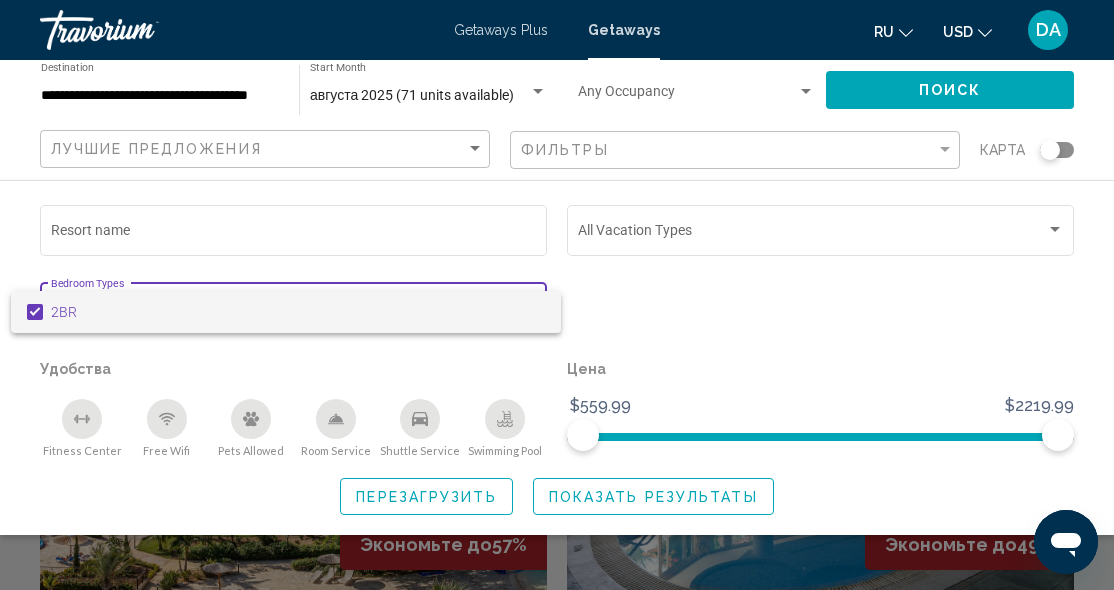 click on "2BR" at bounding box center (298, 312) 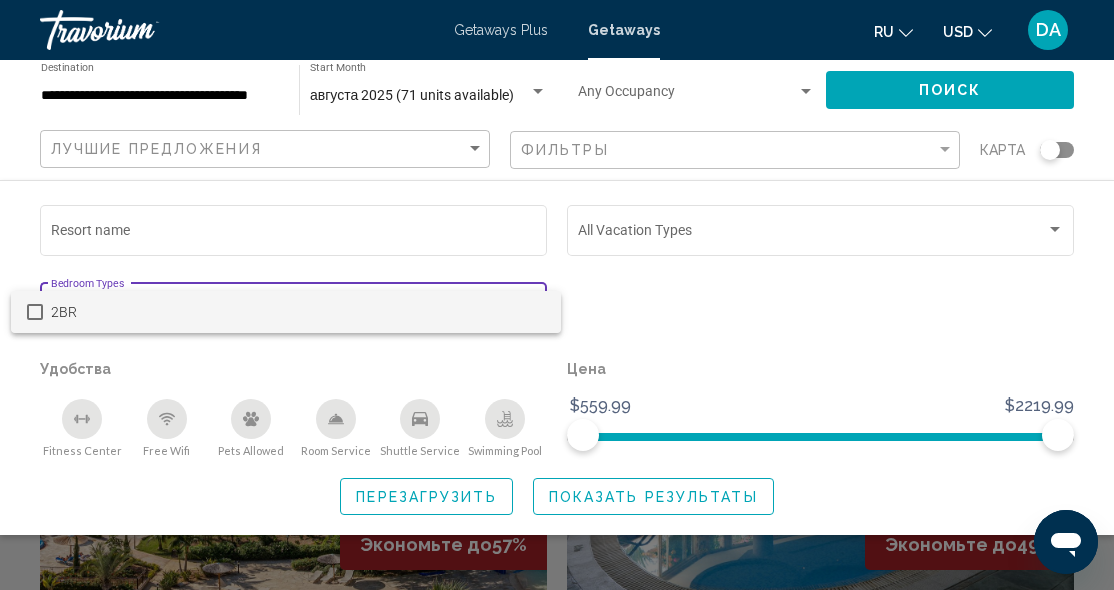 click at bounding box center [557, 295] 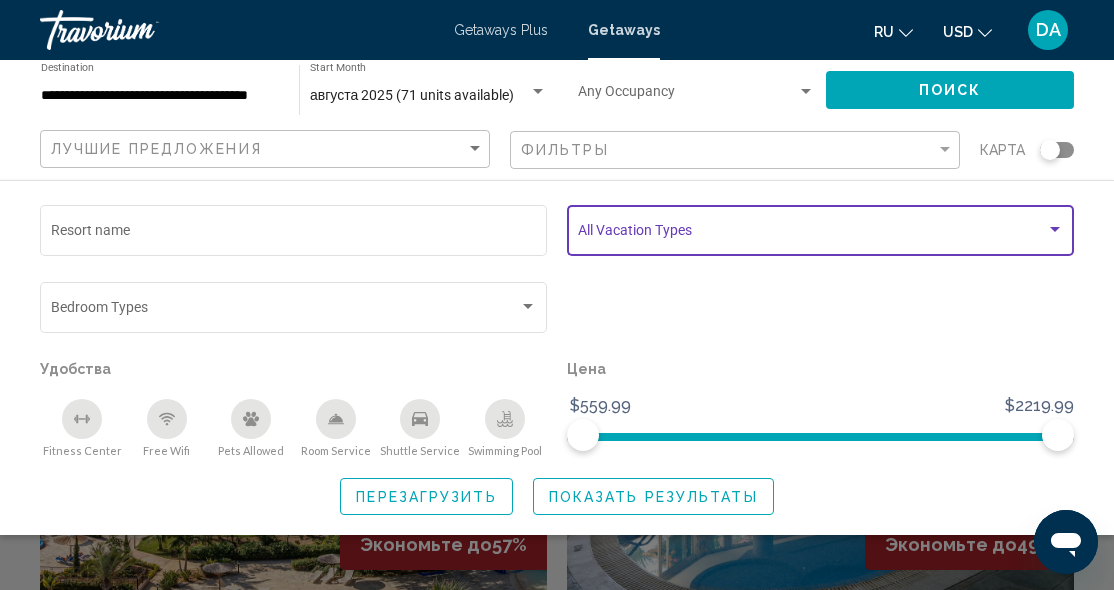 click at bounding box center (1055, 229) 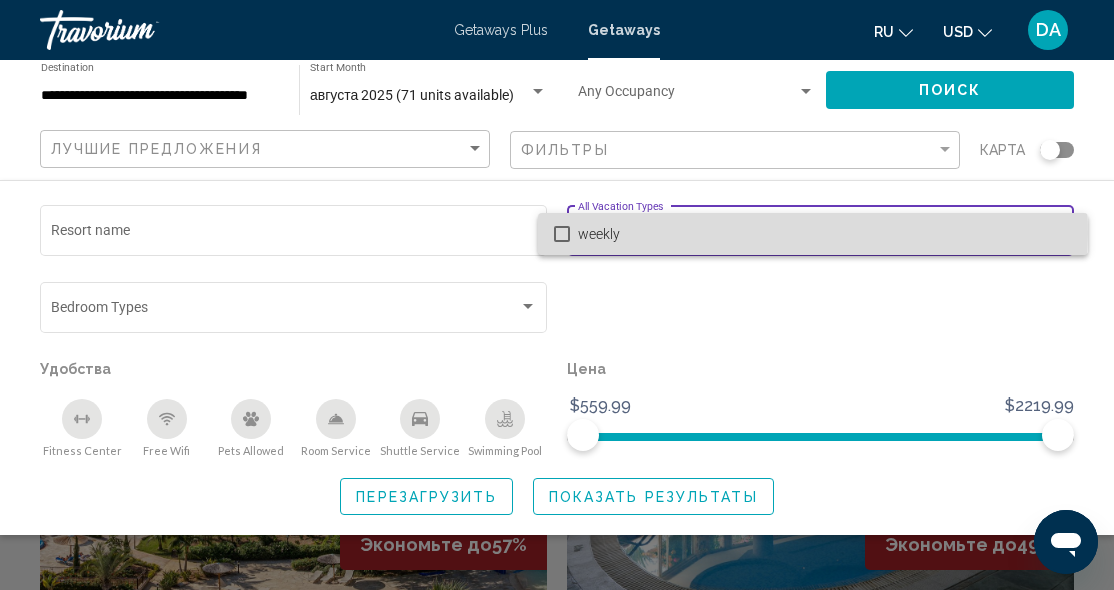 click at bounding box center (562, 234) 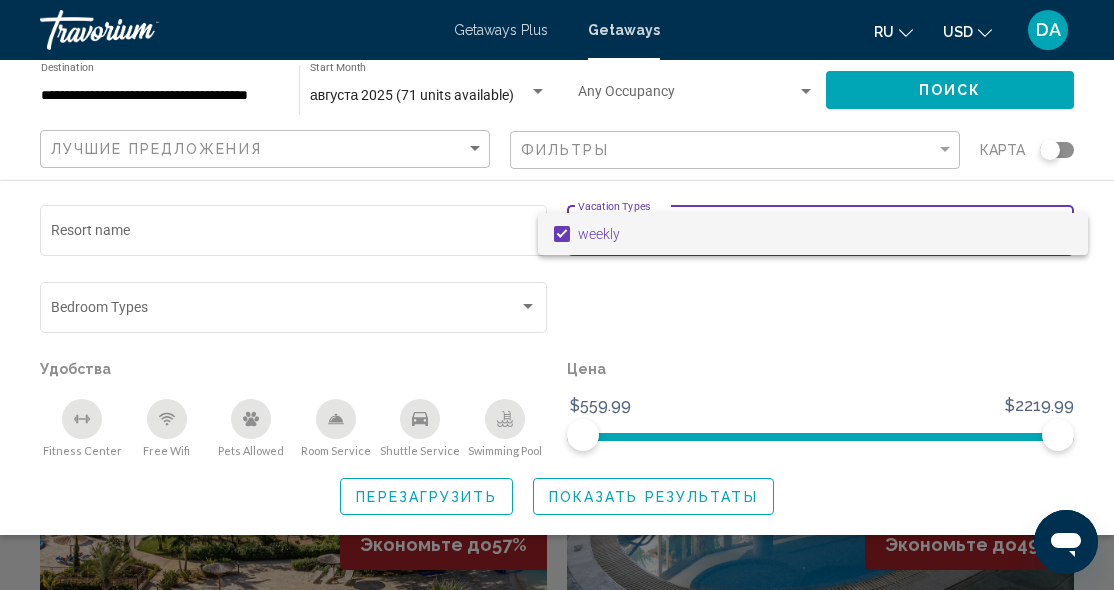 click at bounding box center [557, 295] 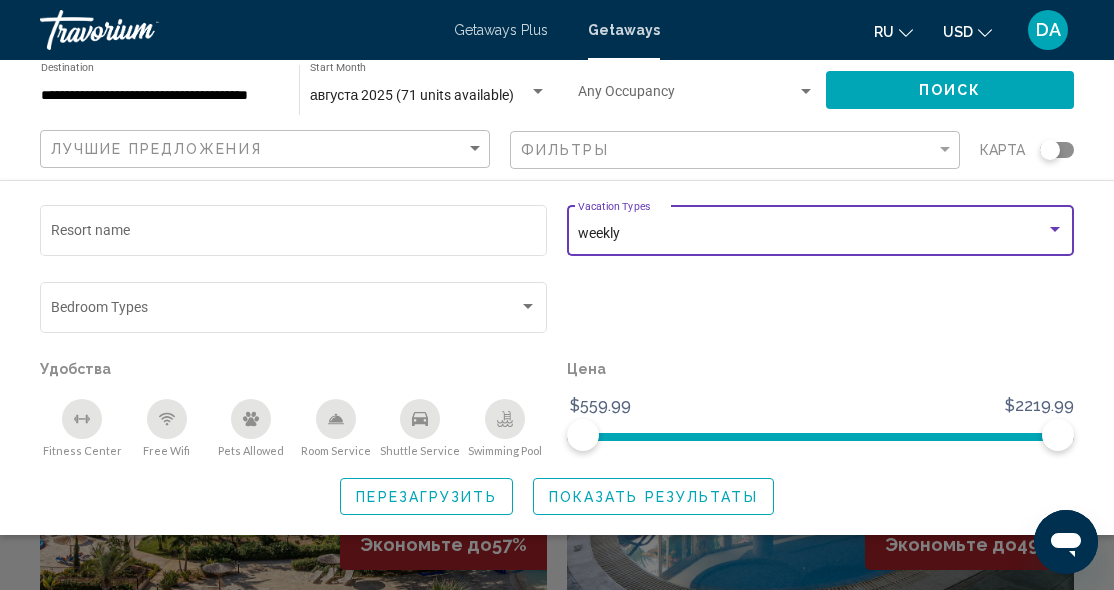 click at bounding box center (1055, 230) 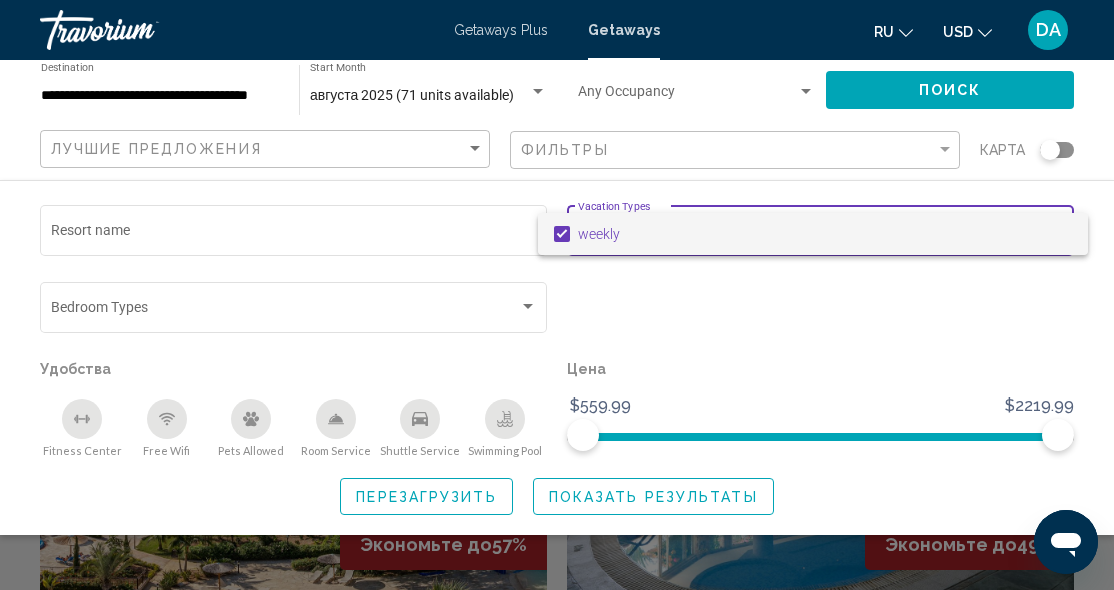 click at bounding box center [557, 295] 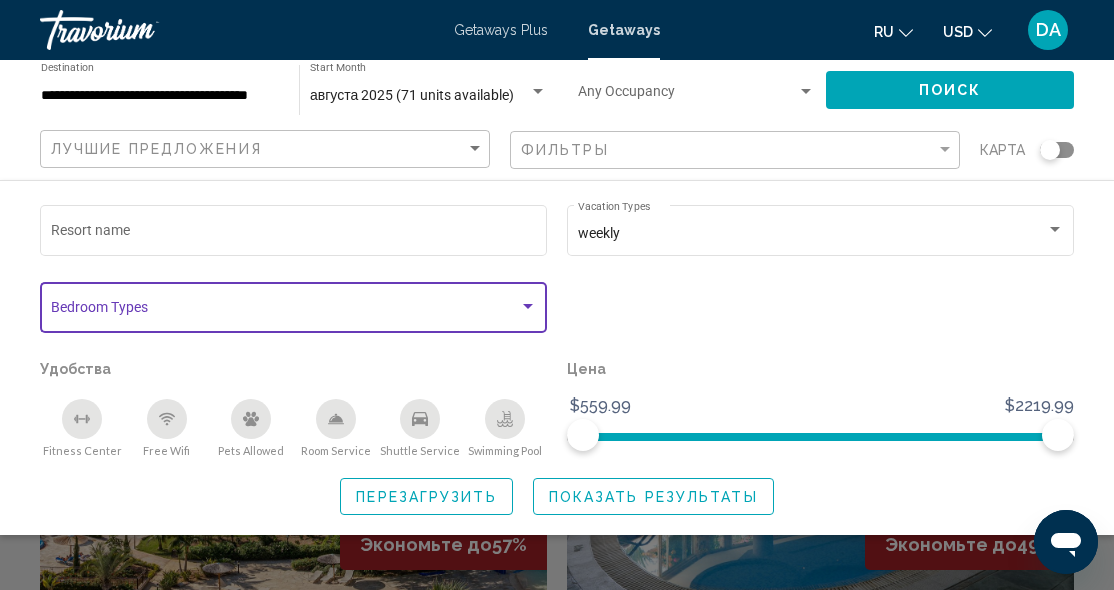 click at bounding box center [528, 307] 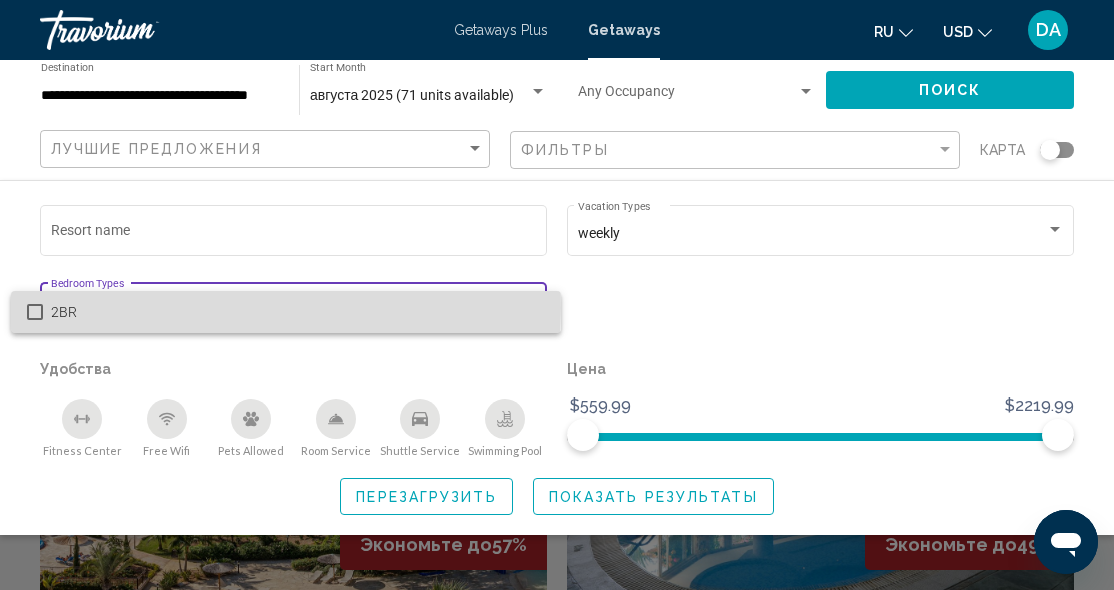click on "2BR" at bounding box center (286, 312) 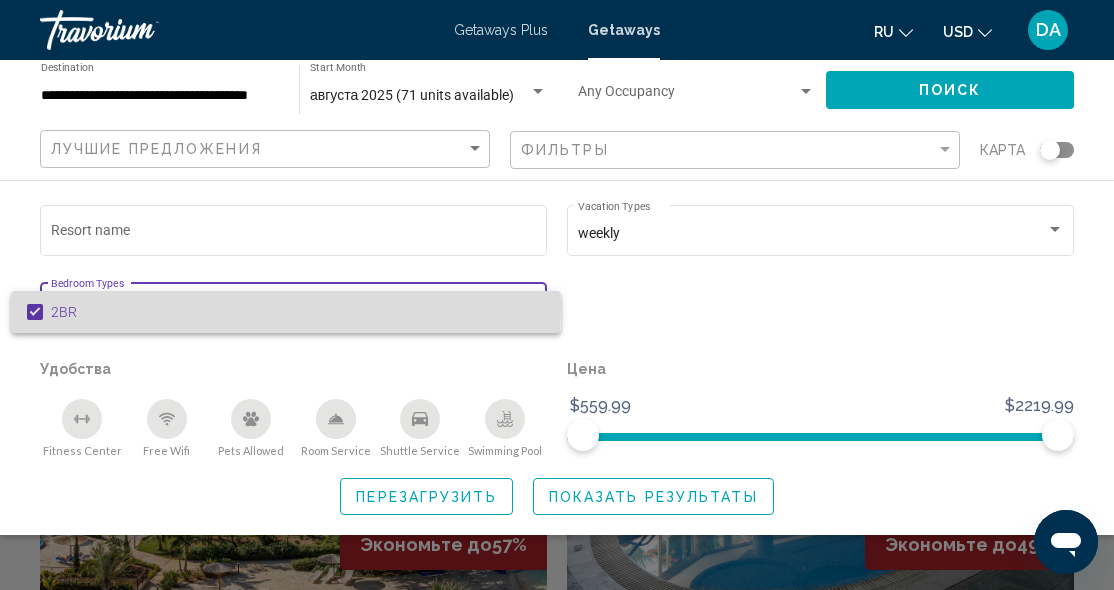 click at bounding box center [35, 312] 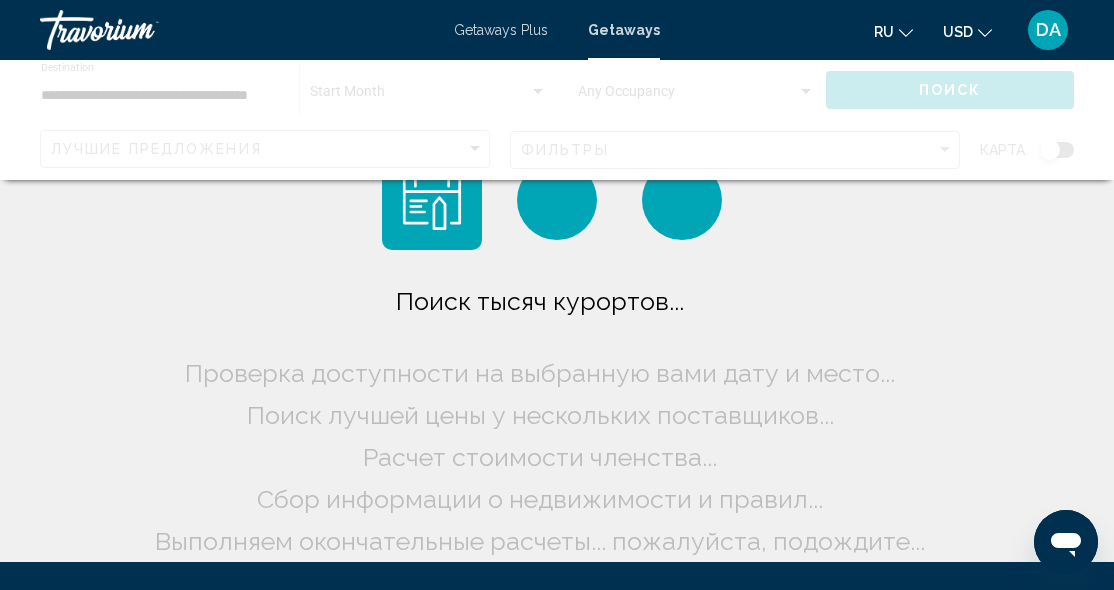 scroll, scrollTop: 132, scrollLeft: 0, axis: vertical 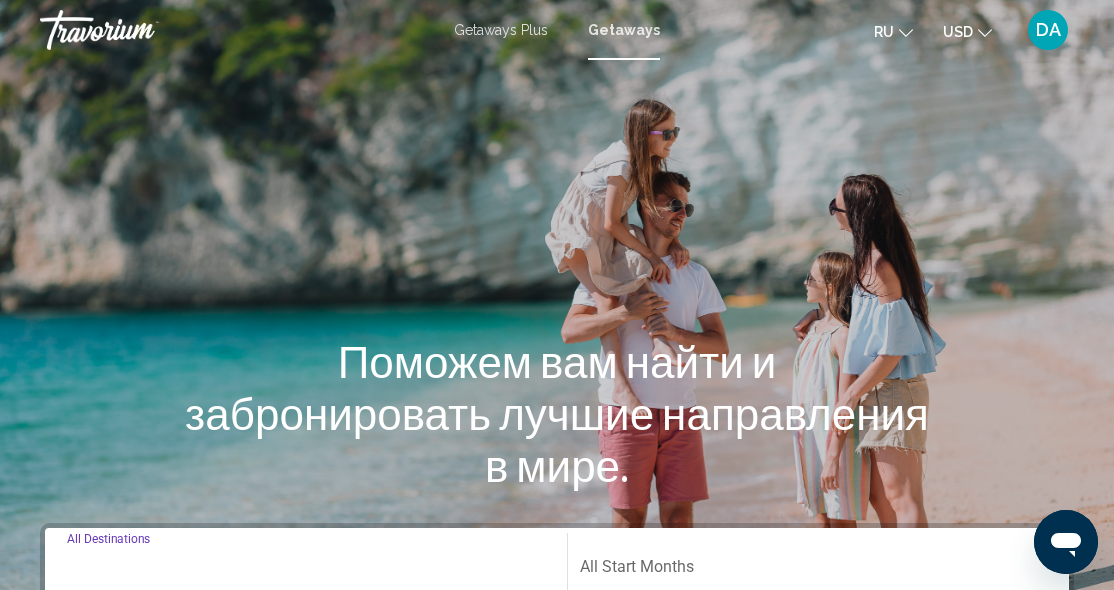 click on "Destination All Destinations" at bounding box center [306, 571] 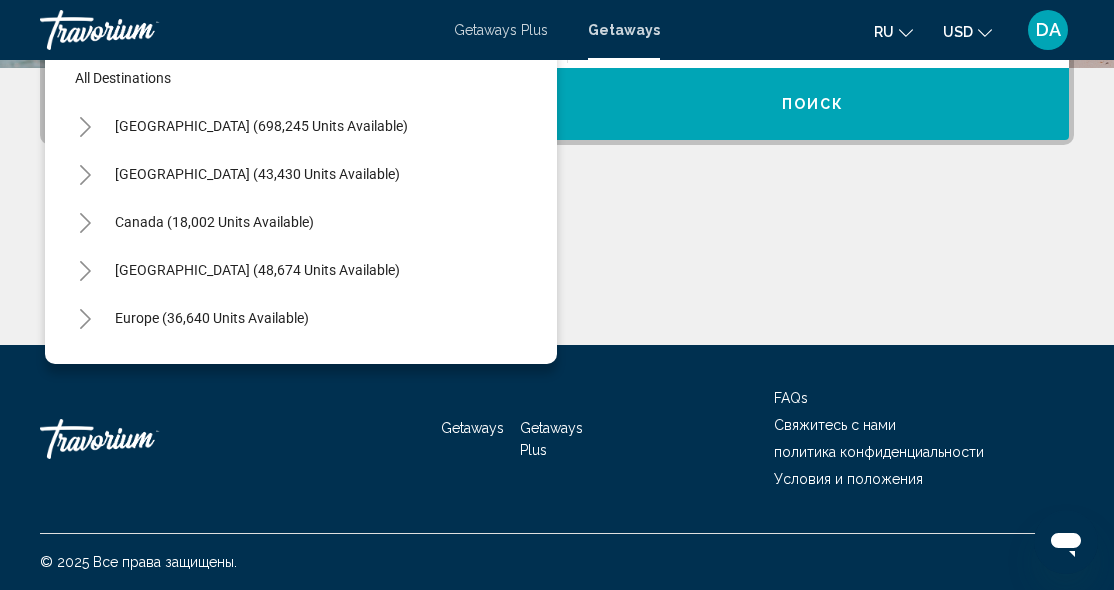 scroll, scrollTop: 532, scrollLeft: 0, axis: vertical 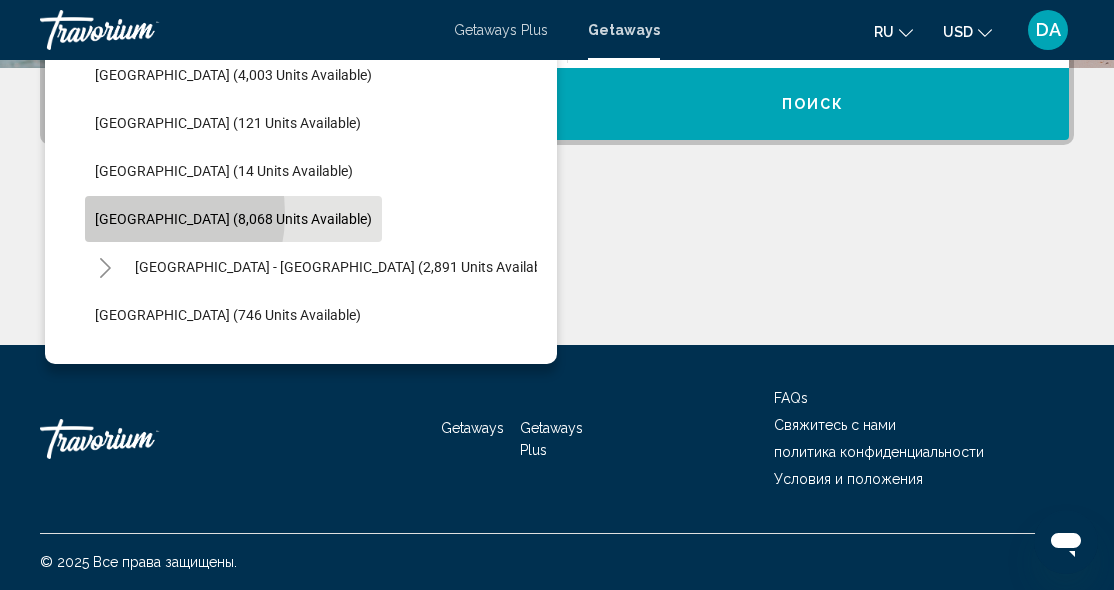 click on "[GEOGRAPHIC_DATA] (8,068 units available)" 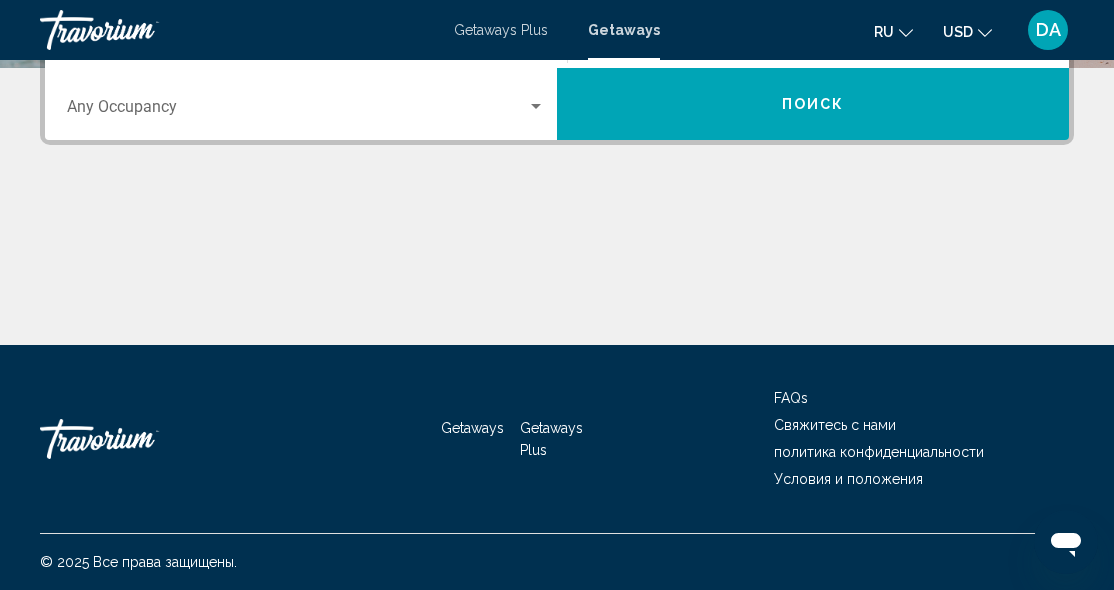 scroll, scrollTop: 458, scrollLeft: 0, axis: vertical 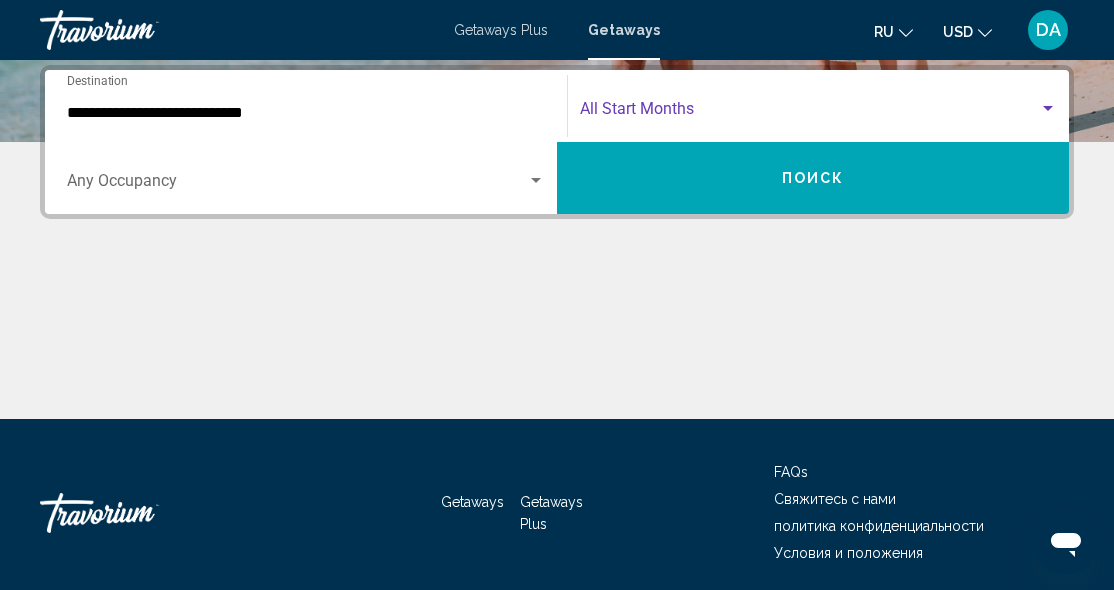 click at bounding box center (1048, 108) 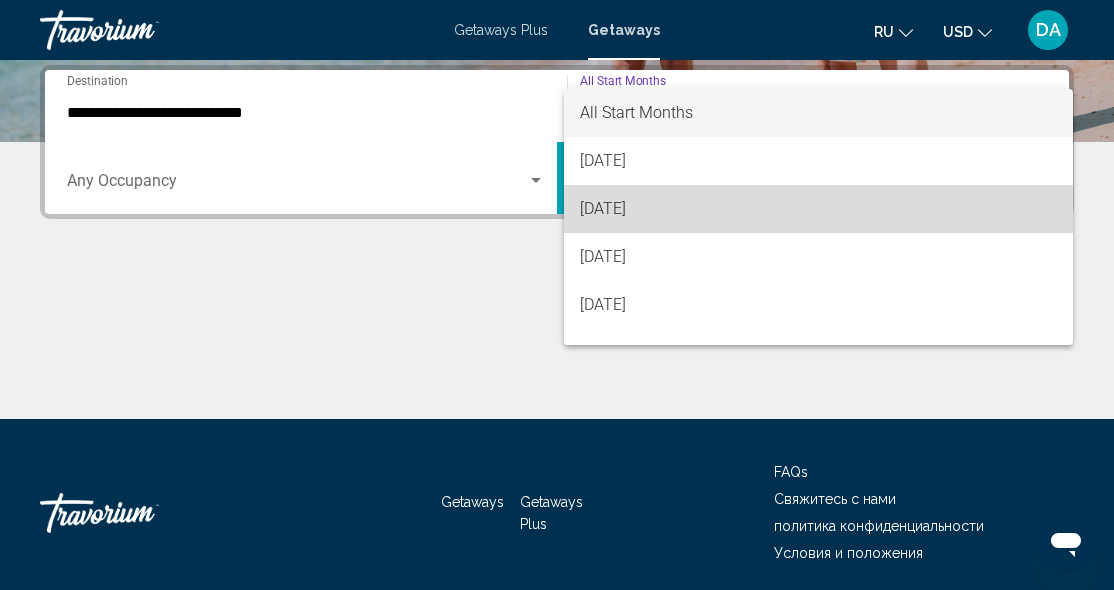 click on "[DATE]" at bounding box center [818, 209] 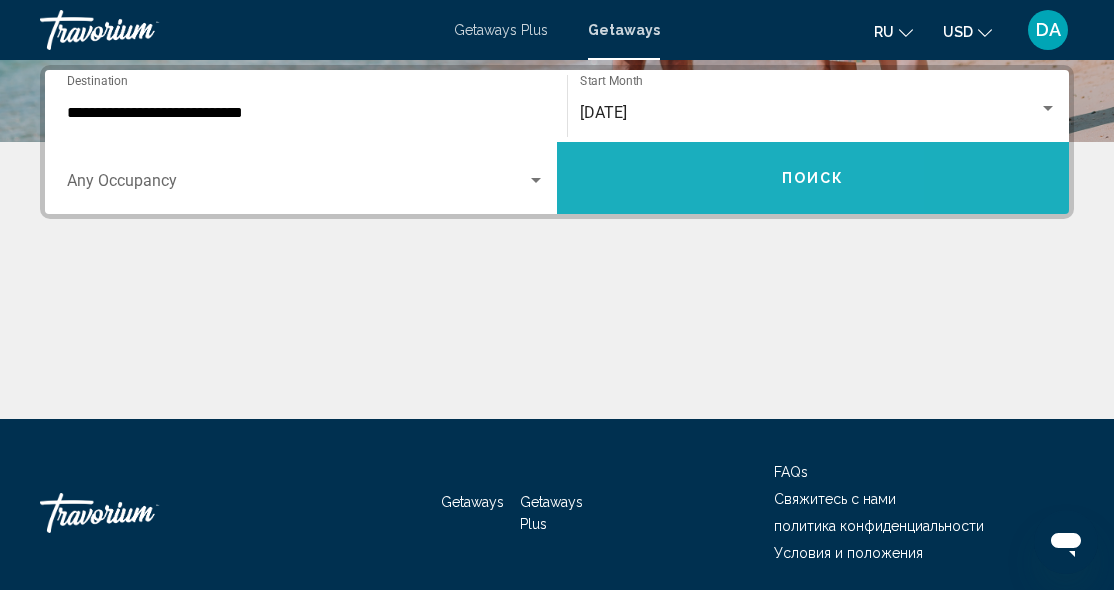 click on "Поиск" at bounding box center [813, 178] 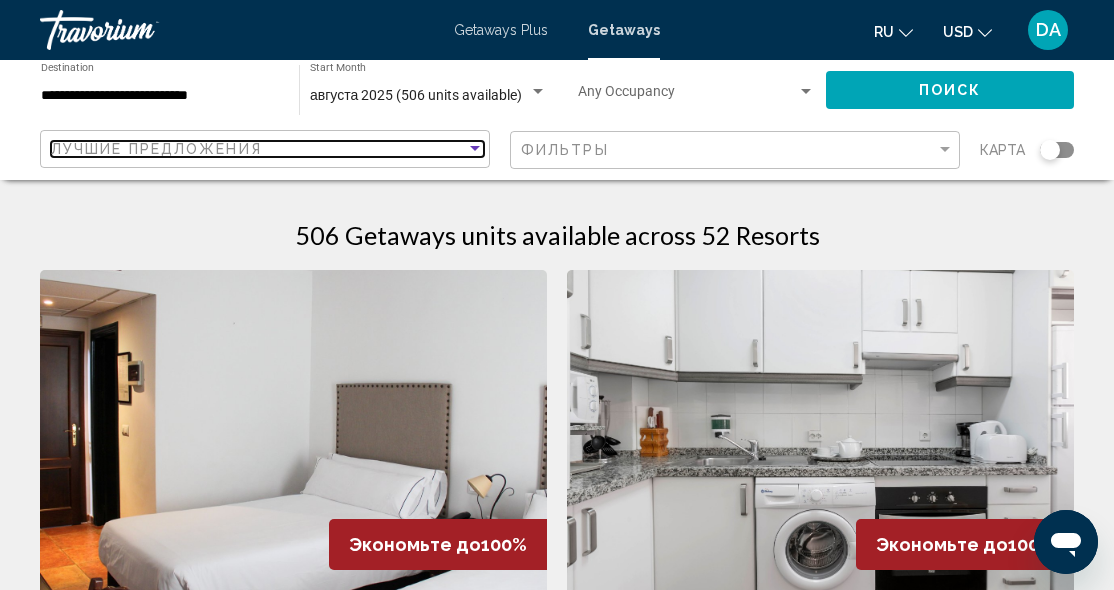 click at bounding box center (475, 148) 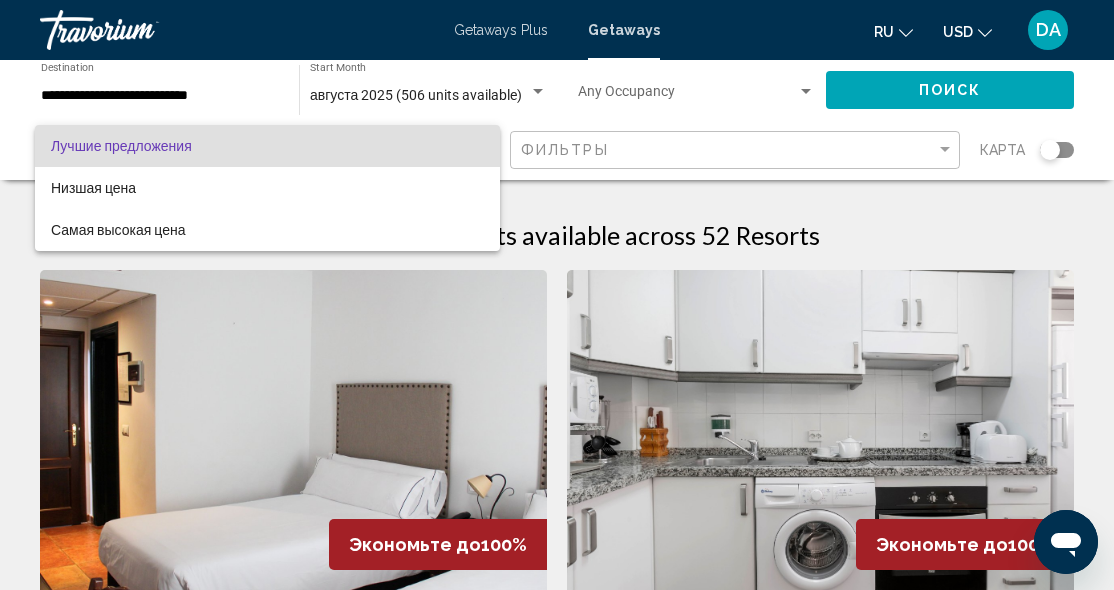click at bounding box center (557, 295) 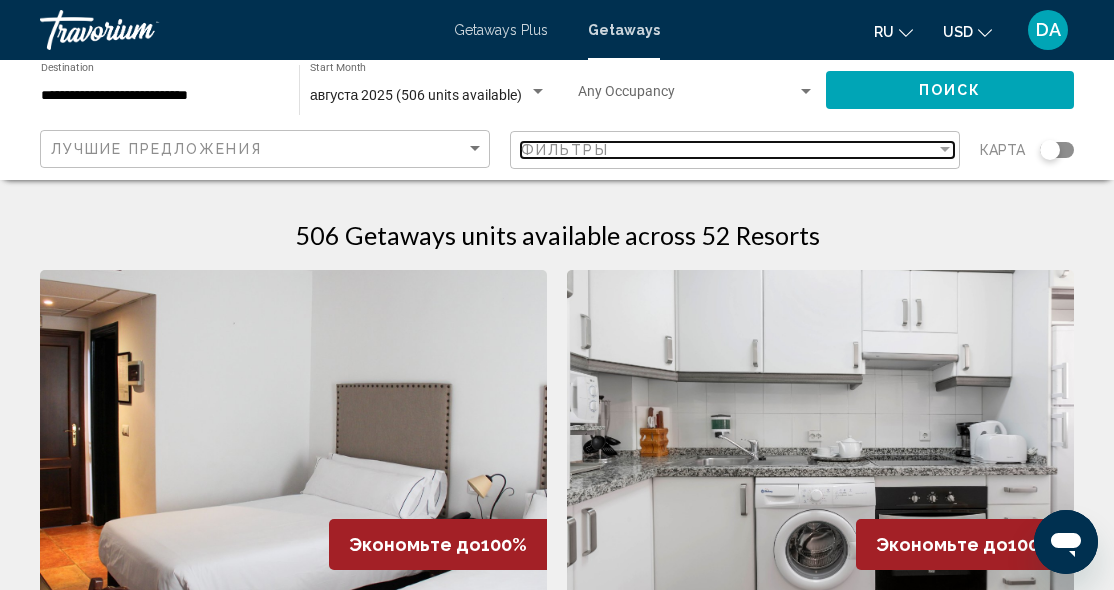 click at bounding box center (945, 149) 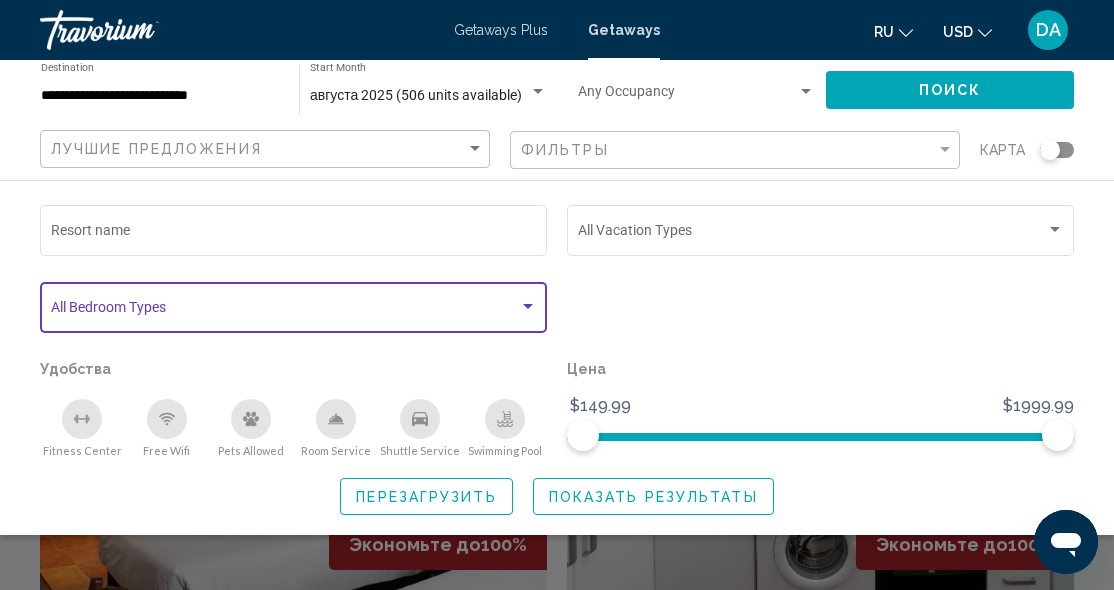 click at bounding box center [528, 306] 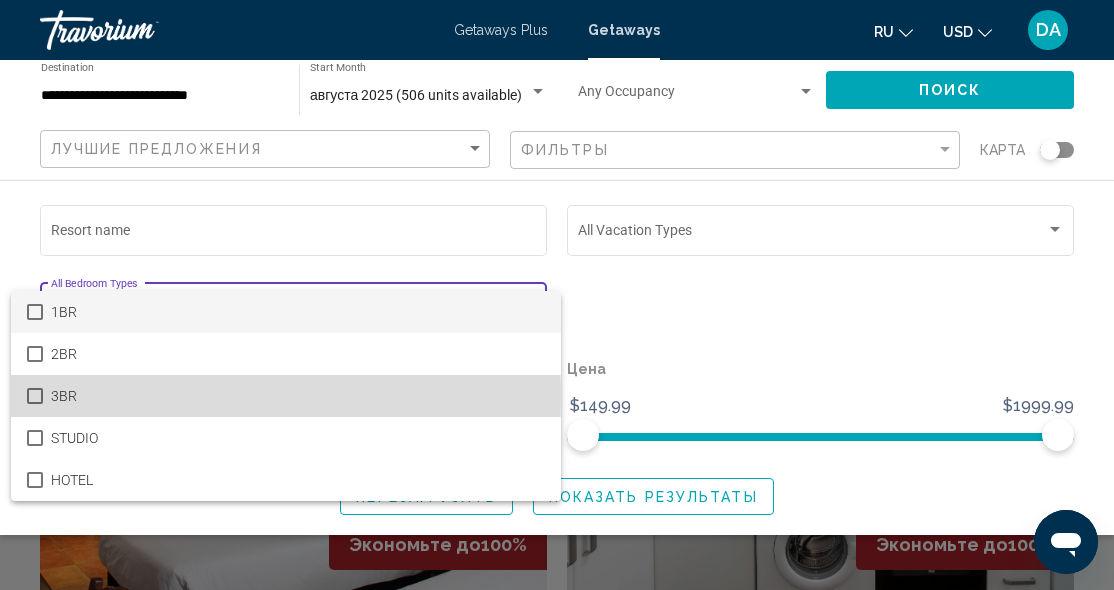click at bounding box center (35, 396) 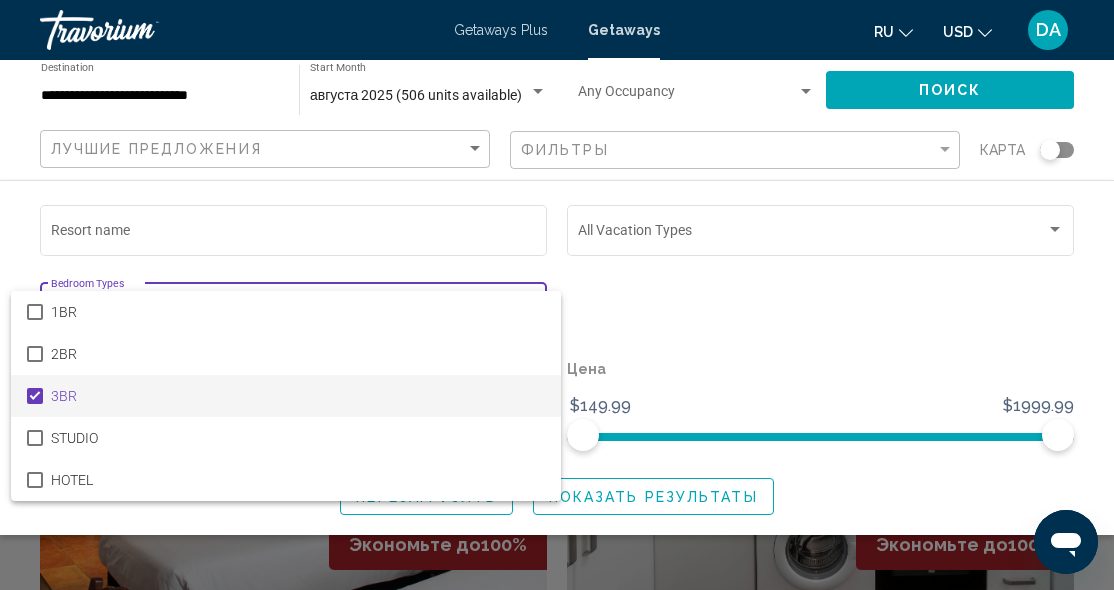 click at bounding box center [557, 295] 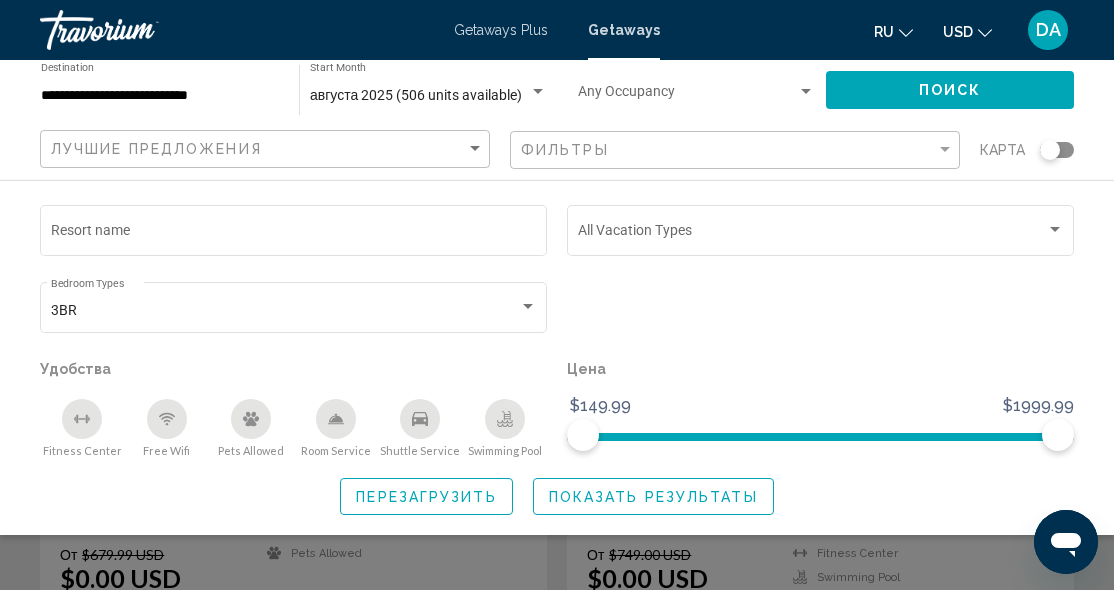 scroll, scrollTop: 241, scrollLeft: 0, axis: vertical 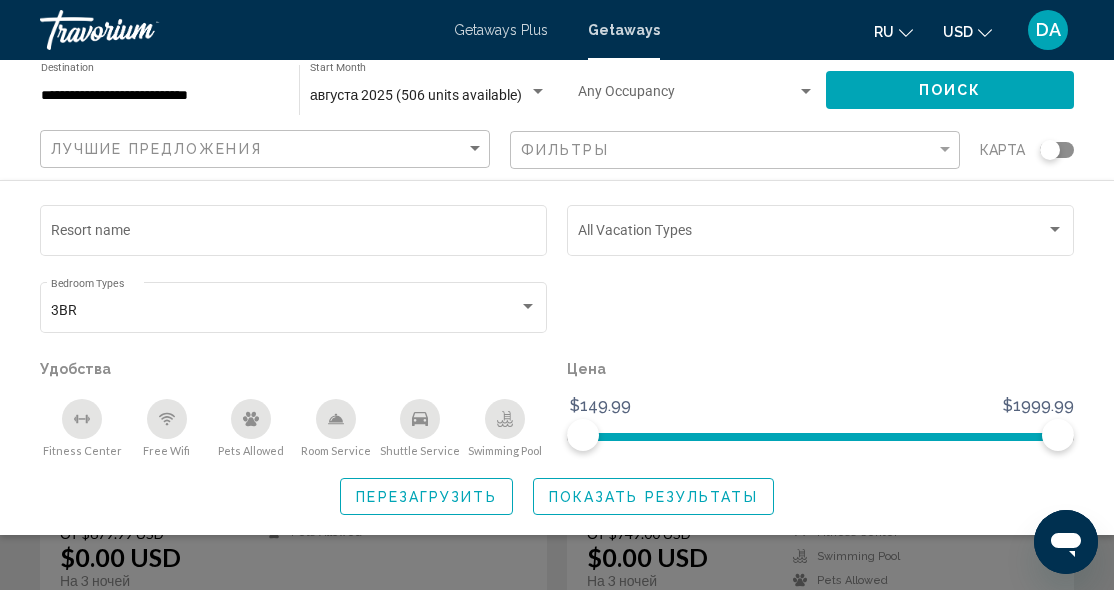 click on "Показать результаты" 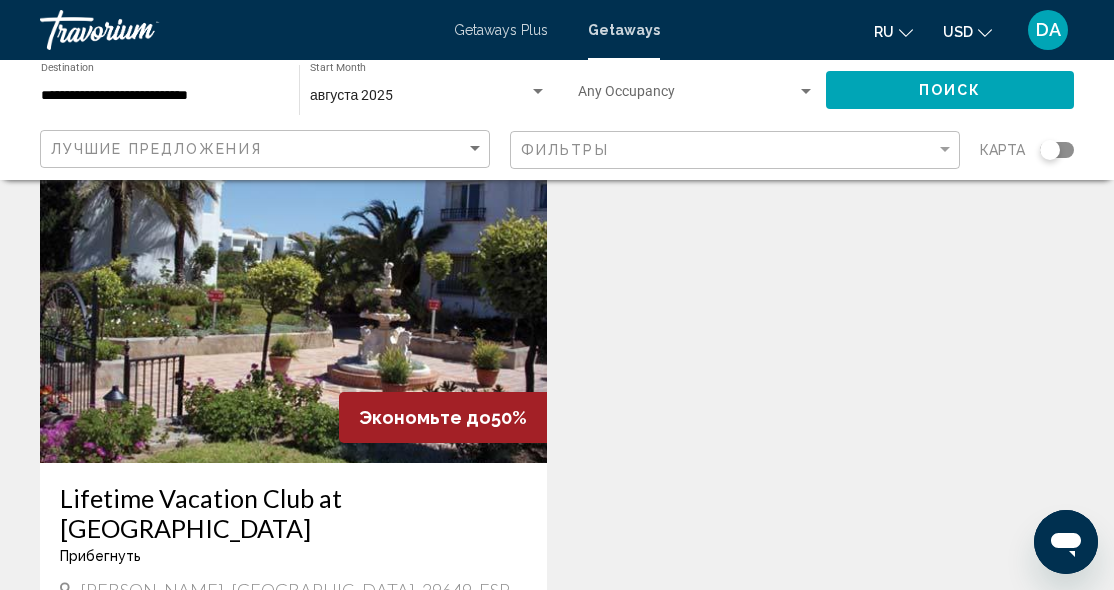 scroll, scrollTop: 132, scrollLeft: 0, axis: vertical 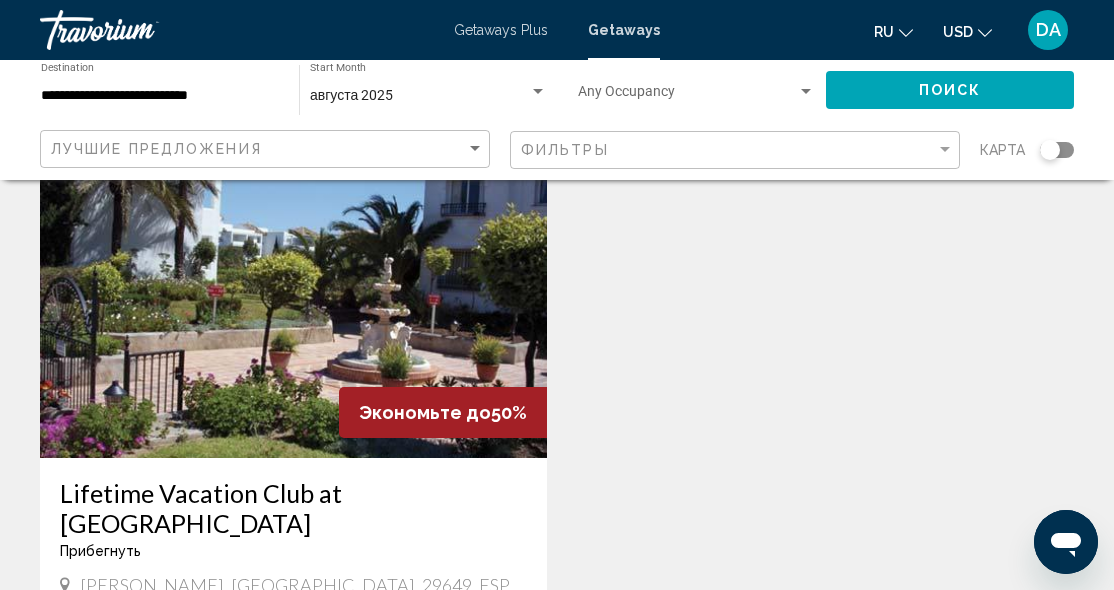 click at bounding box center [293, 298] 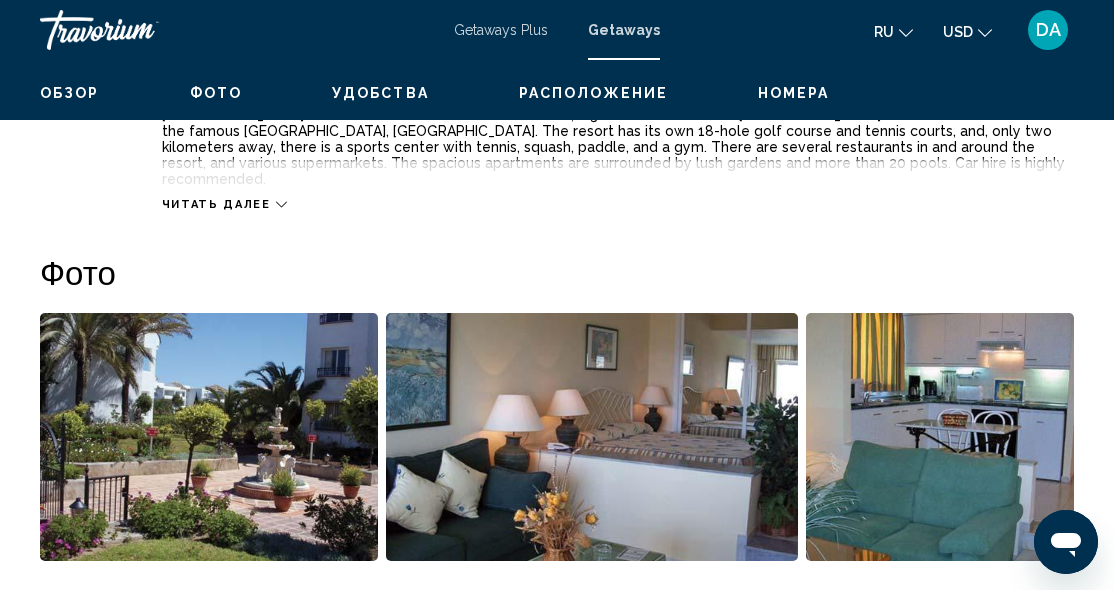 scroll, scrollTop: 1152, scrollLeft: 0, axis: vertical 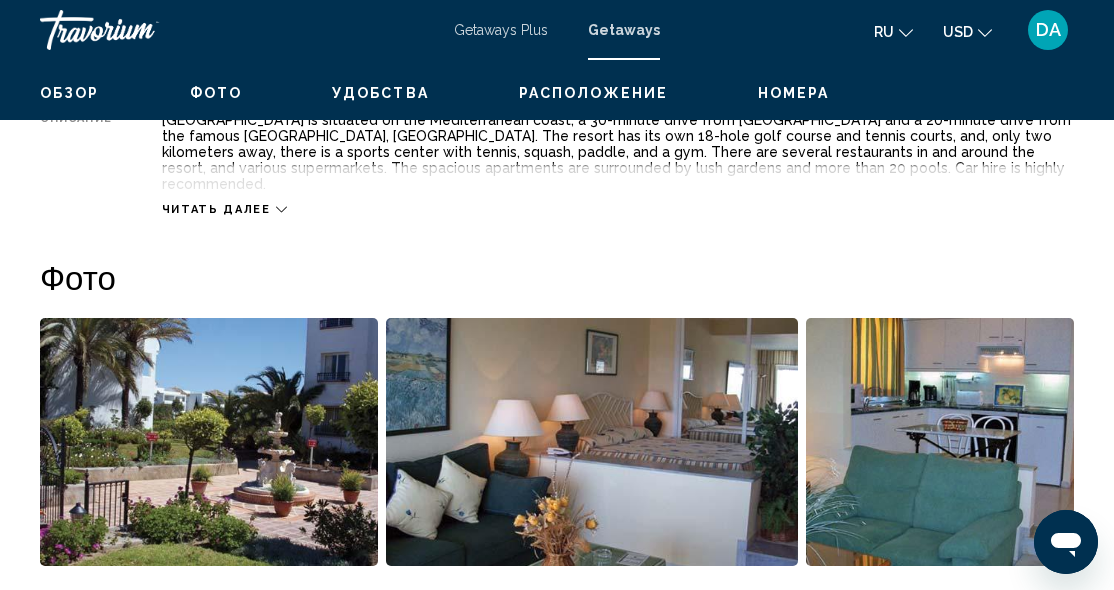 click at bounding box center [209, 442] 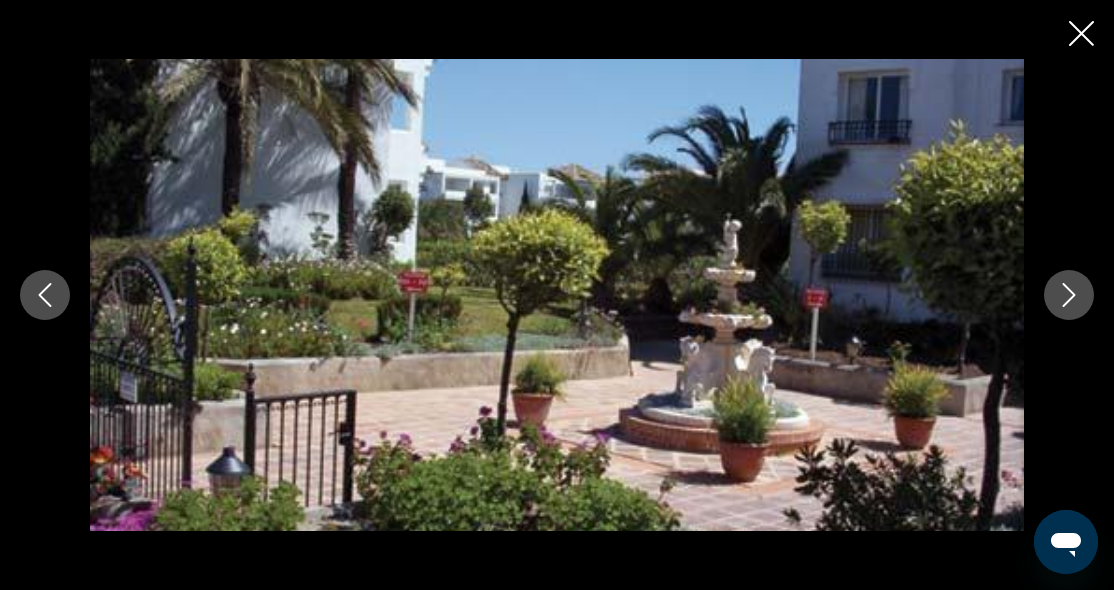 click 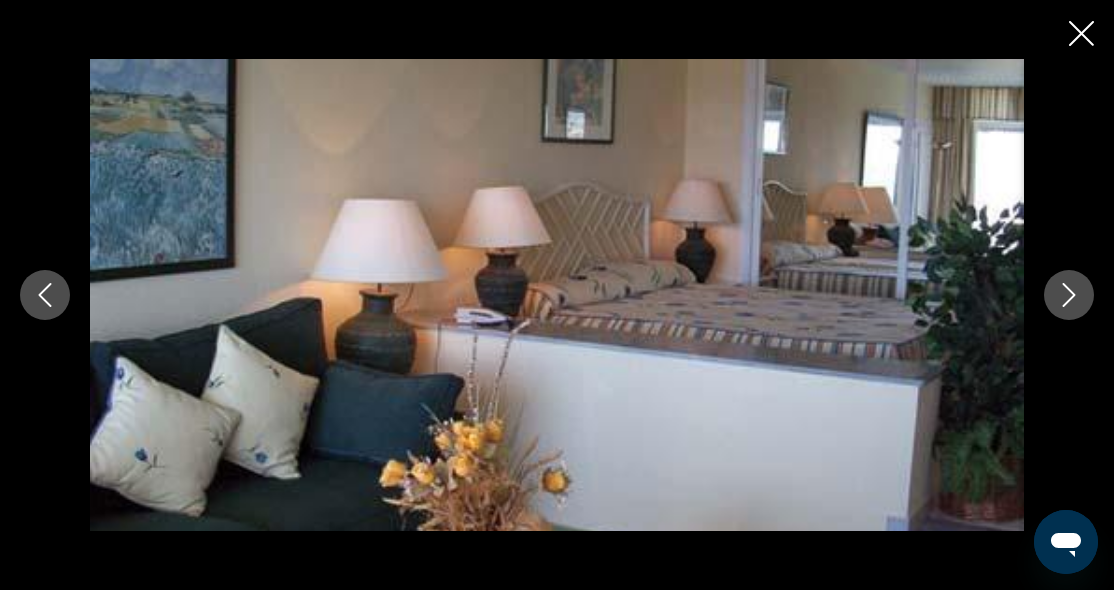 click at bounding box center (557, 295) 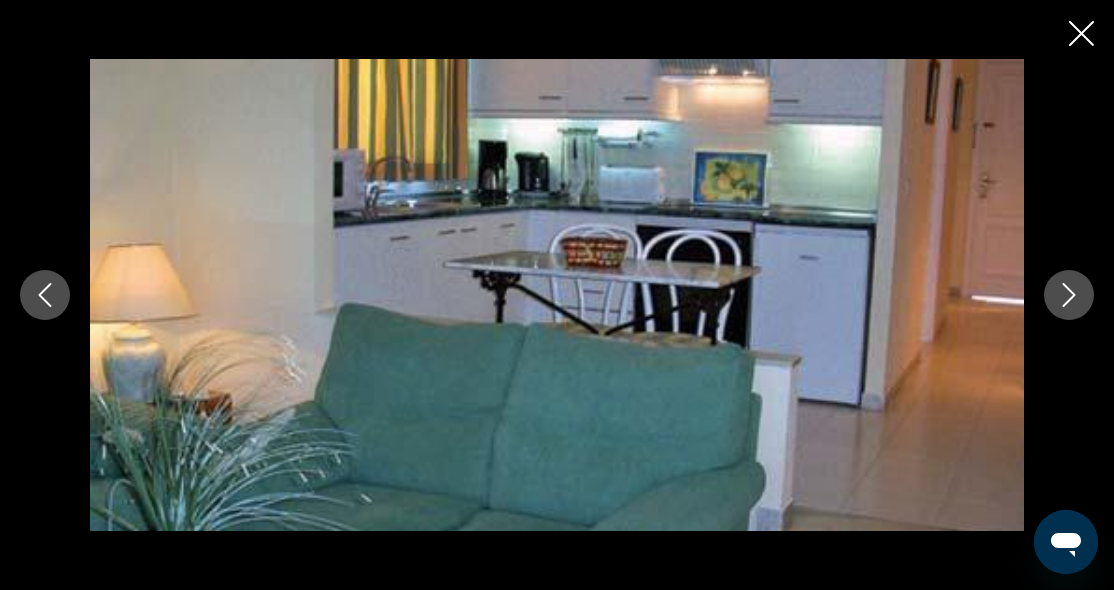 click 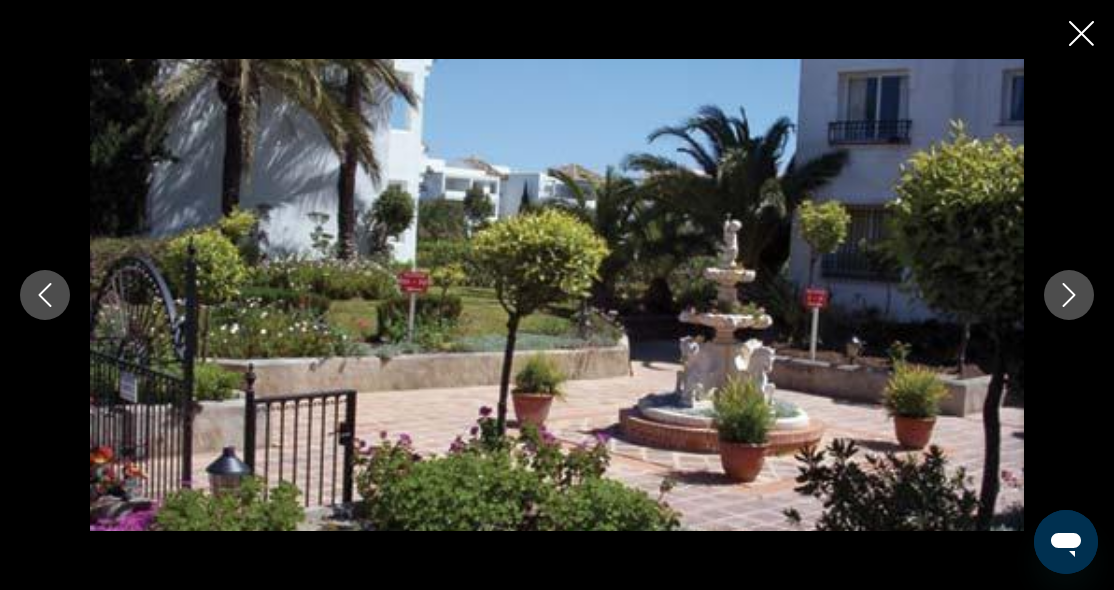 click 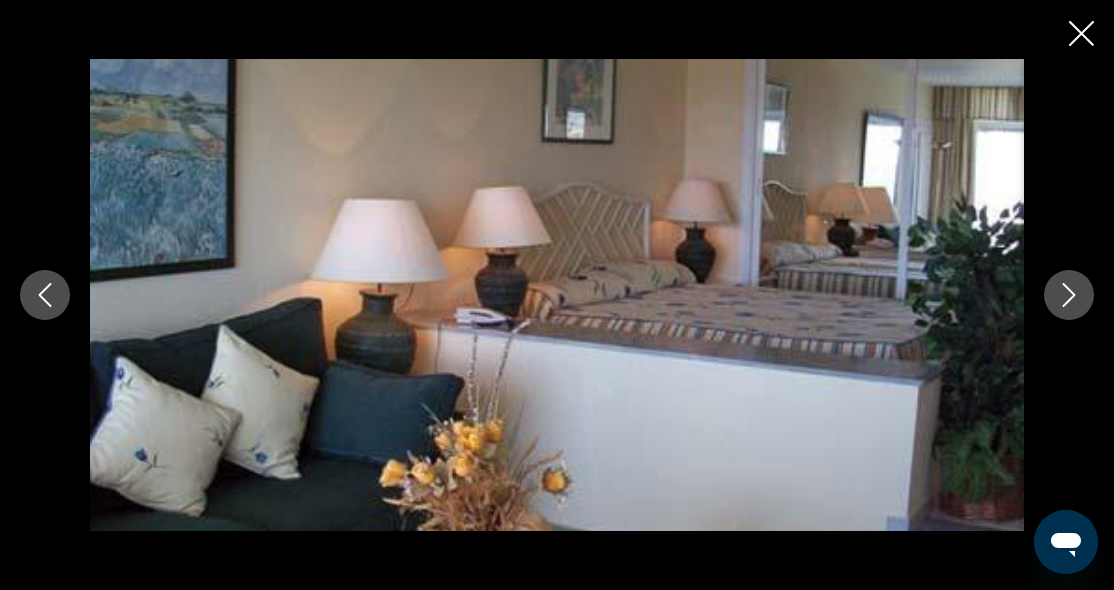 click 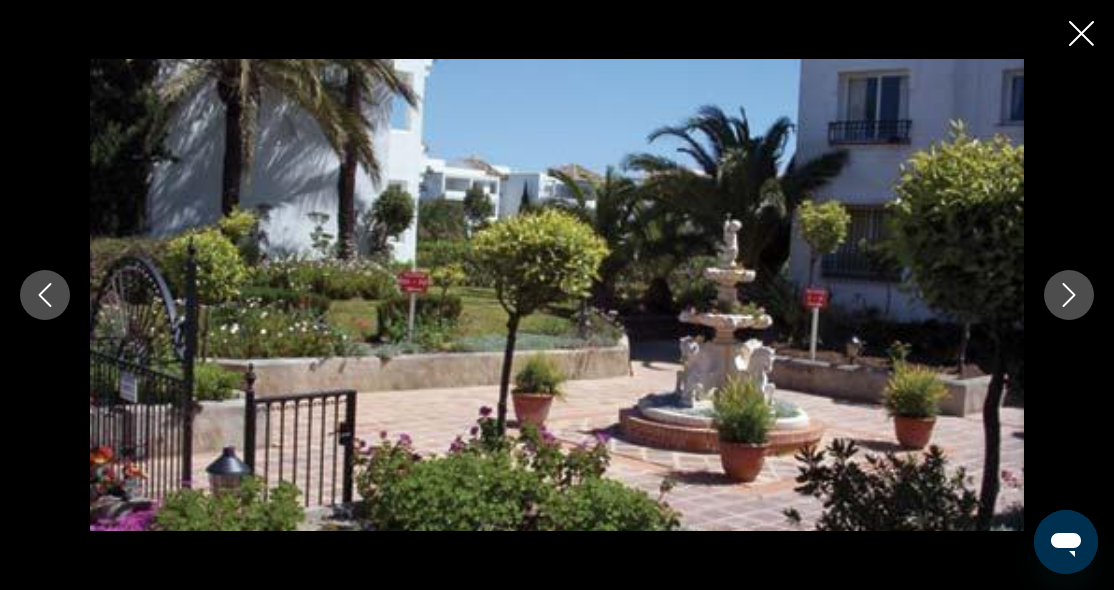 click 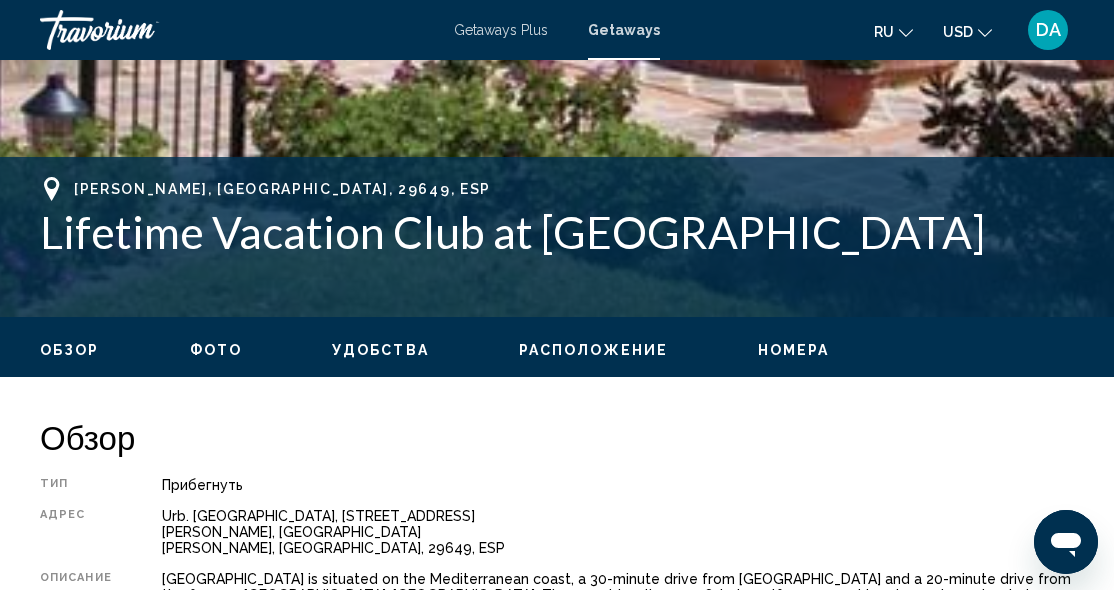 scroll, scrollTop: 690, scrollLeft: 0, axis: vertical 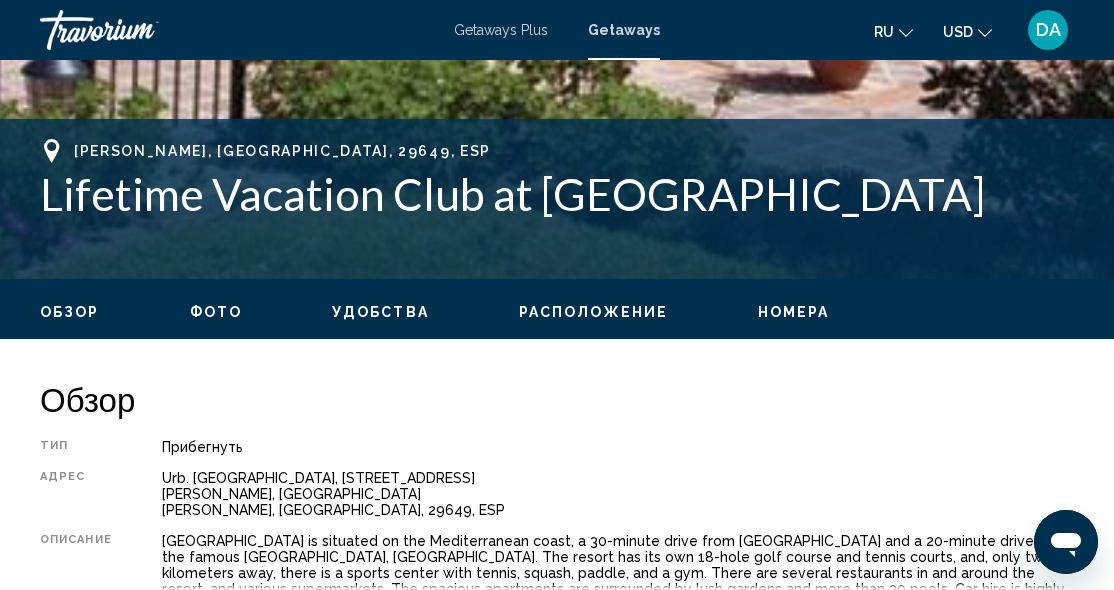 click on "Удобства" at bounding box center [380, 312] 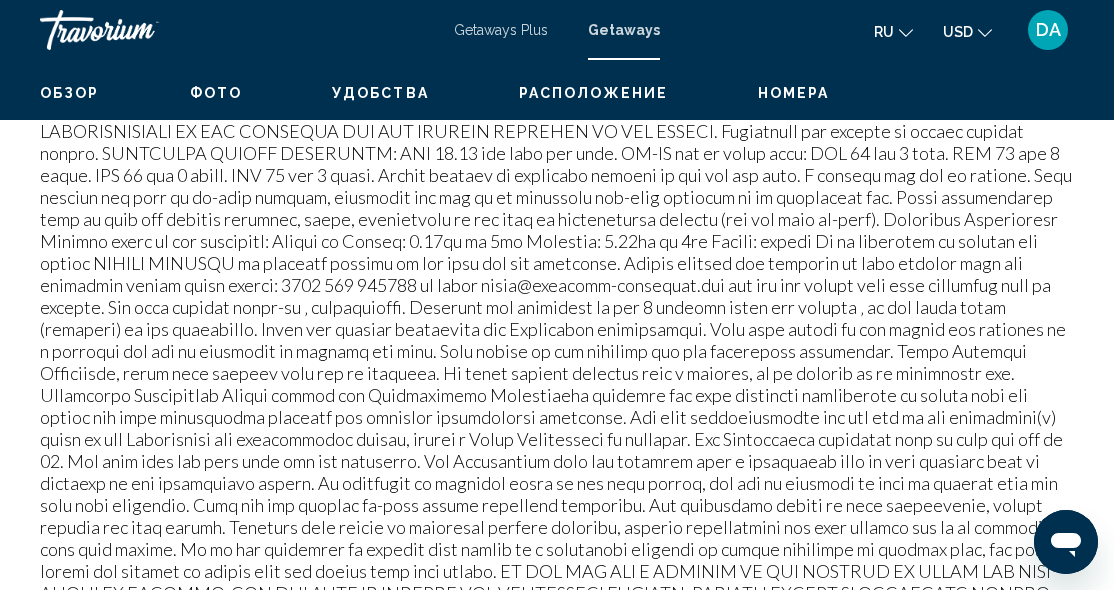 scroll, scrollTop: 1544, scrollLeft: 0, axis: vertical 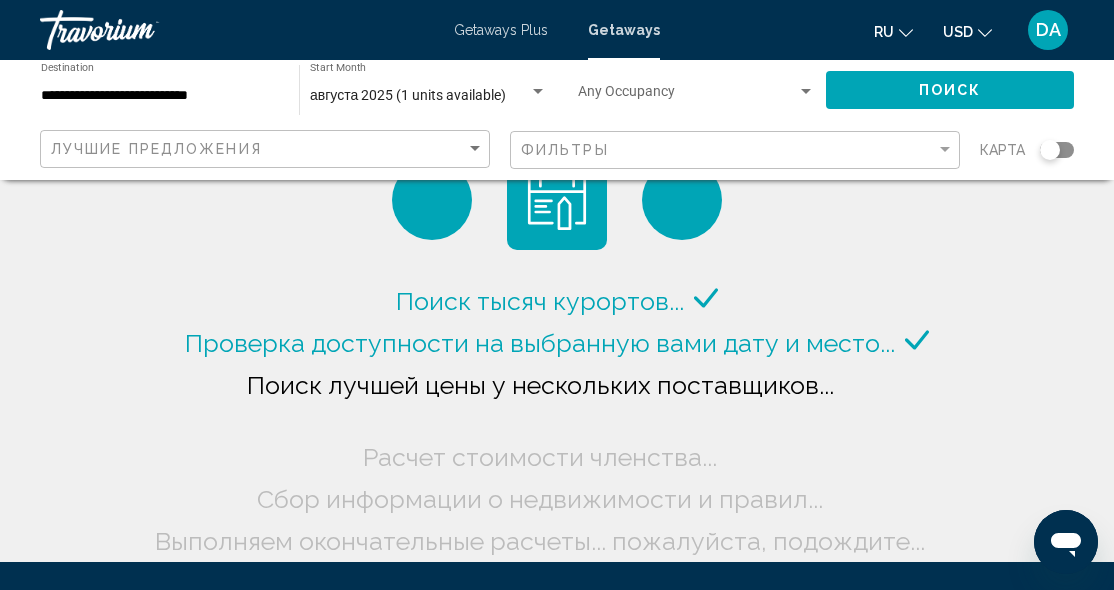 click on "**********" at bounding box center (160, 96) 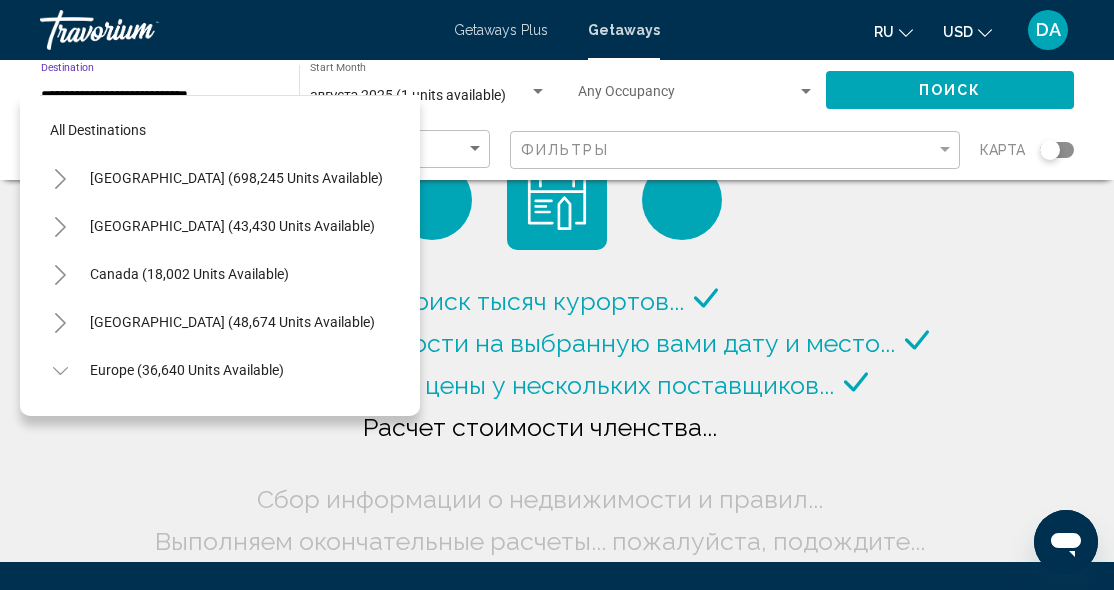 scroll, scrollTop: 839, scrollLeft: 0, axis: vertical 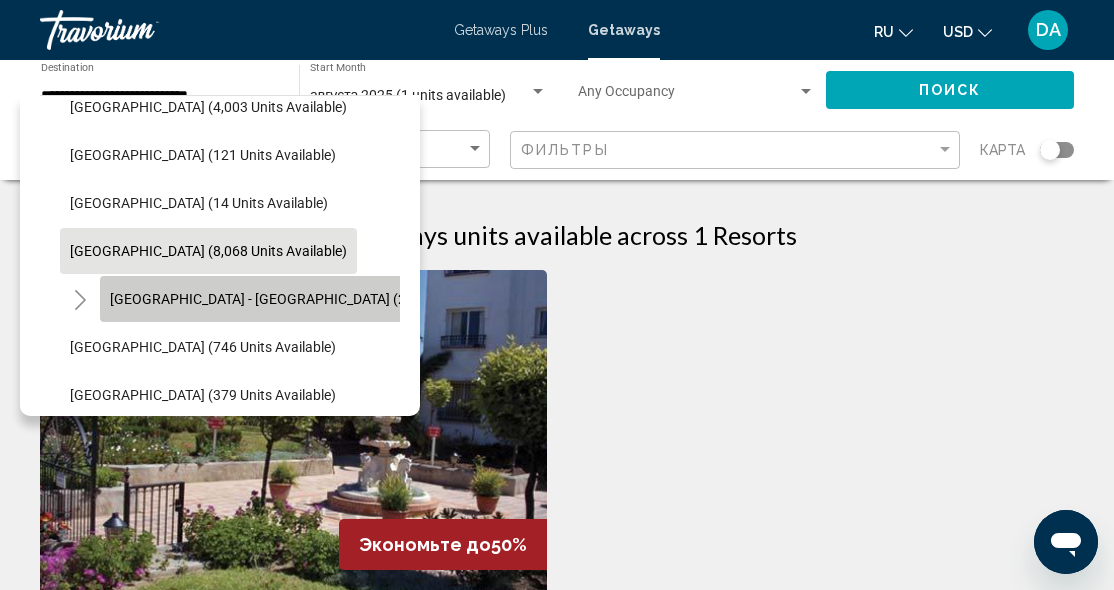 click on "[GEOGRAPHIC_DATA] - [GEOGRAPHIC_DATA] (2,891 units available)" 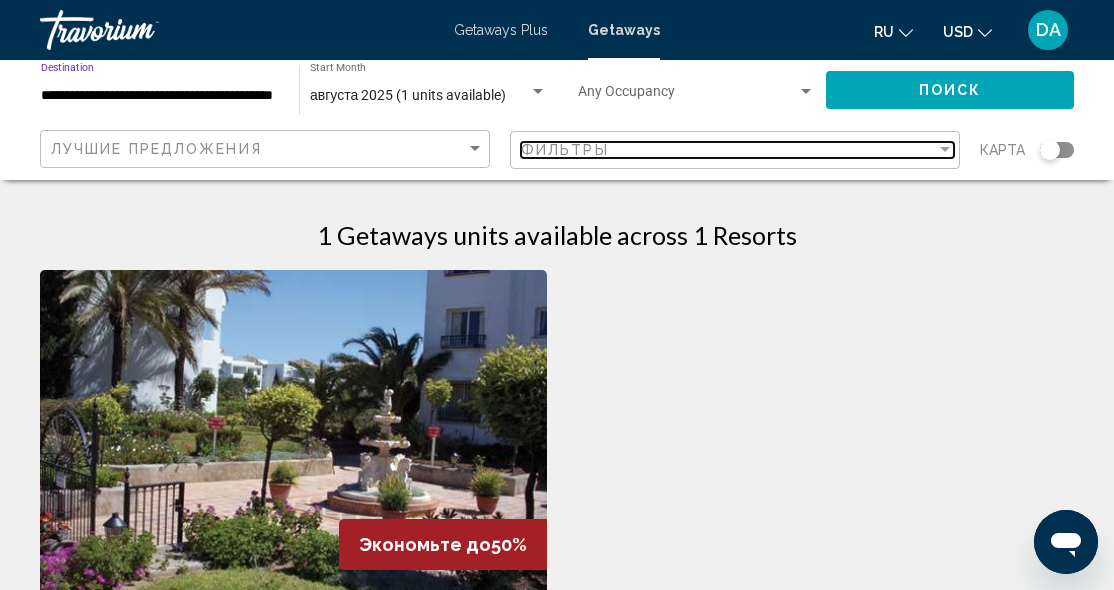 click at bounding box center (945, 150) 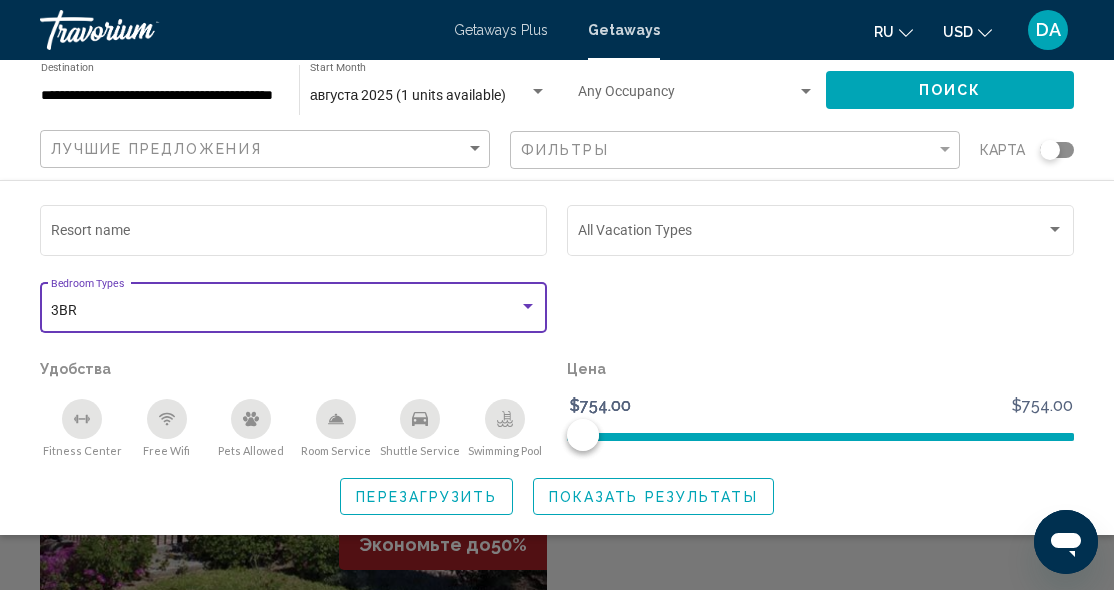 click at bounding box center (528, 307) 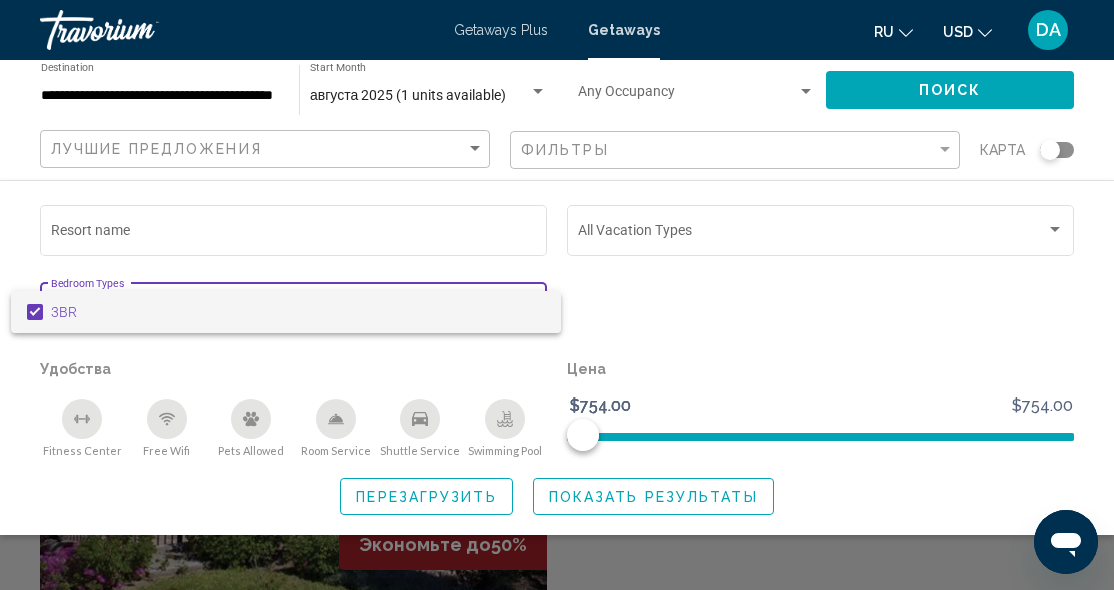 click on "3BR" at bounding box center [298, 312] 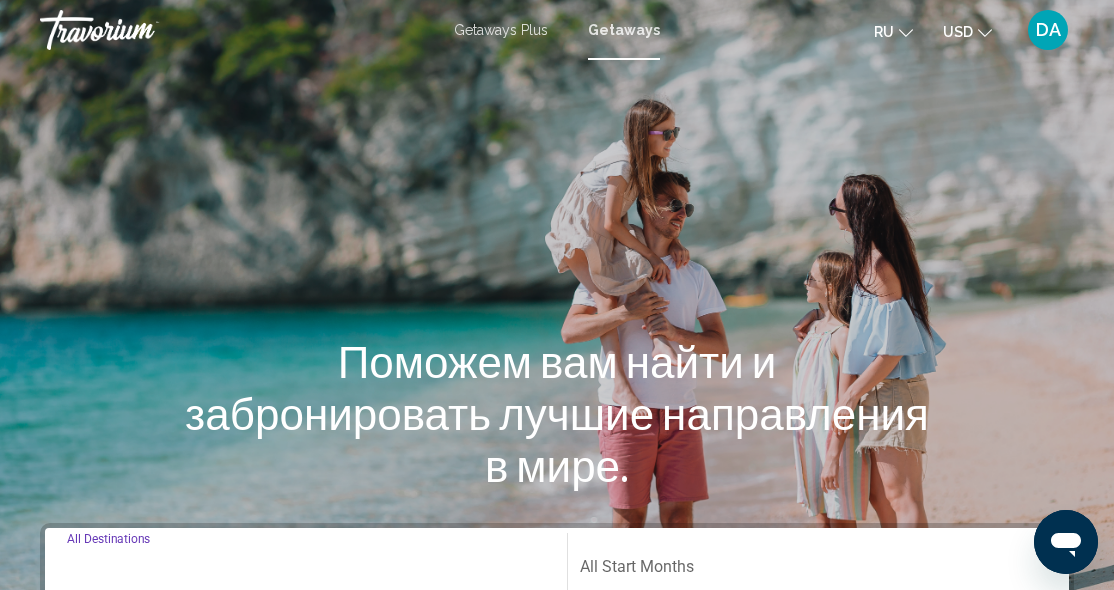 click on "Destination All Destinations" at bounding box center [306, 571] 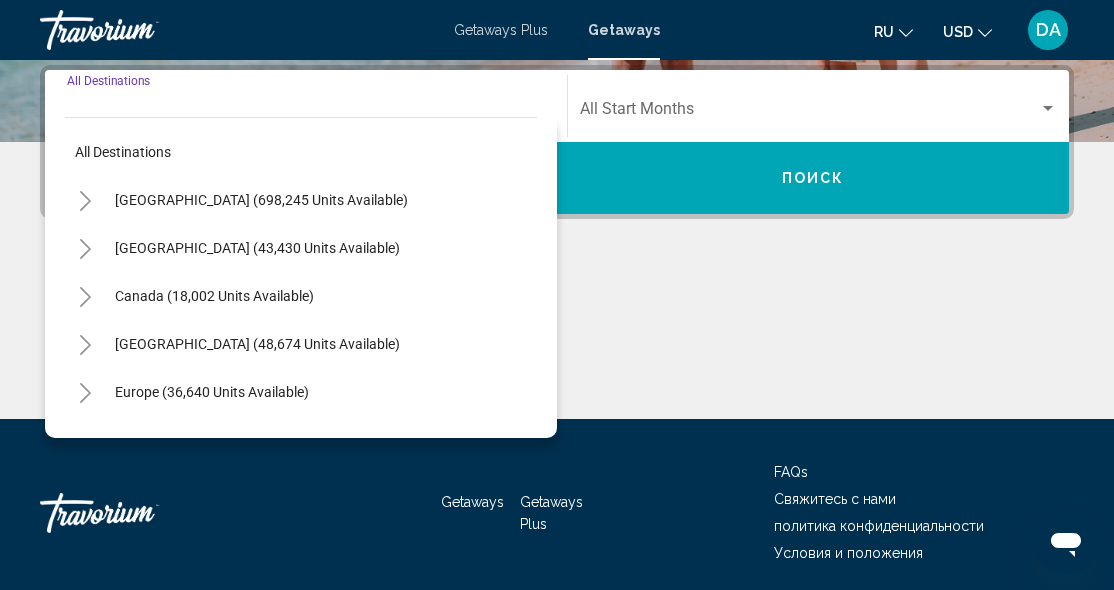 click 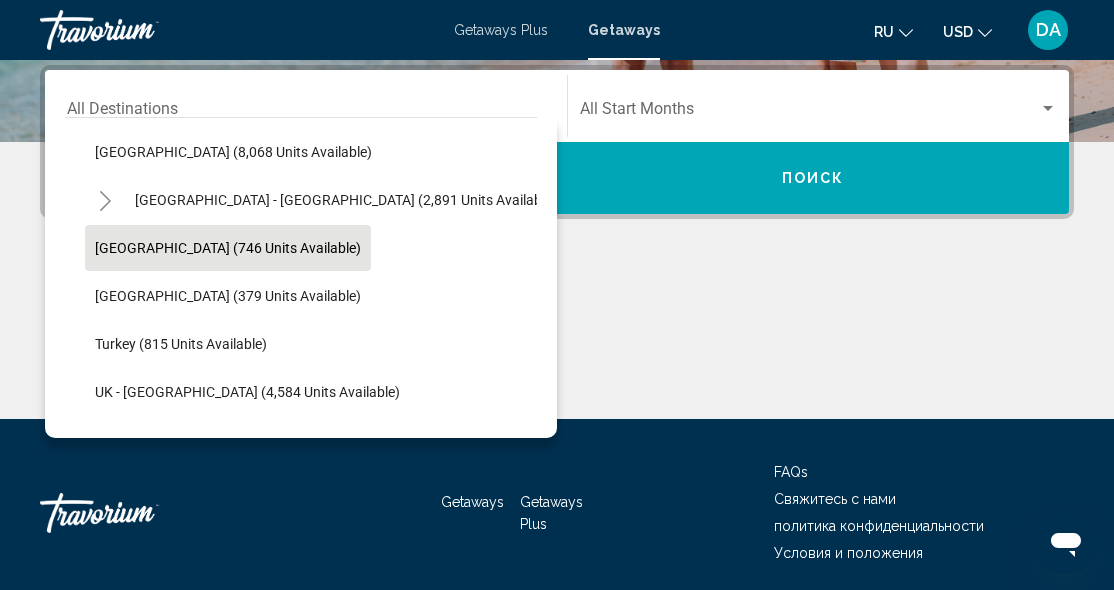 scroll, scrollTop: 968, scrollLeft: 0, axis: vertical 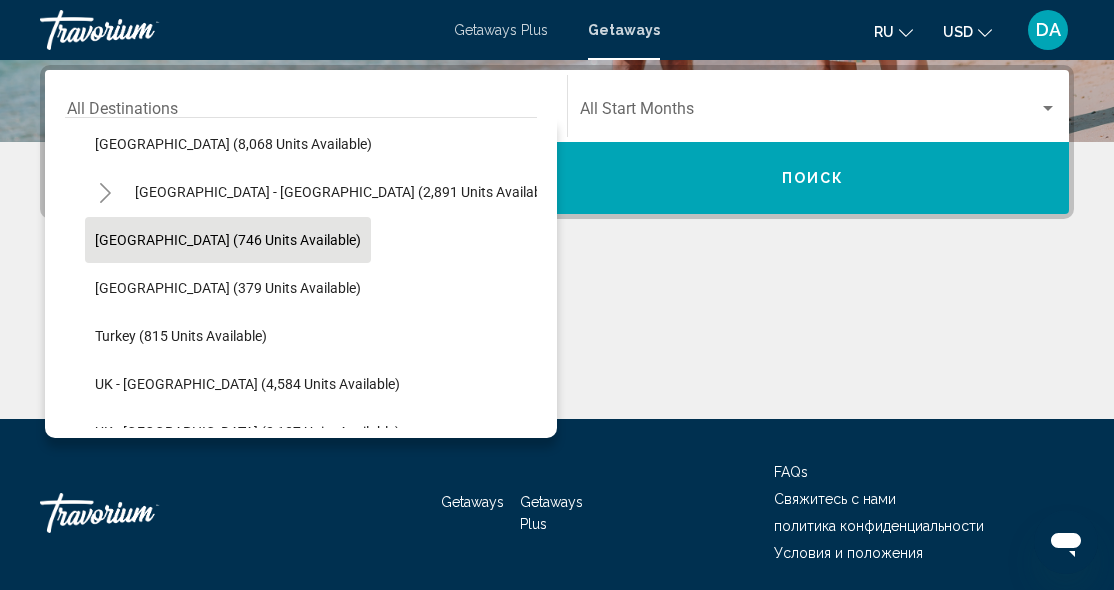 click on "[GEOGRAPHIC_DATA] (746 units available)" 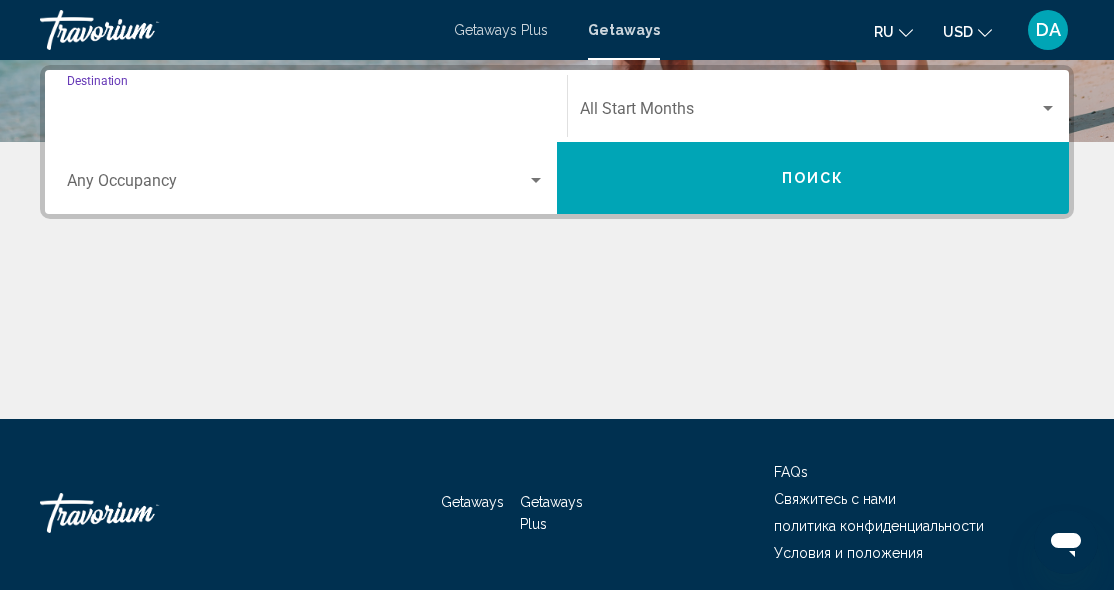 type on "**********" 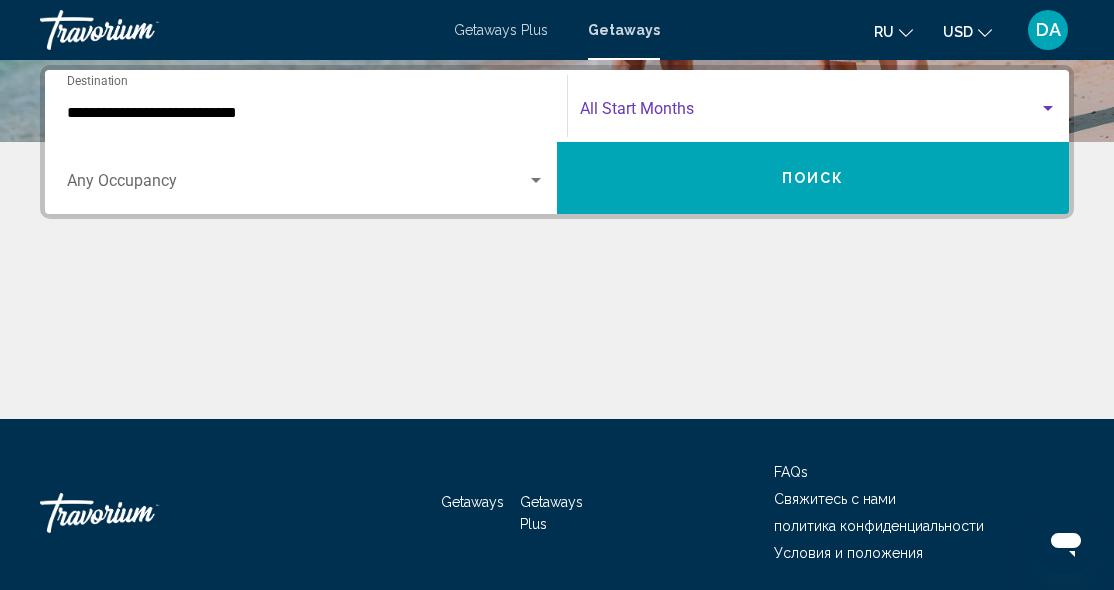 click at bounding box center [1048, 108] 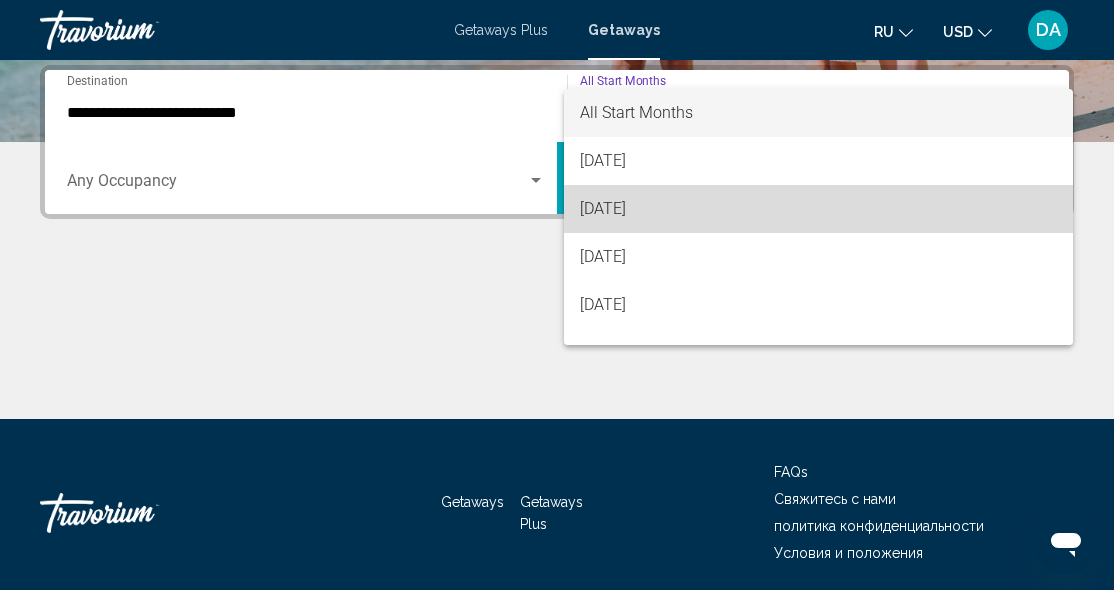 click on "[DATE]" at bounding box center (818, 209) 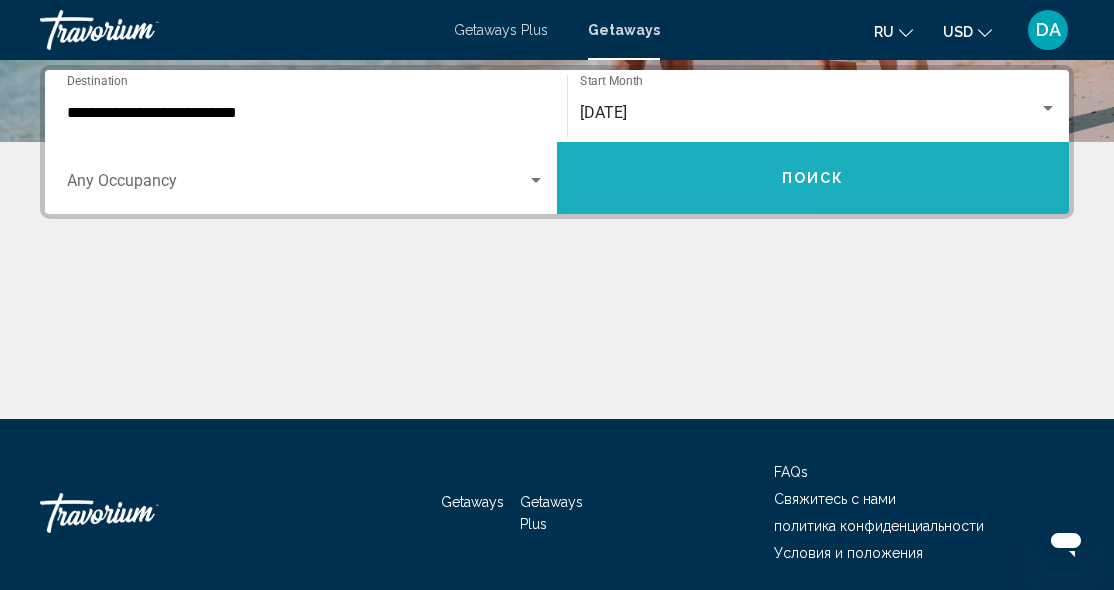 click on "Поиск" at bounding box center [813, 178] 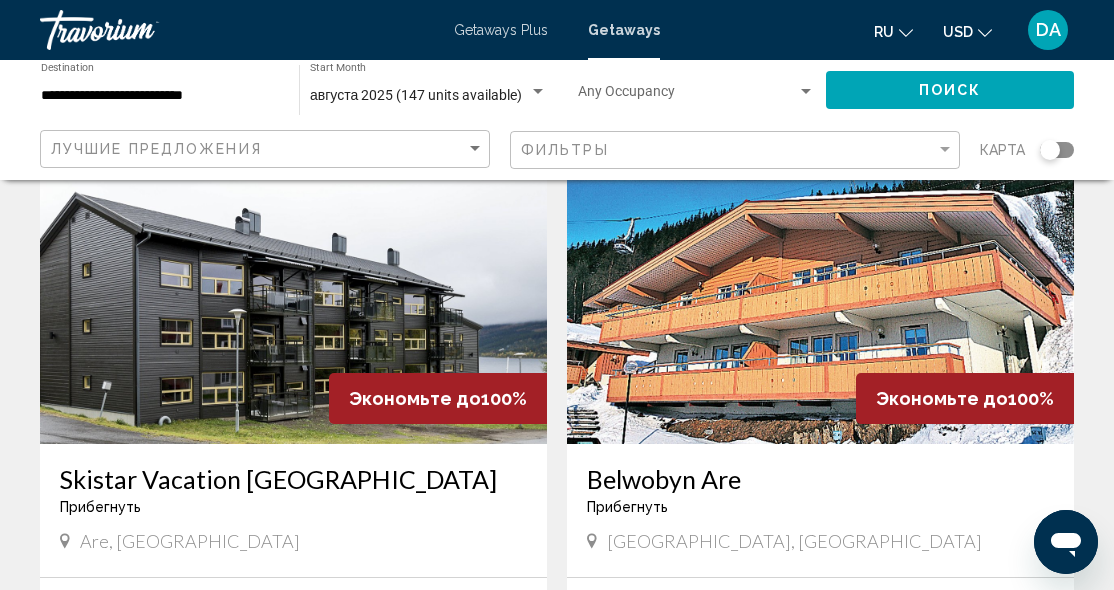 scroll, scrollTop: 130, scrollLeft: 0, axis: vertical 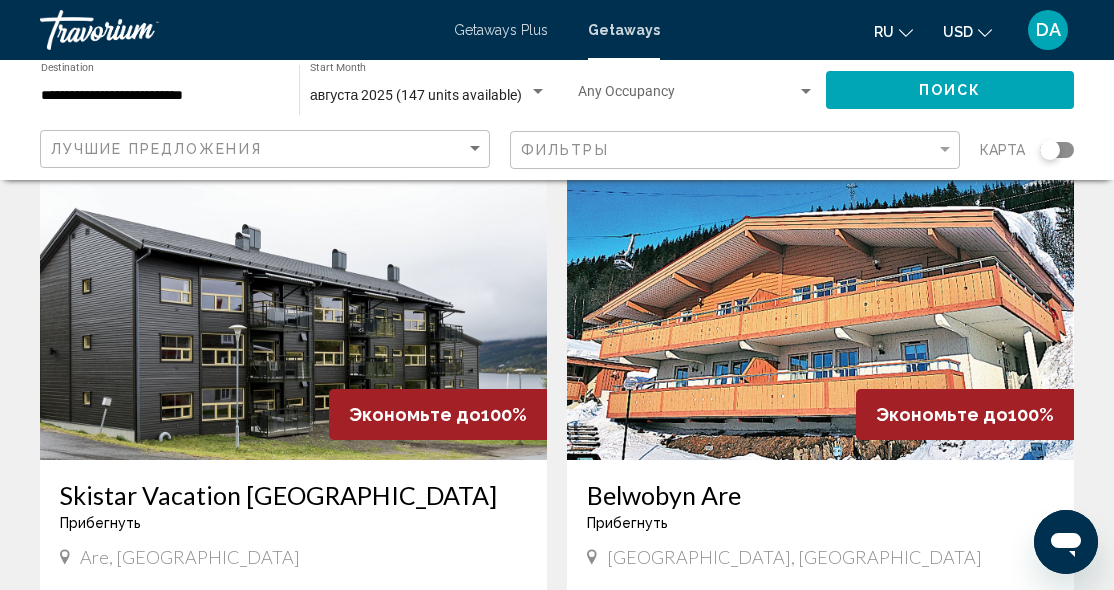 click on "Экономьте до  100%" at bounding box center [438, 414] 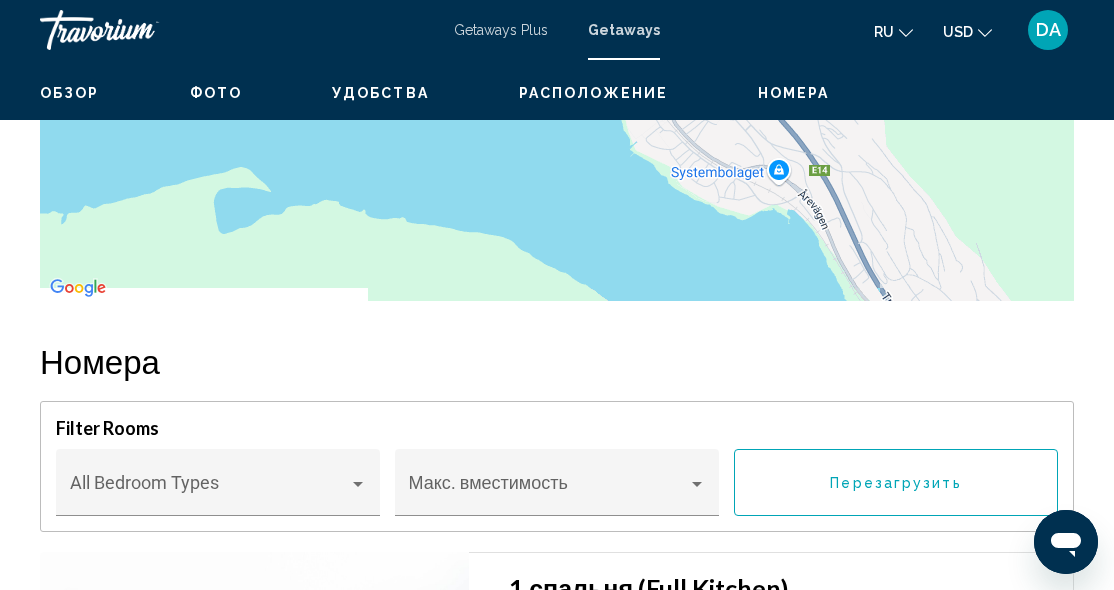 scroll, scrollTop: 3310, scrollLeft: 0, axis: vertical 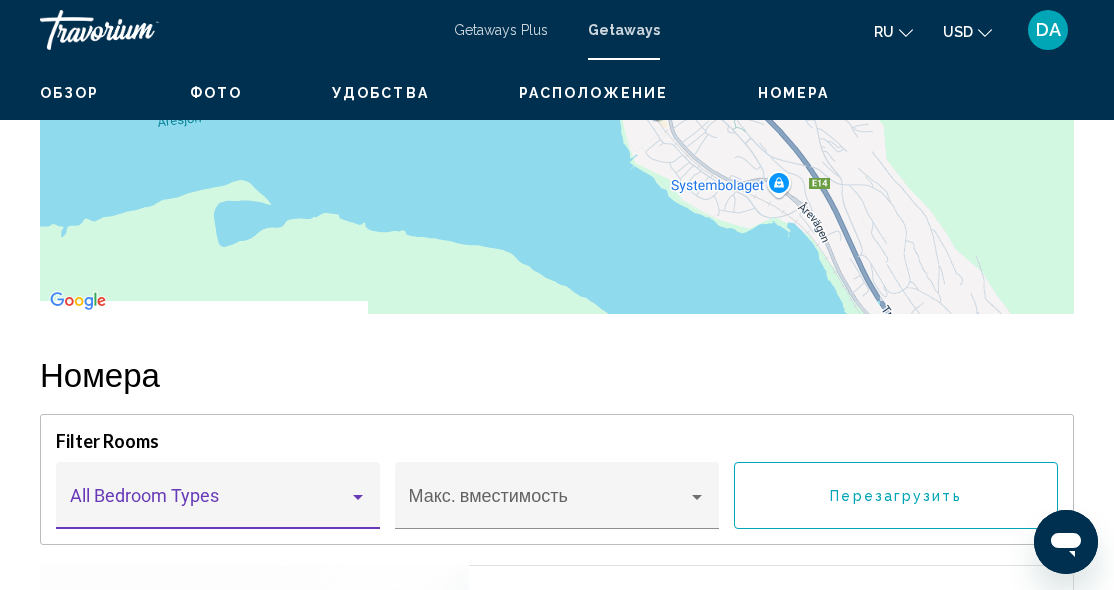 click at bounding box center (358, 497) 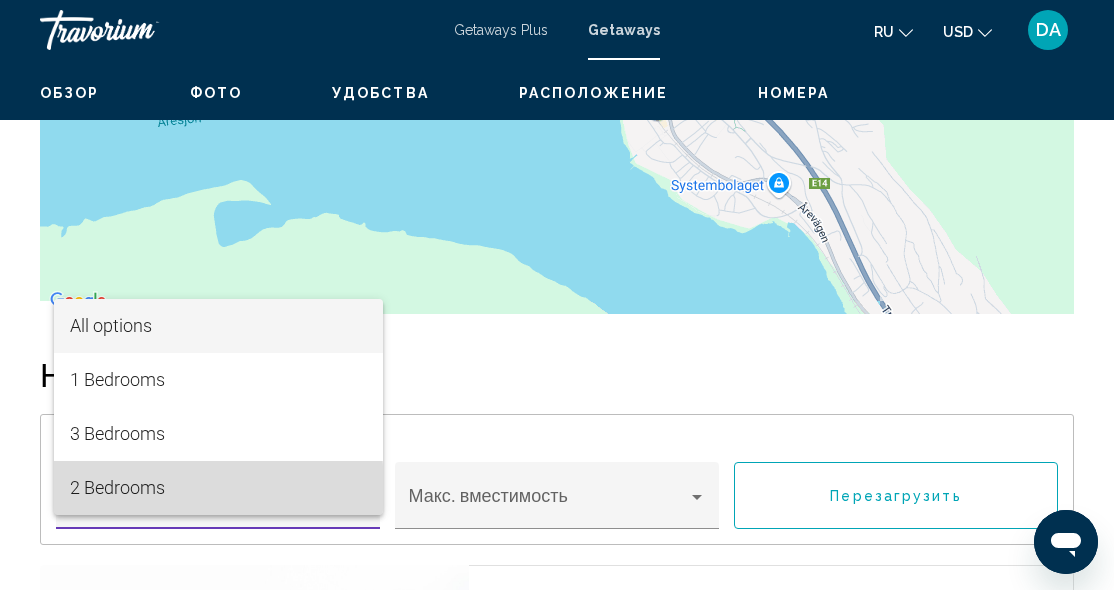 click on "2 Bedrooms" at bounding box center [218, 488] 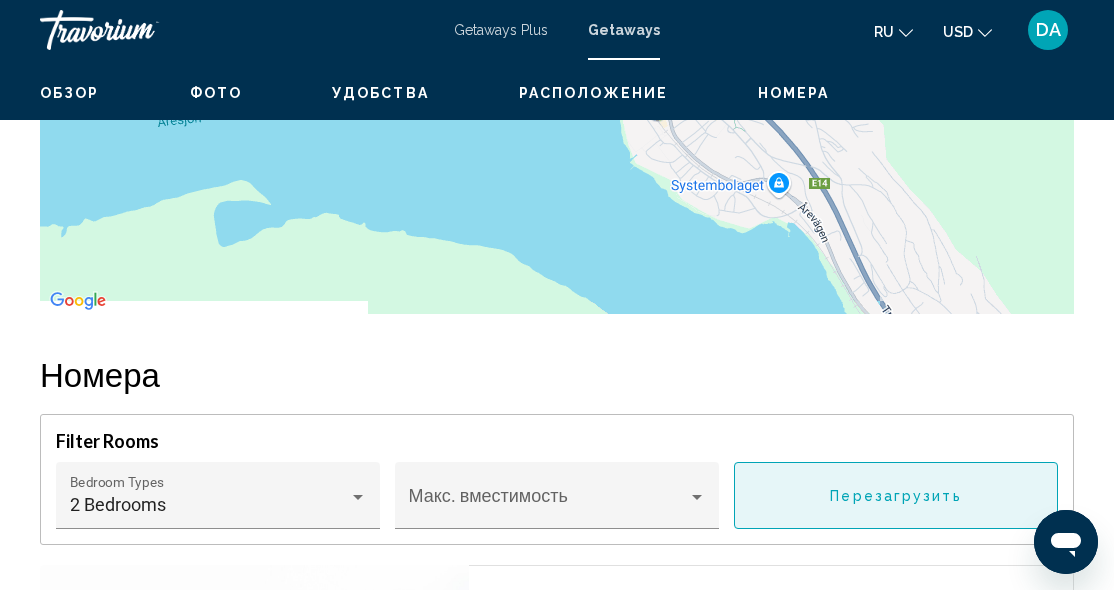 click on "Перезагрузить" at bounding box center (896, 495) 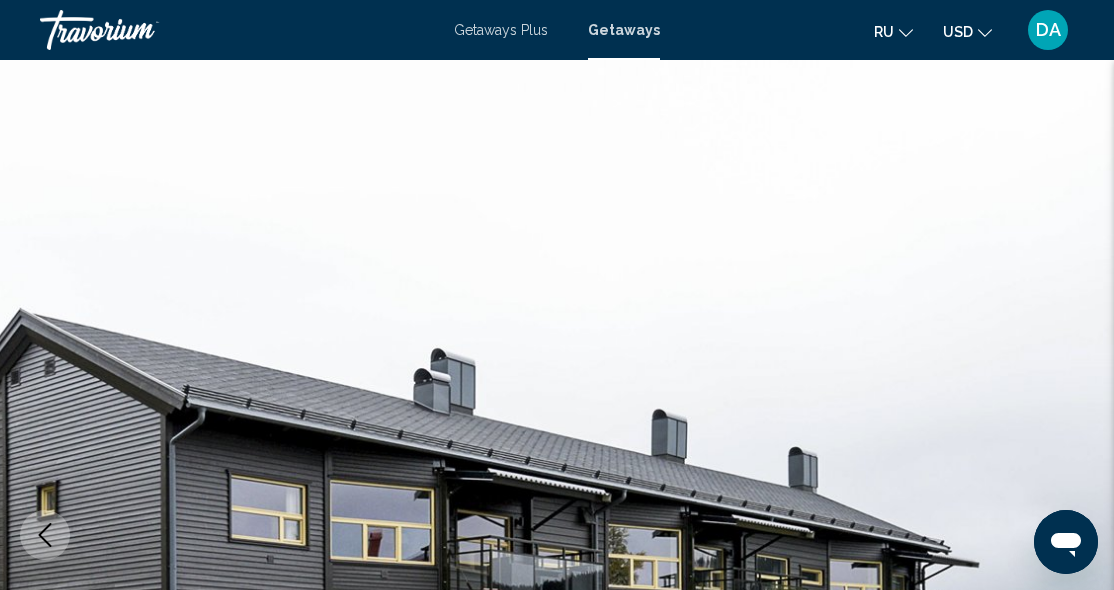 scroll, scrollTop: 0, scrollLeft: 0, axis: both 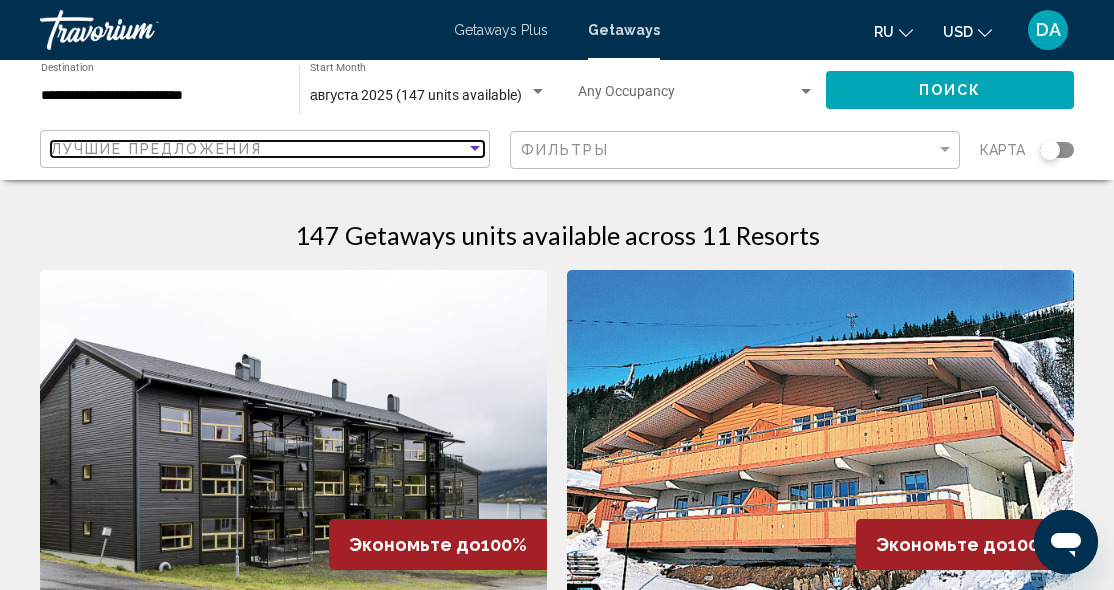 click at bounding box center (475, 148) 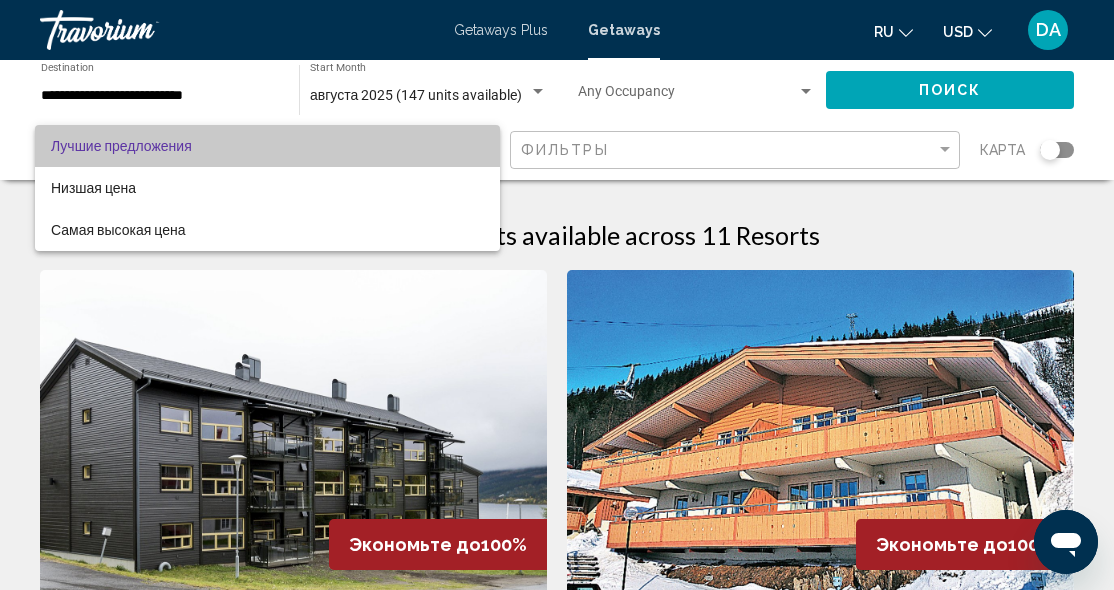 click on "Лучшие предложения" at bounding box center (267, 146) 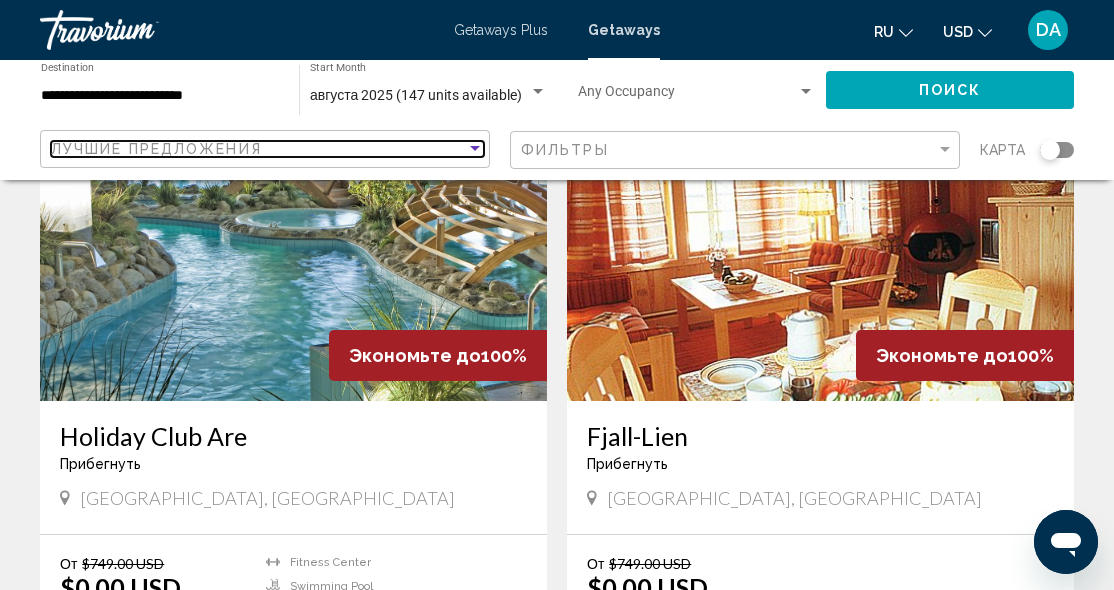 scroll, scrollTop: 815, scrollLeft: 0, axis: vertical 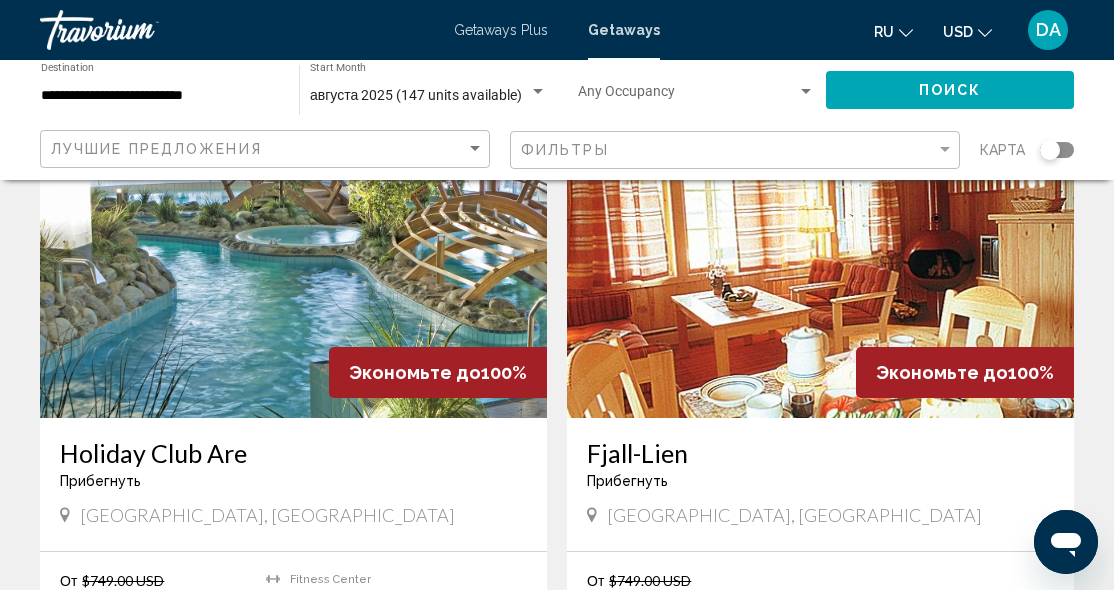 click at bounding box center (293, 258) 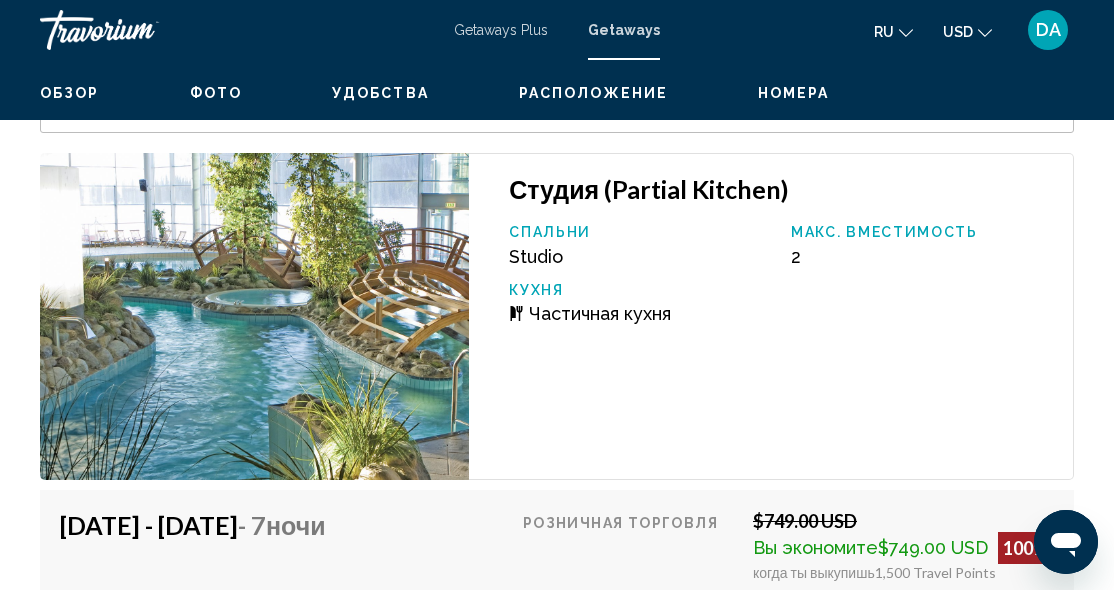scroll, scrollTop: 3436, scrollLeft: 0, axis: vertical 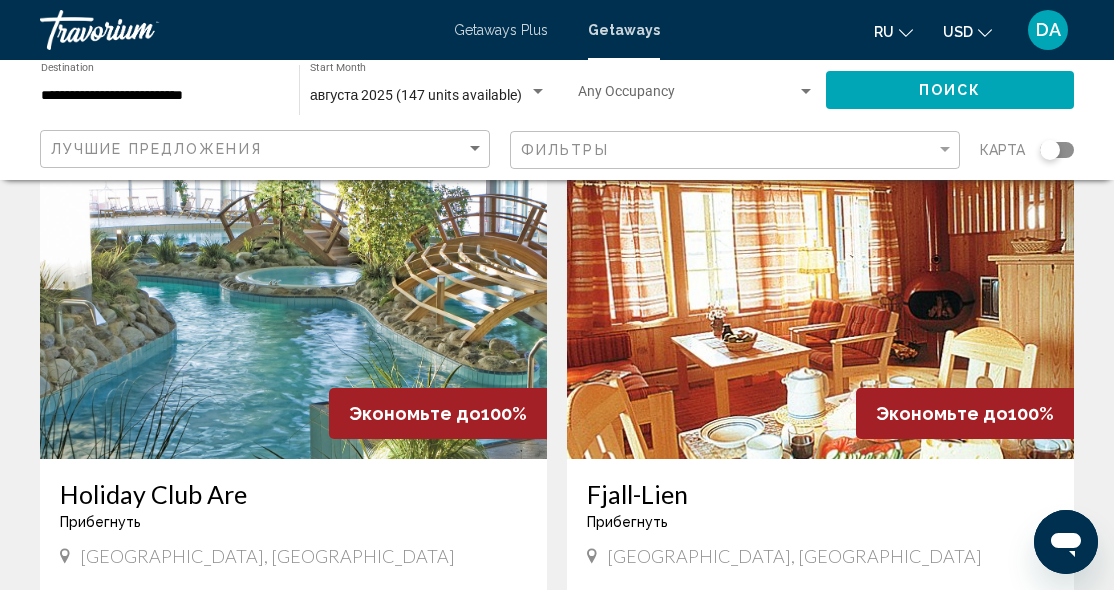 click at bounding box center (820, 299) 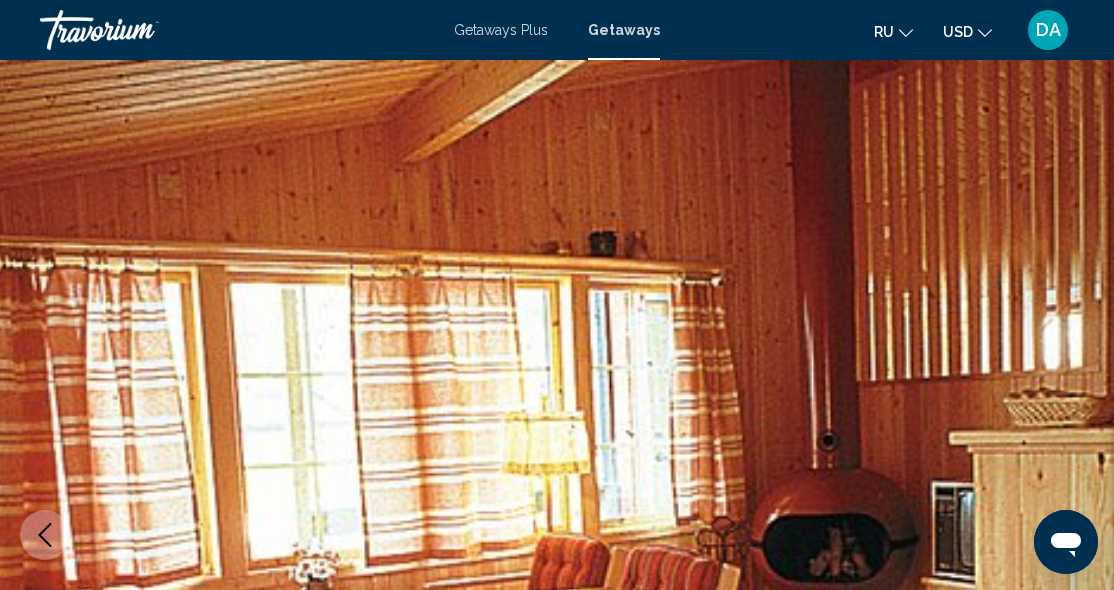 scroll, scrollTop: 0, scrollLeft: 0, axis: both 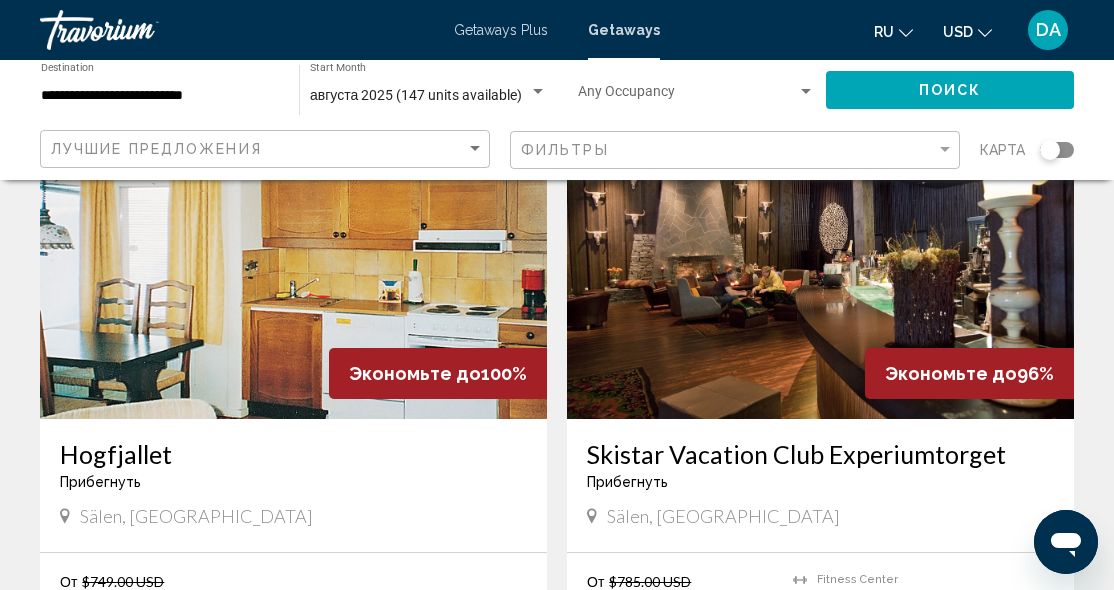 click at bounding box center (820, 259) 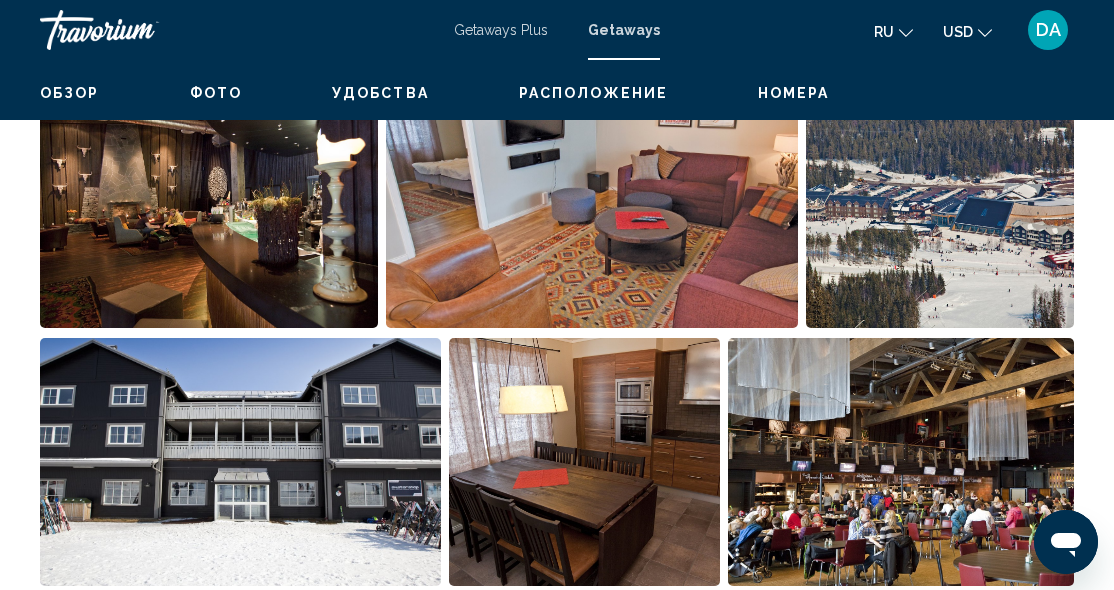 scroll, scrollTop: 1358, scrollLeft: 0, axis: vertical 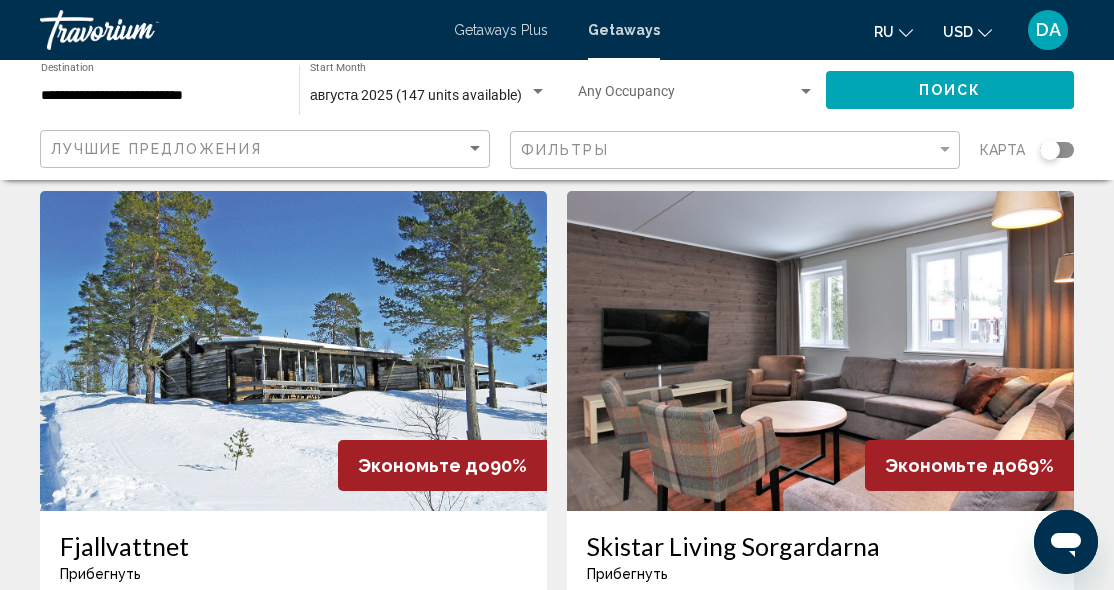 click at bounding box center [820, 351] 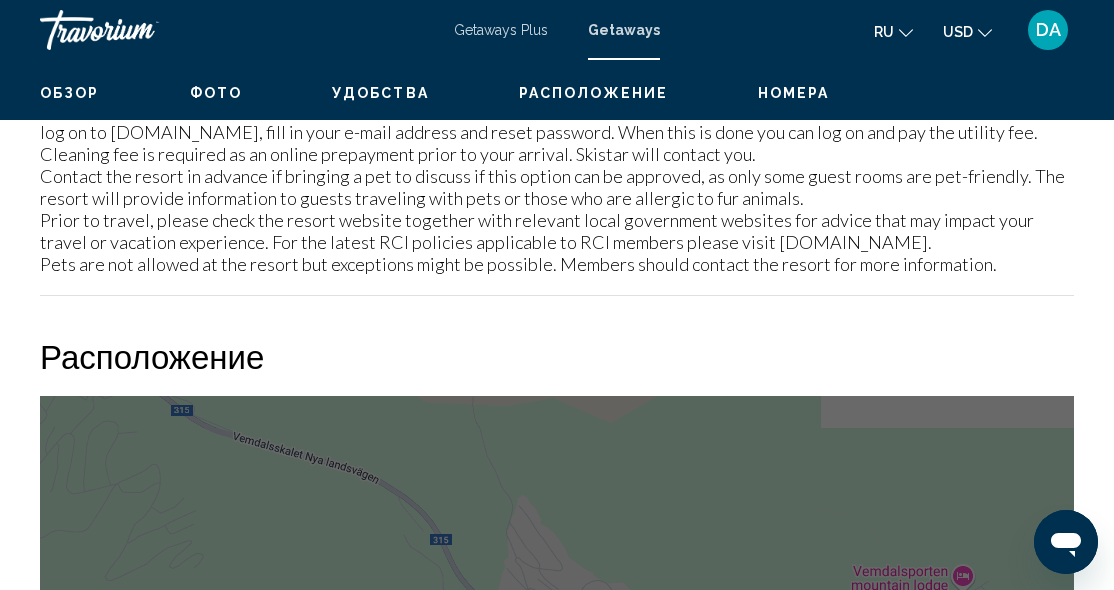scroll, scrollTop: 2411, scrollLeft: 0, axis: vertical 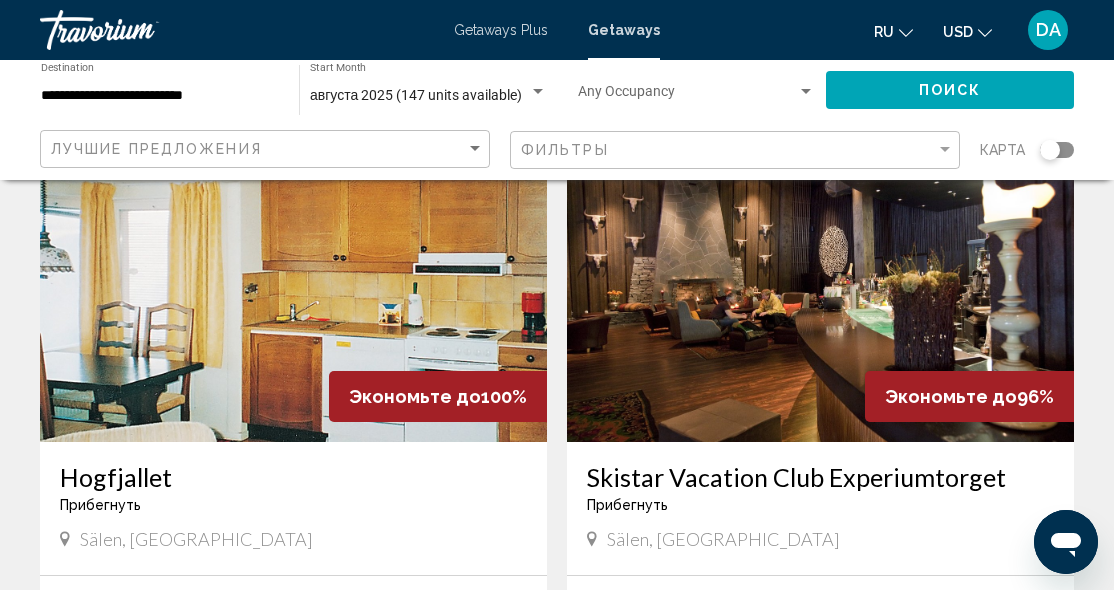 click at bounding box center [293, 282] 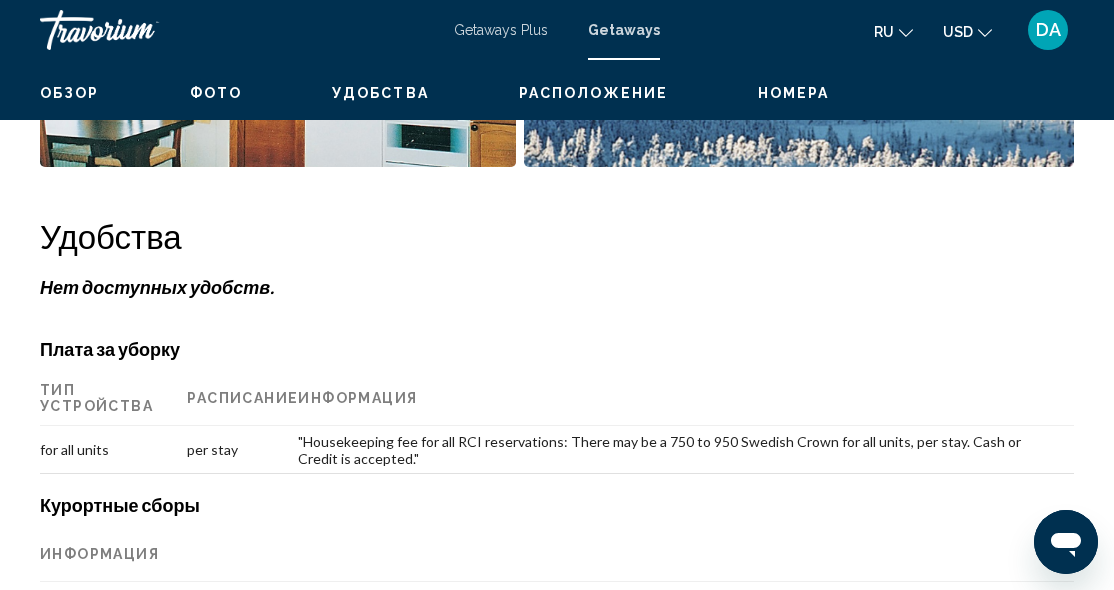 scroll, scrollTop: 1361, scrollLeft: 0, axis: vertical 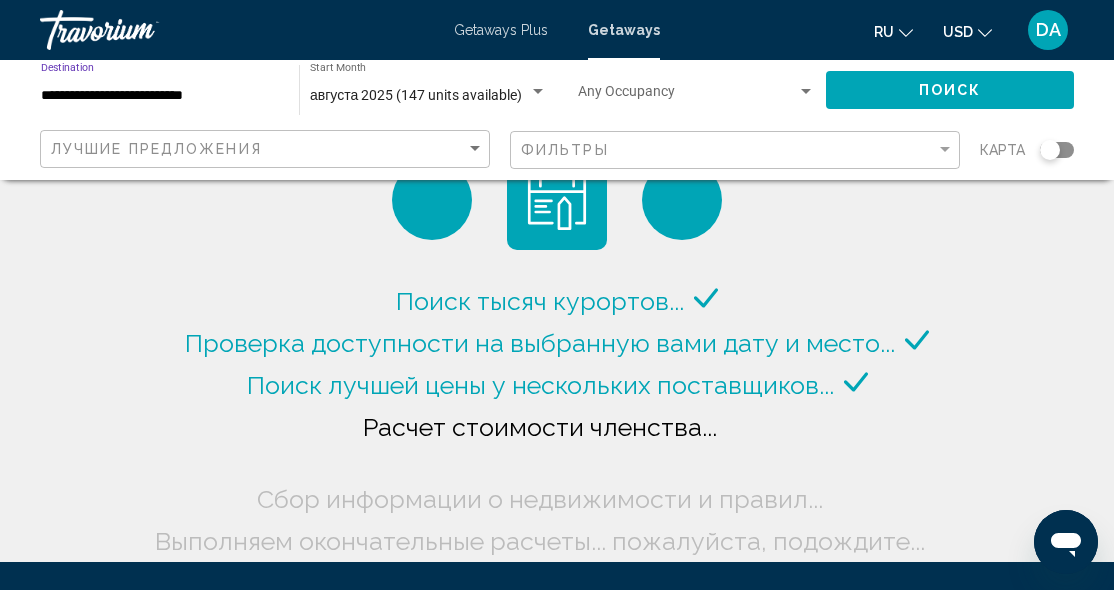 click on "**********" at bounding box center [160, 96] 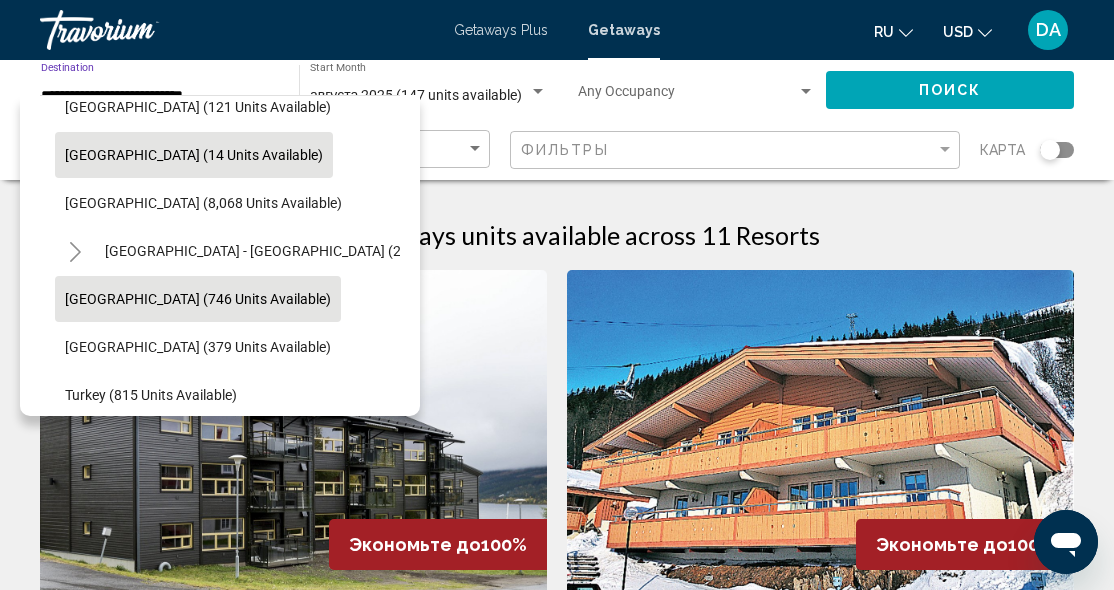 scroll, scrollTop: 887, scrollLeft: 4, axis: both 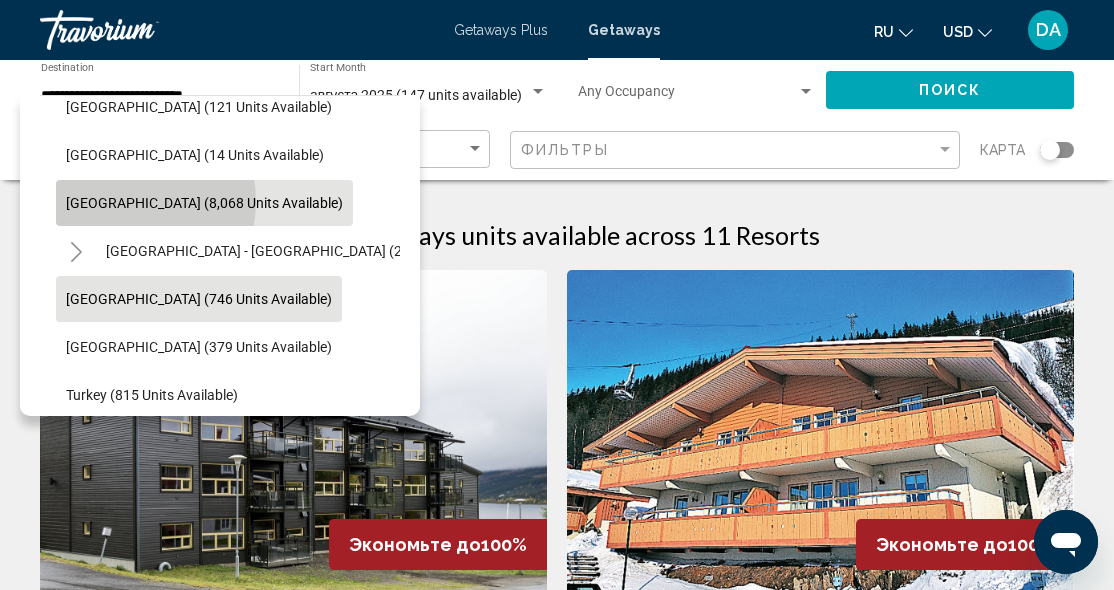 click on "[GEOGRAPHIC_DATA] (8,068 units available)" 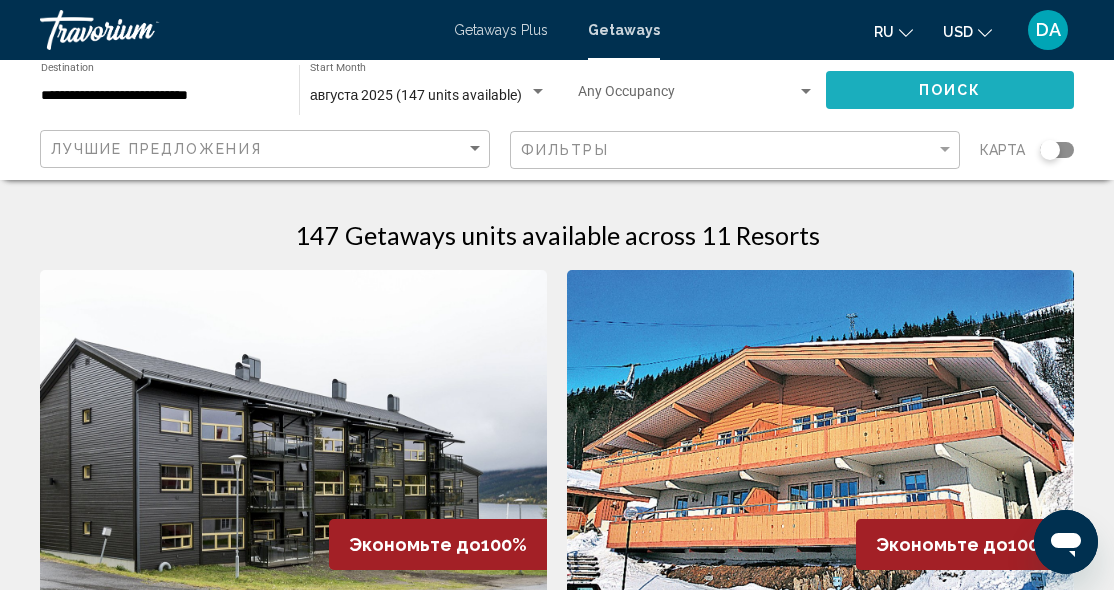 click on "Поиск" 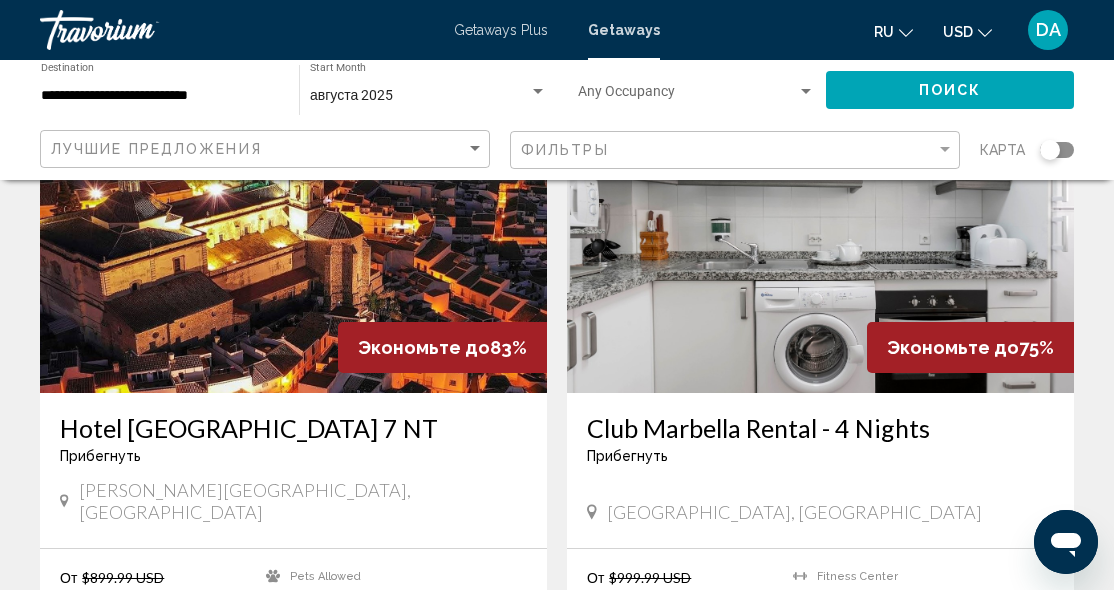scroll, scrollTop: 864, scrollLeft: 0, axis: vertical 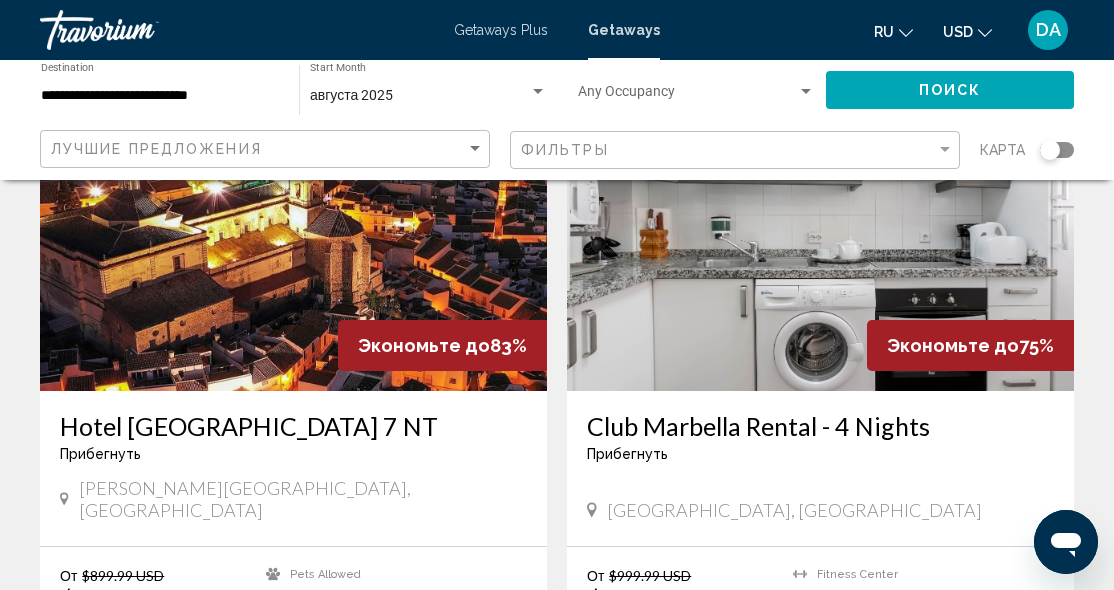 click at bounding box center (293, 231) 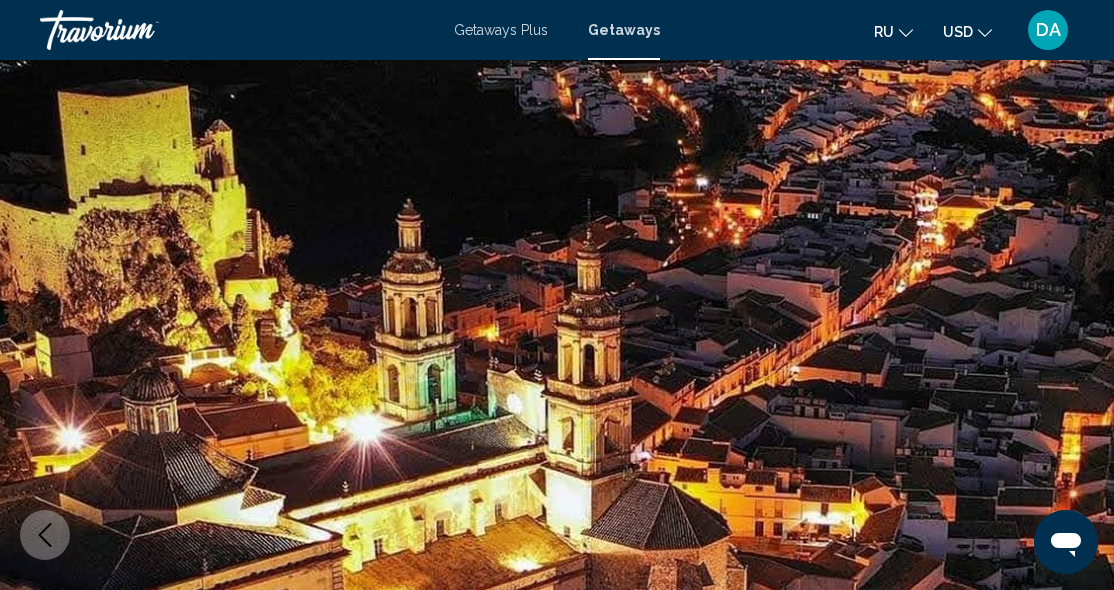 scroll, scrollTop: 0, scrollLeft: 0, axis: both 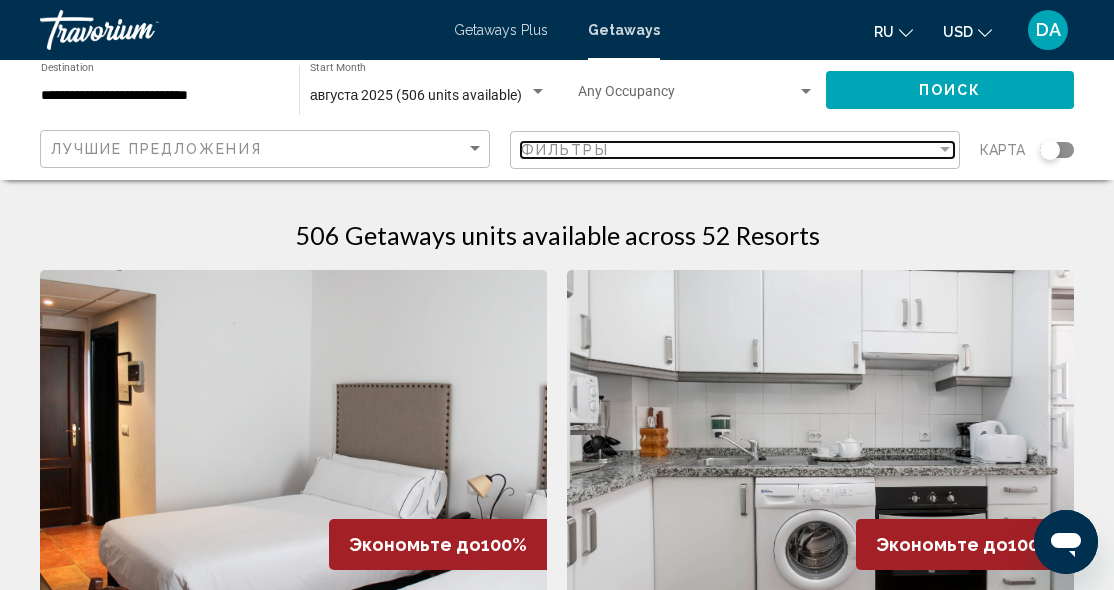 click at bounding box center [945, 149] 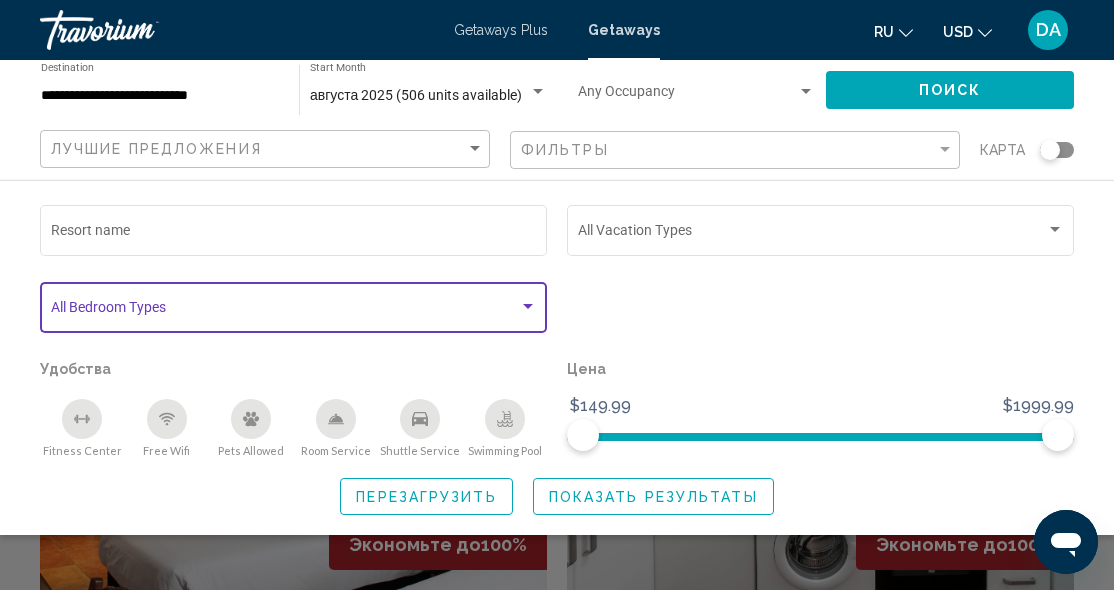 click at bounding box center [528, 307] 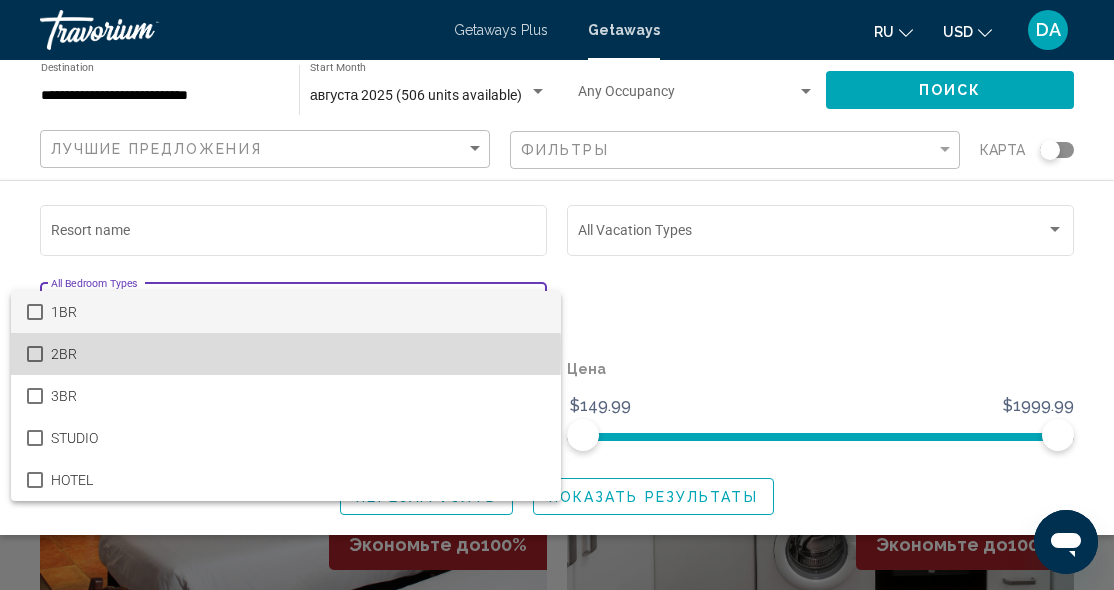 click at bounding box center (35, 354) 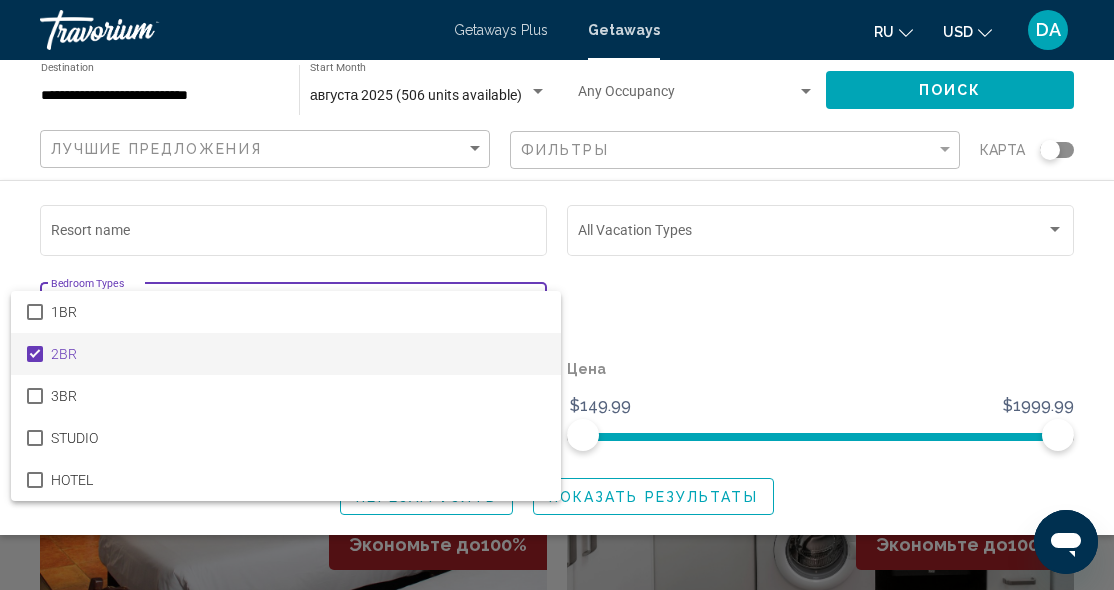click at bounding box center [557, 295] 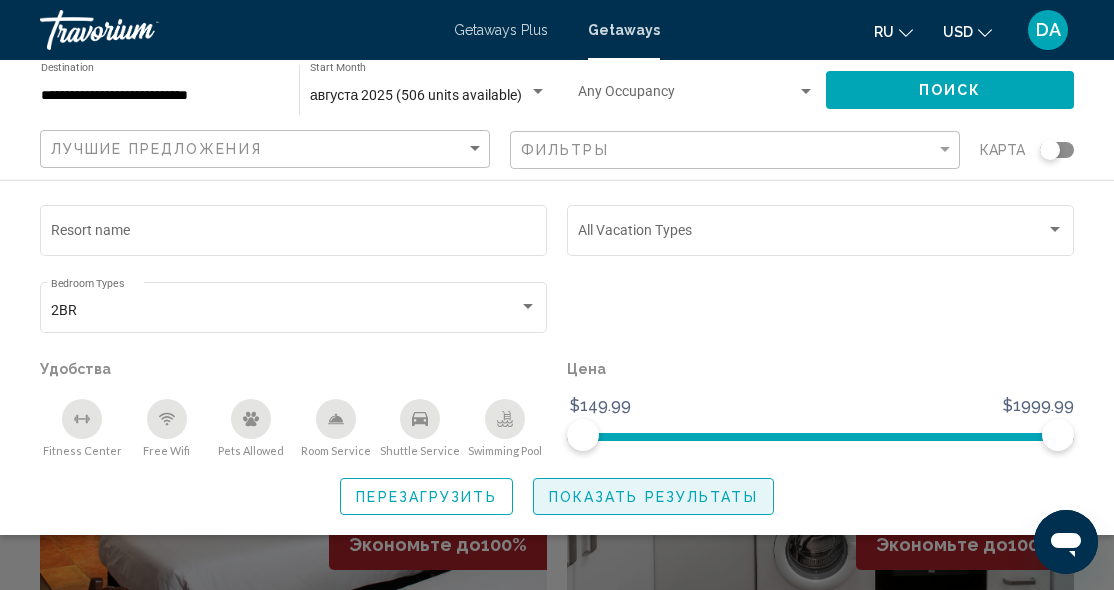 click on "Показать результаты" 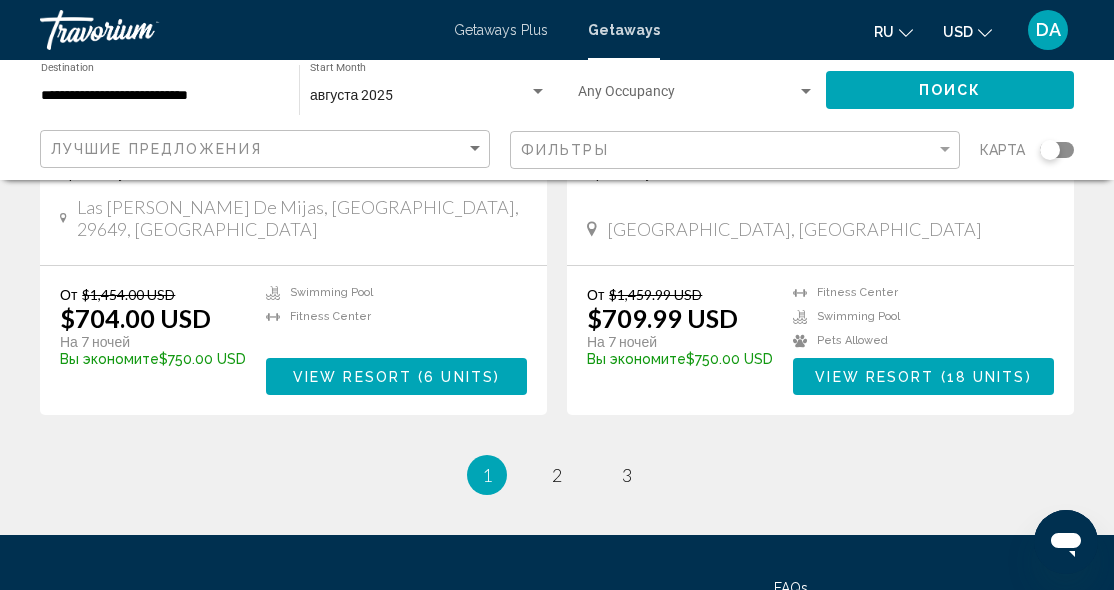 scroll, scrollTop: 3904, scrollLeft: 0, axis: vertical 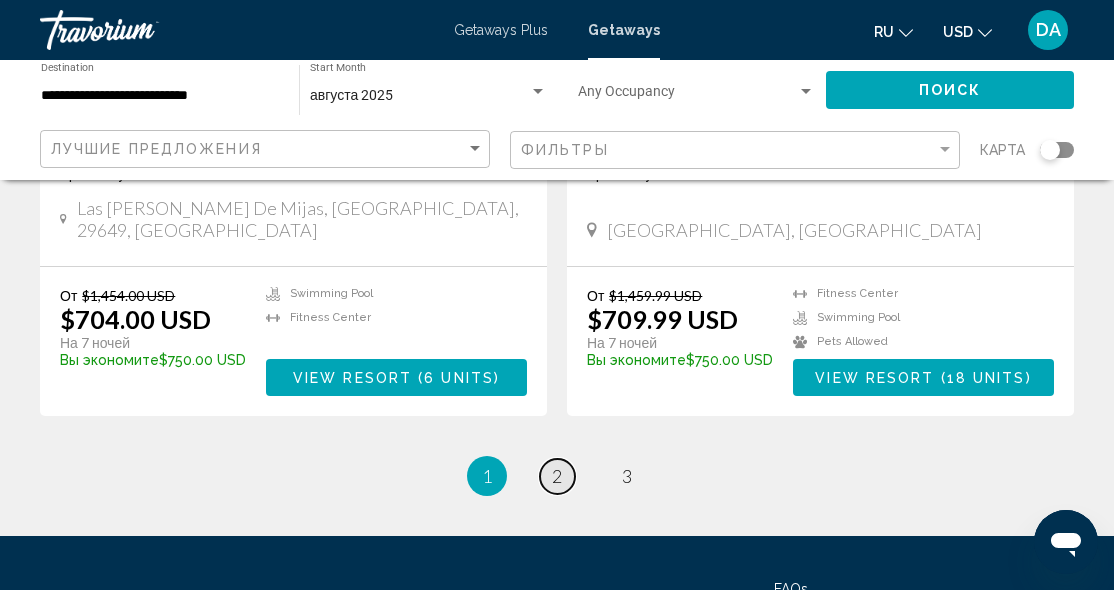 click on "page  2" at bounding box center [557, 476] 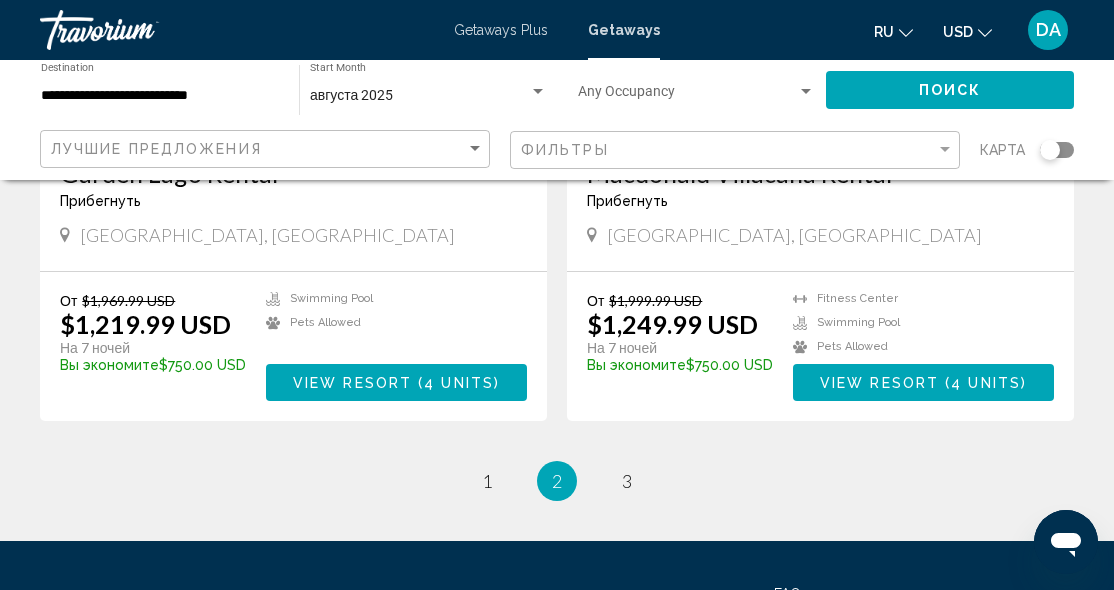 scroll, scrollTop: 3796, scrollLeft: 0, axis: vertical 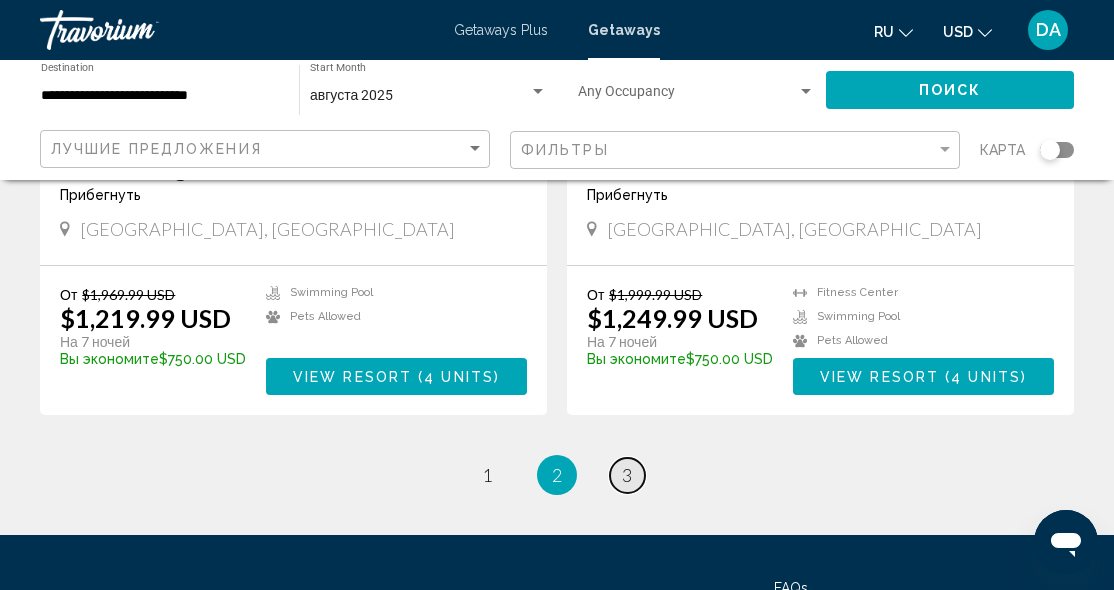 click on "3" at bounding box center [627, 475] 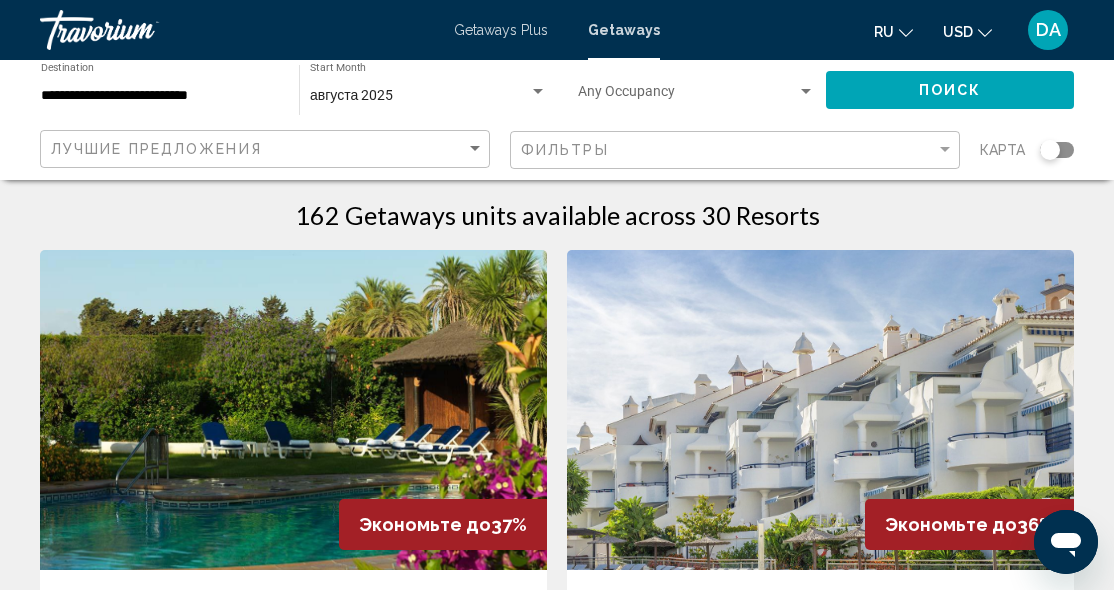 scroll, scrollTop: 19, scrollLeft: 0, axis: vertical 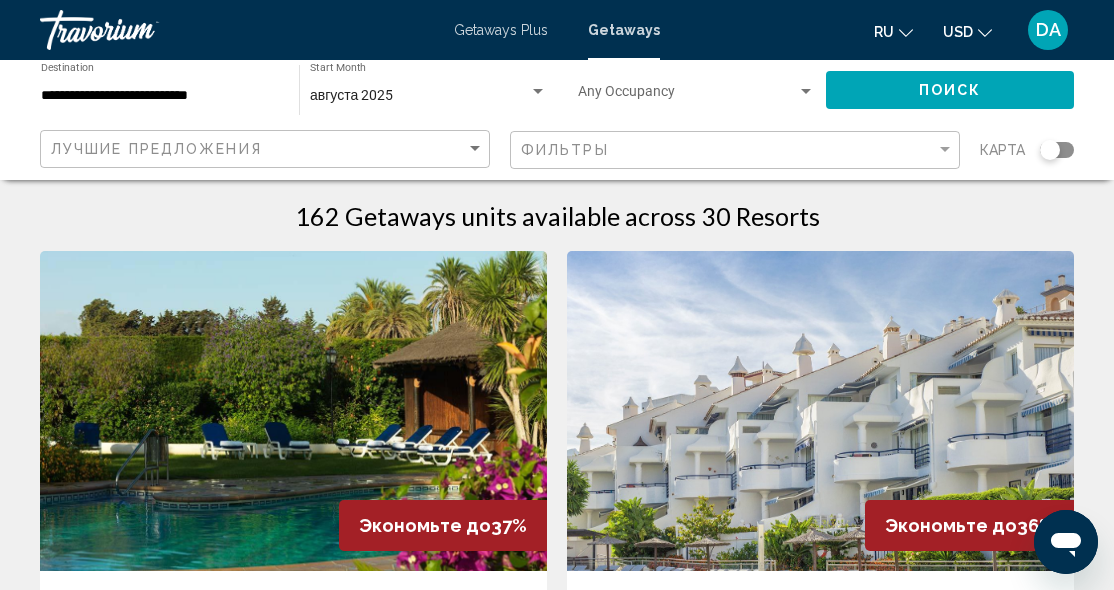 click at bounding box center (293, 411) 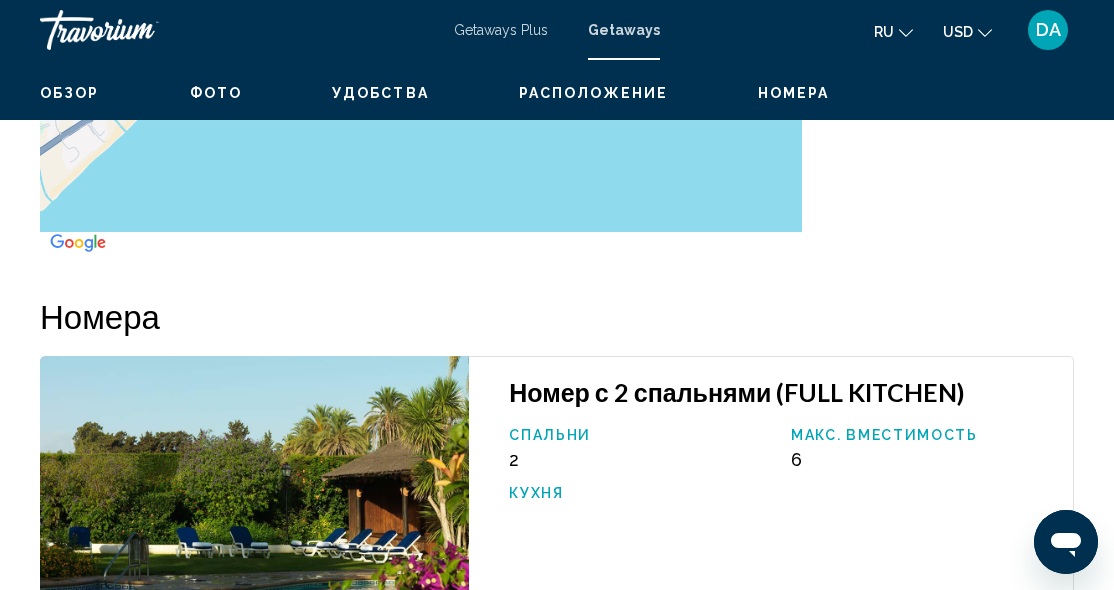 scroll, scrollTop: 2964, scrollLeft: 0, axis: vertical 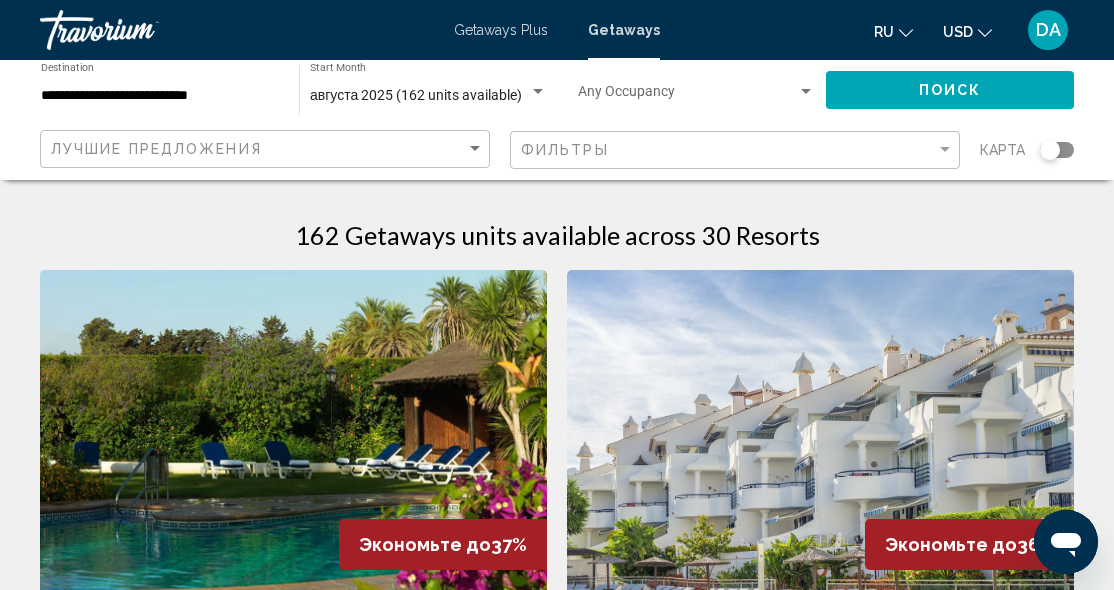 click at bounding box center (820, 430) 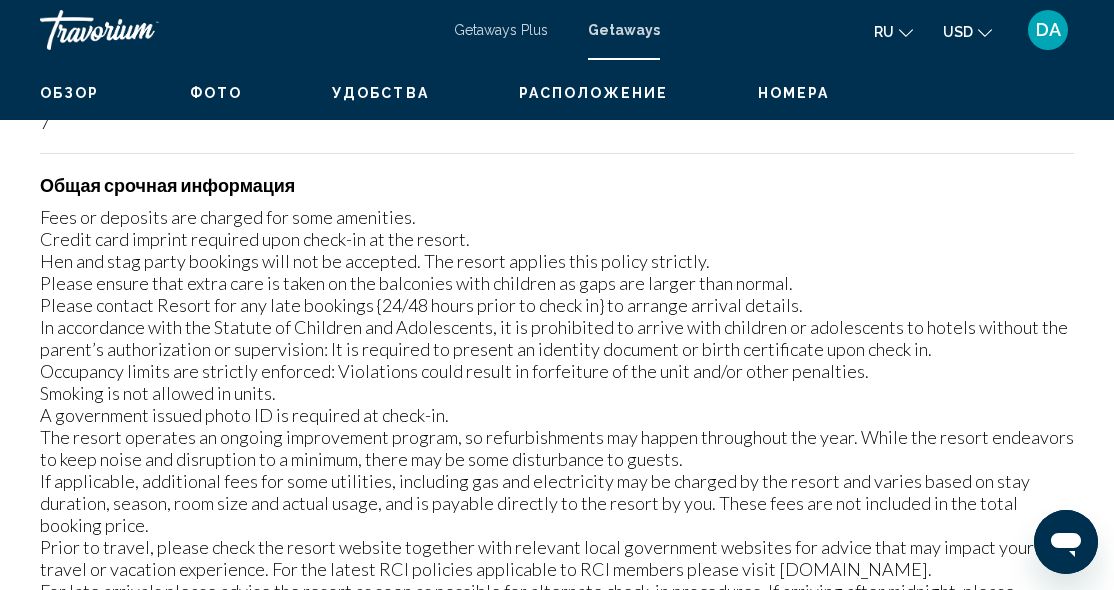 scroll, scrollTop: 2295, scrollLeft: 0, axis: vertical 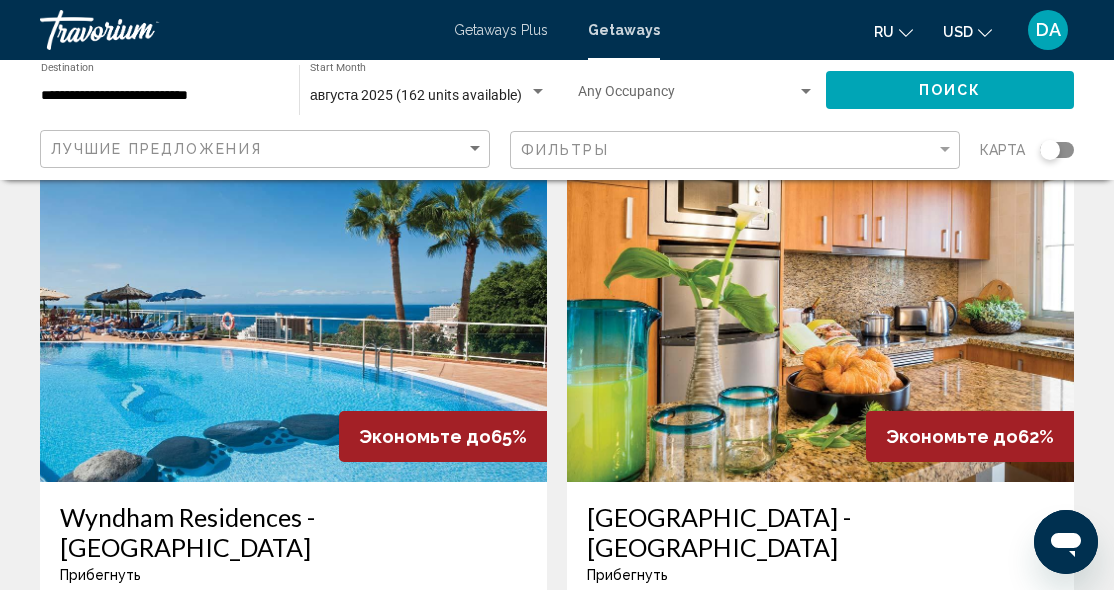 click at bounding box center [293, 322] 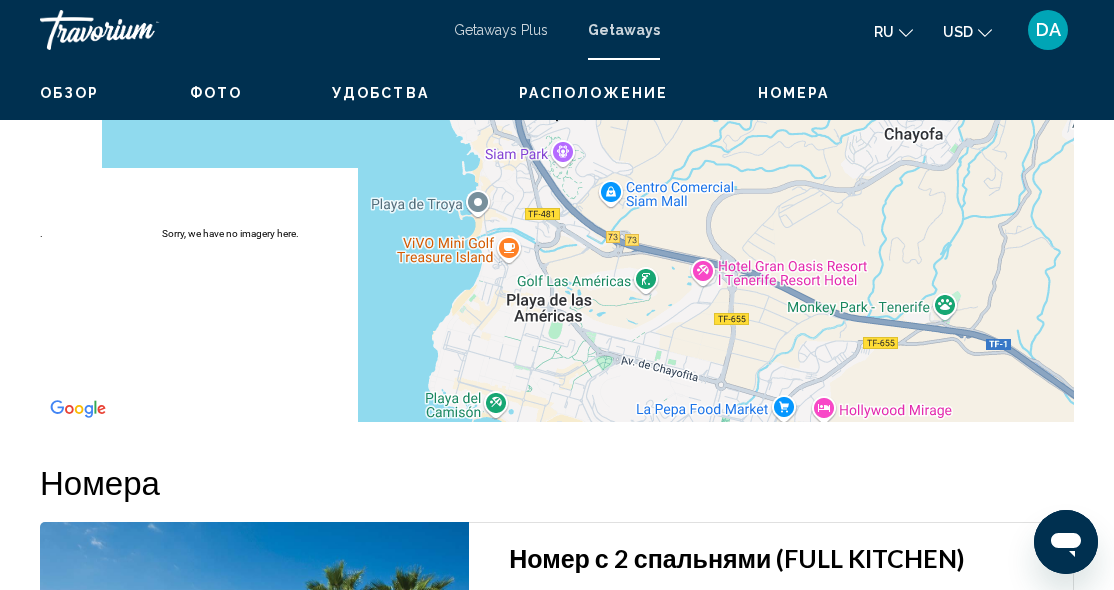scroll, scrollTop: 2979, scrollLeft: 0, axis: vertical 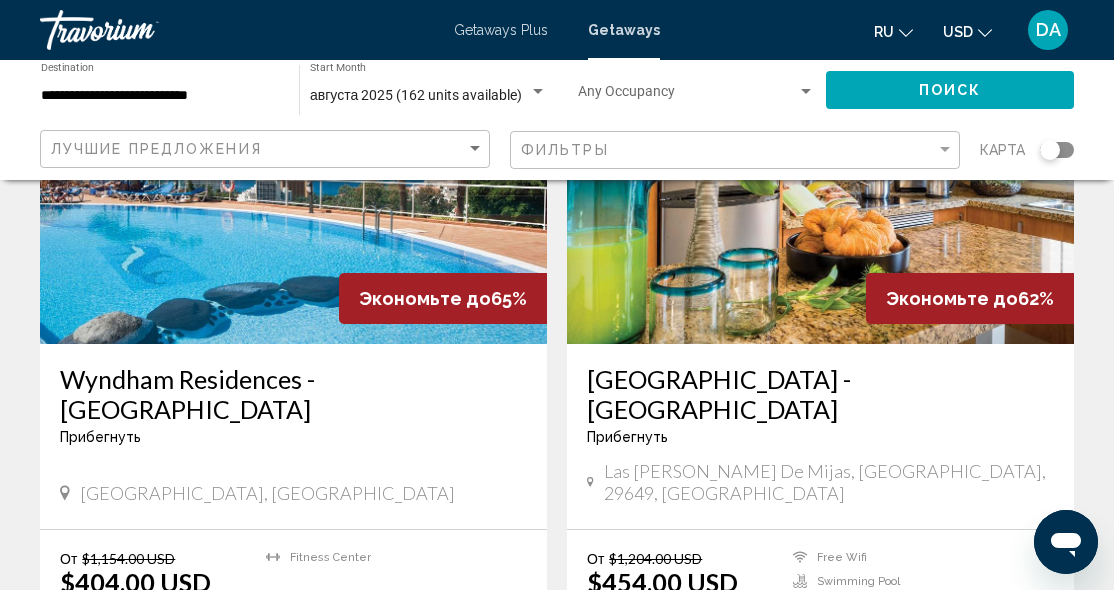 click at bounding box center (820, 184) 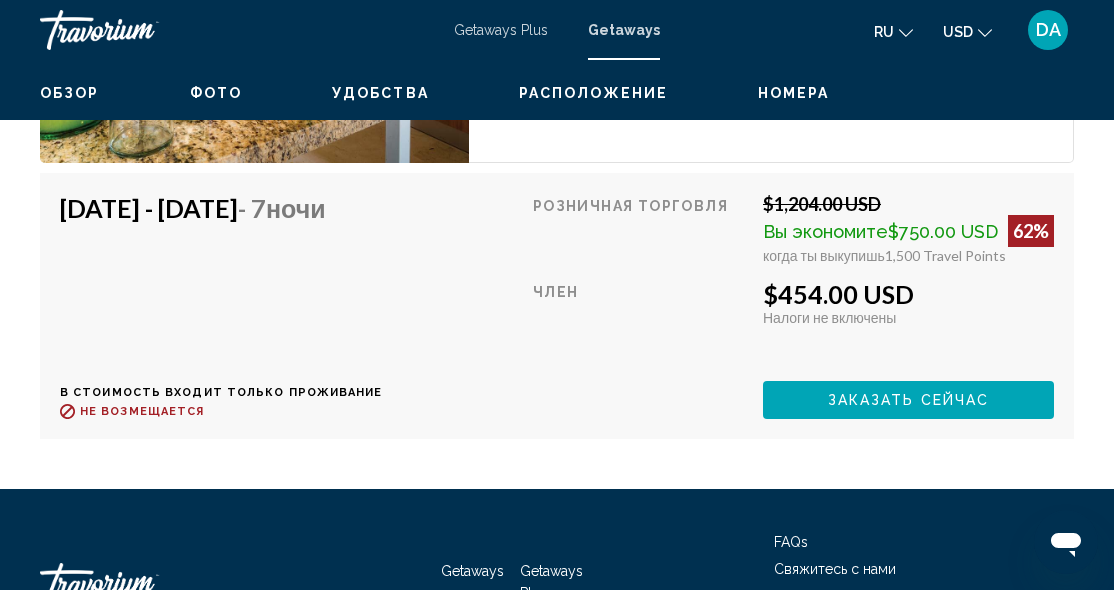 scroll, scrollTop: 3778, scrollLeft: 0, axis: vertical 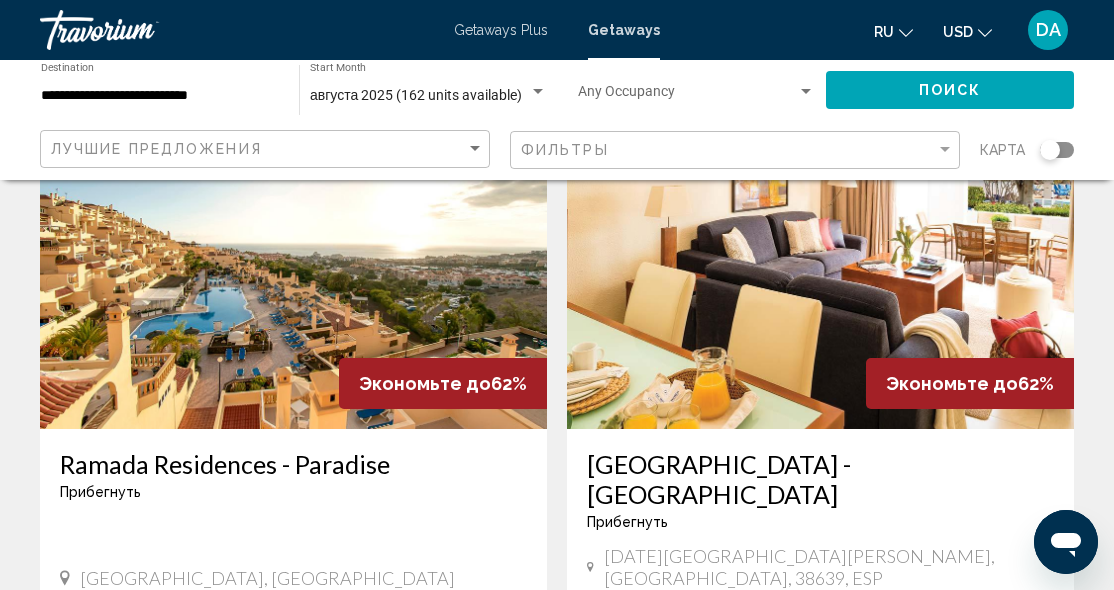 click at bounding box center (293, 269) 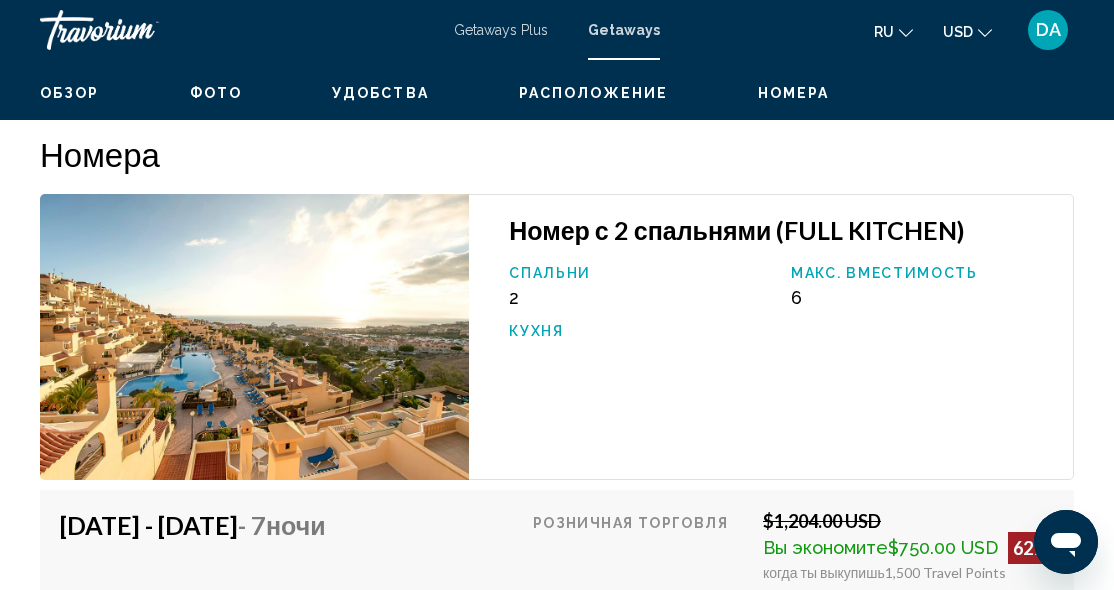 scroll, scrollTop: 3364, scrollLeft: 0, axis: vertical 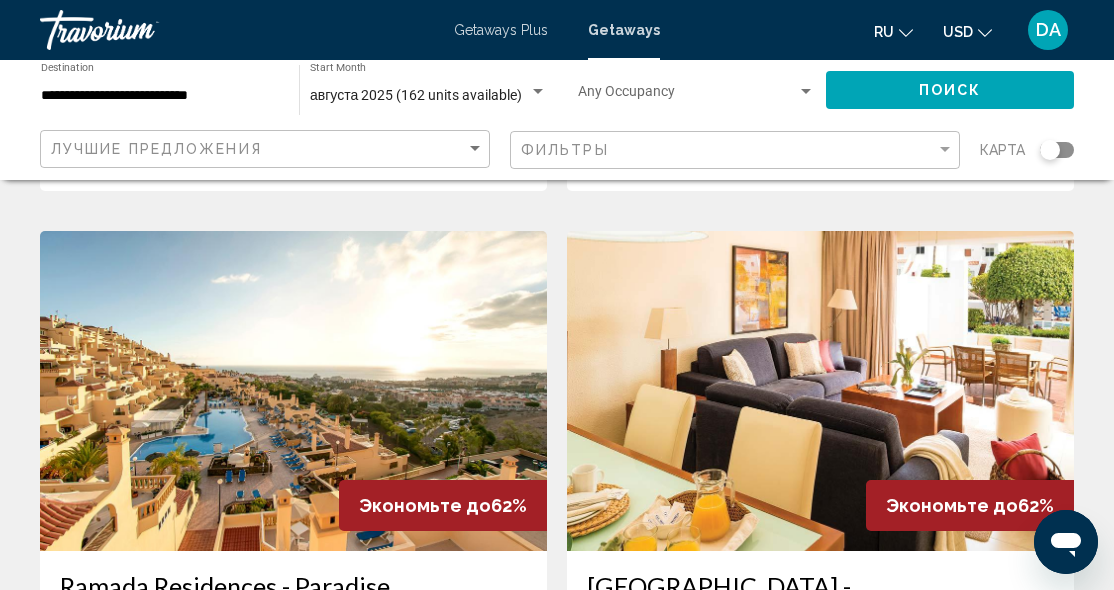 click at bounding box center (820, 391) 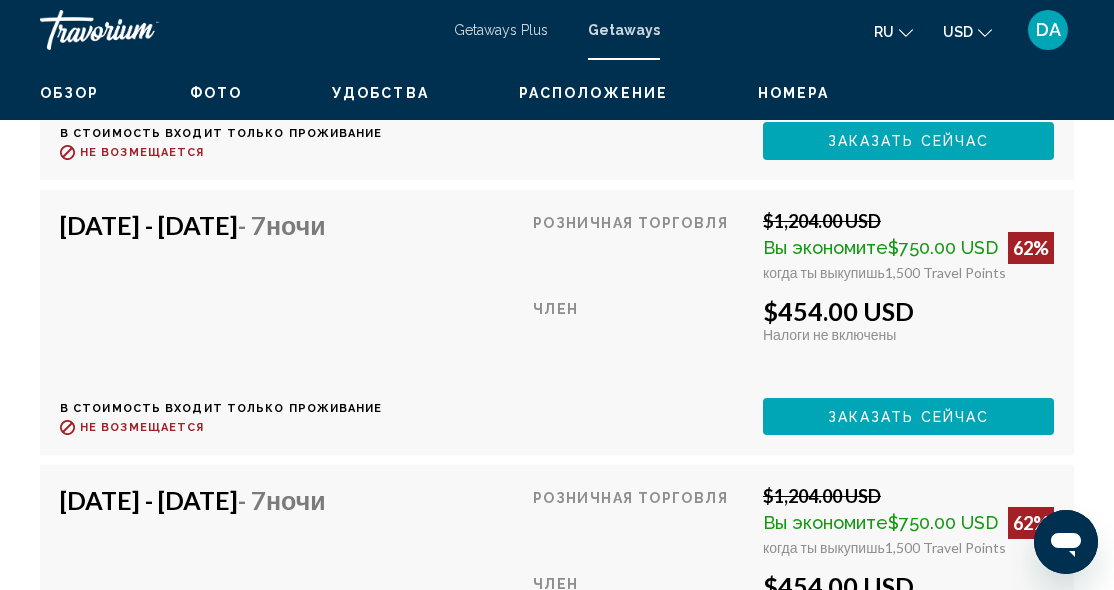 scroll, scrollTop: 4000, scrollLeft: 0, axis: vertical 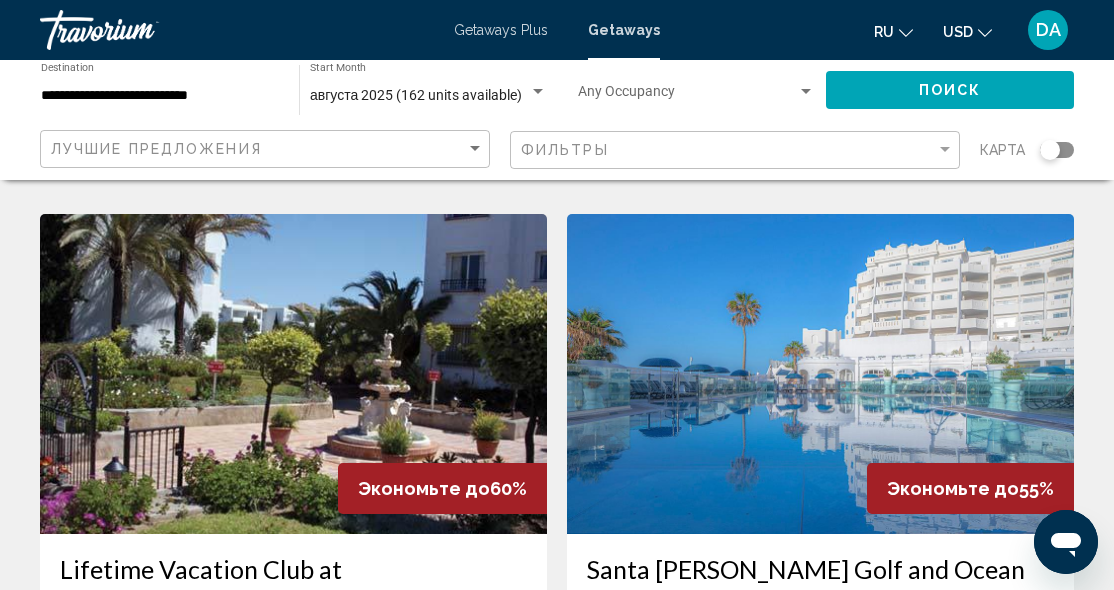 click at bounding box center (820, 374) 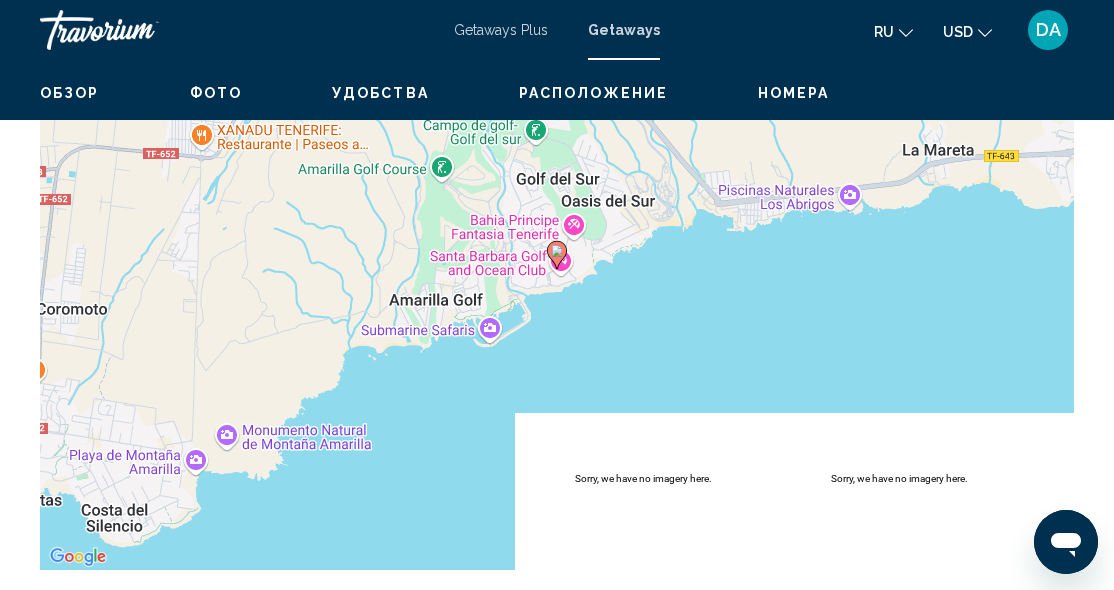 scroll, scrollTop: 3000, scrollLeft: 0, axis: vertical 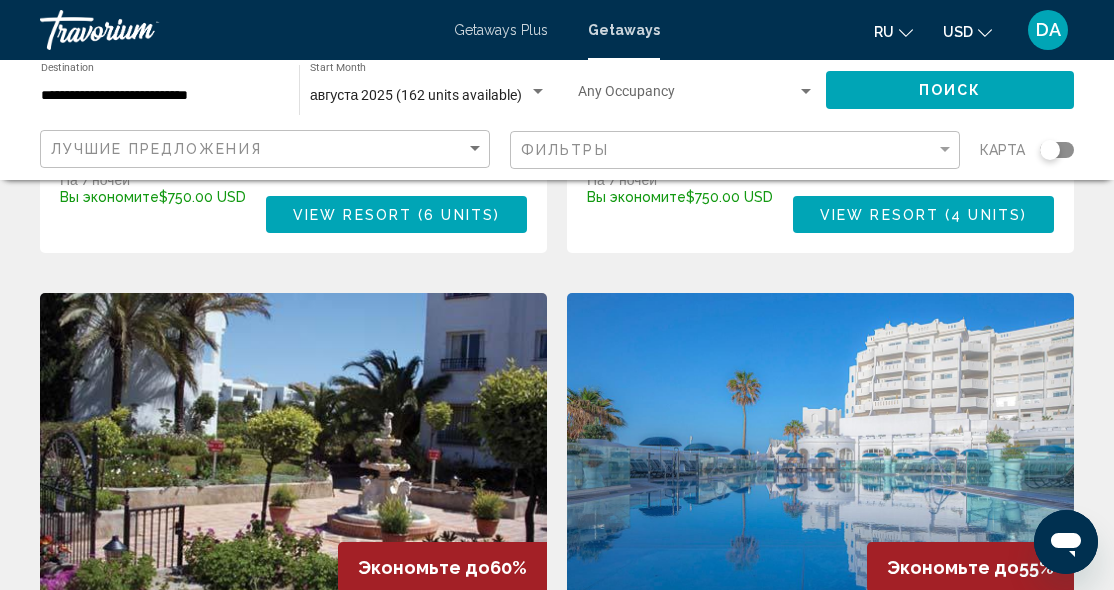 click at bounding box center [293, 453] 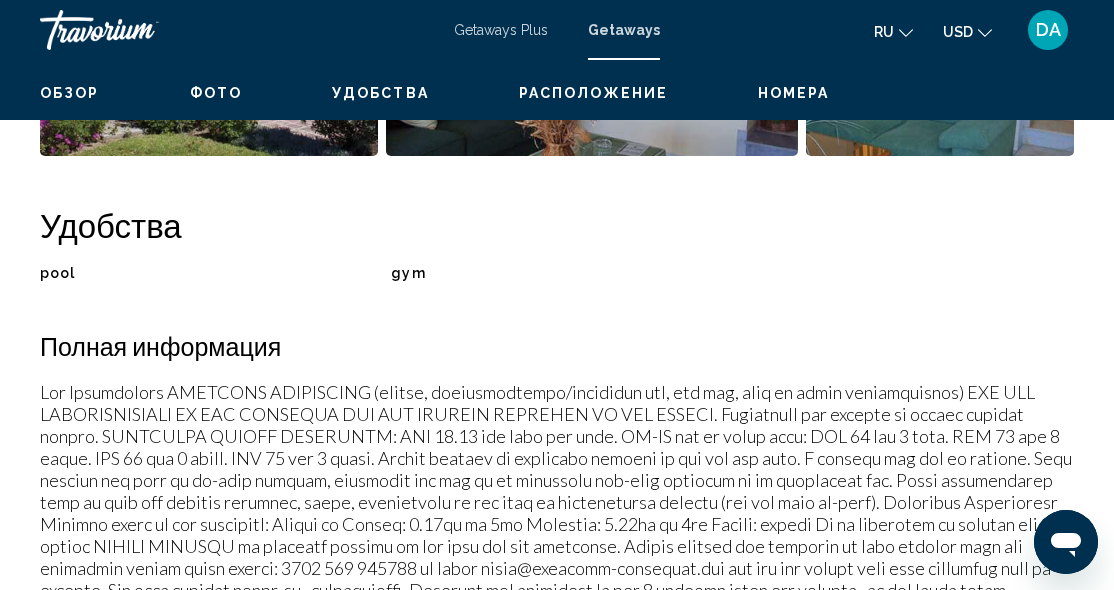 scroll, scrollTop: 1480, scrollLeft: 0, axis: vertical 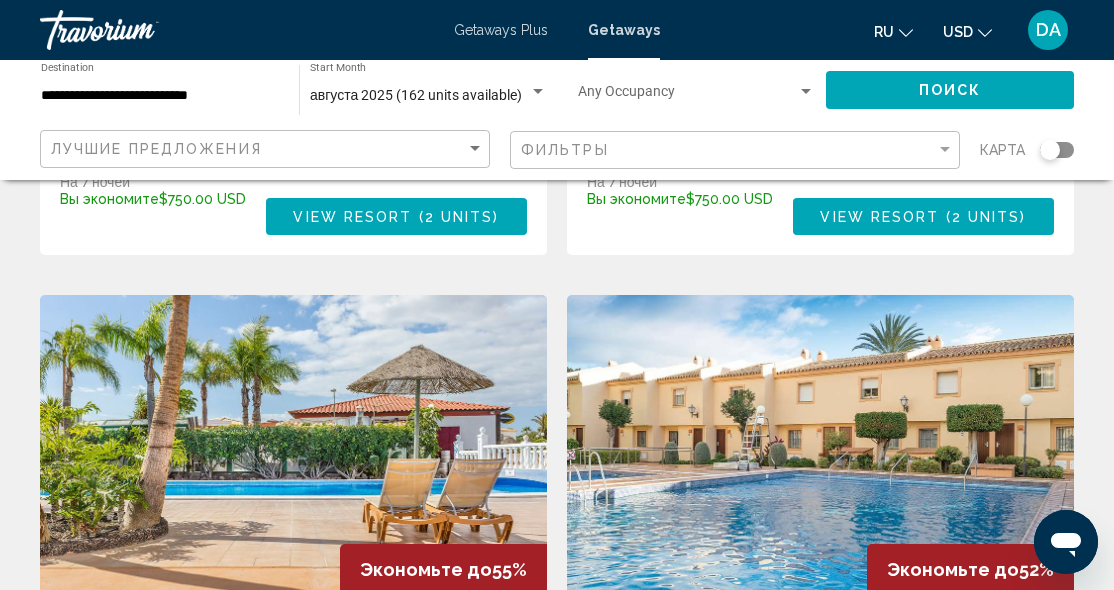 click at bounding box center (820, 455) 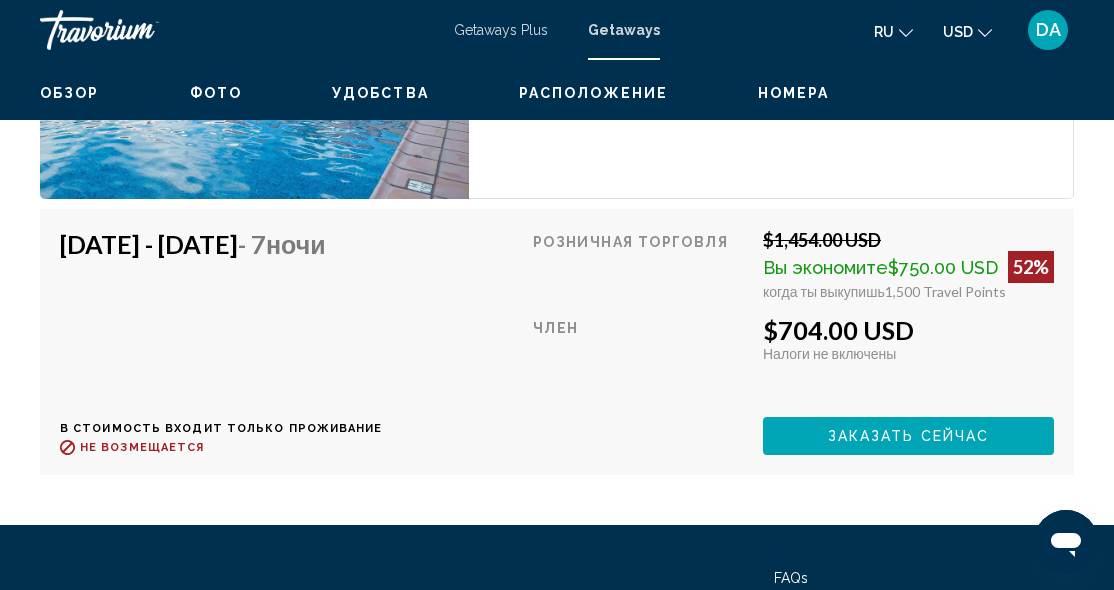 scroll, scrollTop: 3809, scrollLeft: 0, axis: vertical 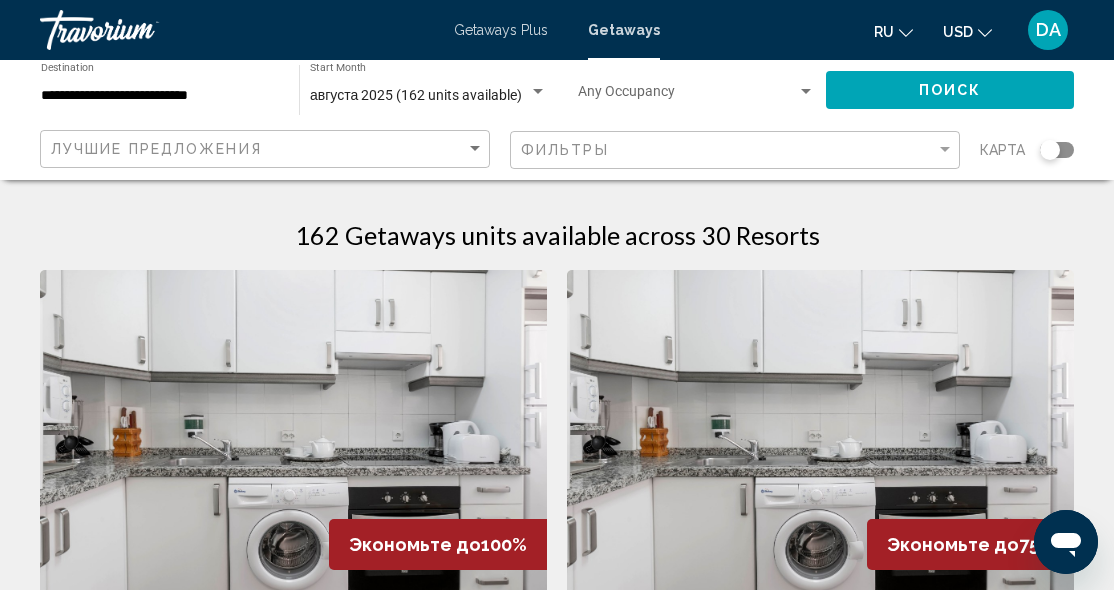 click at bounding box center (293, 430) 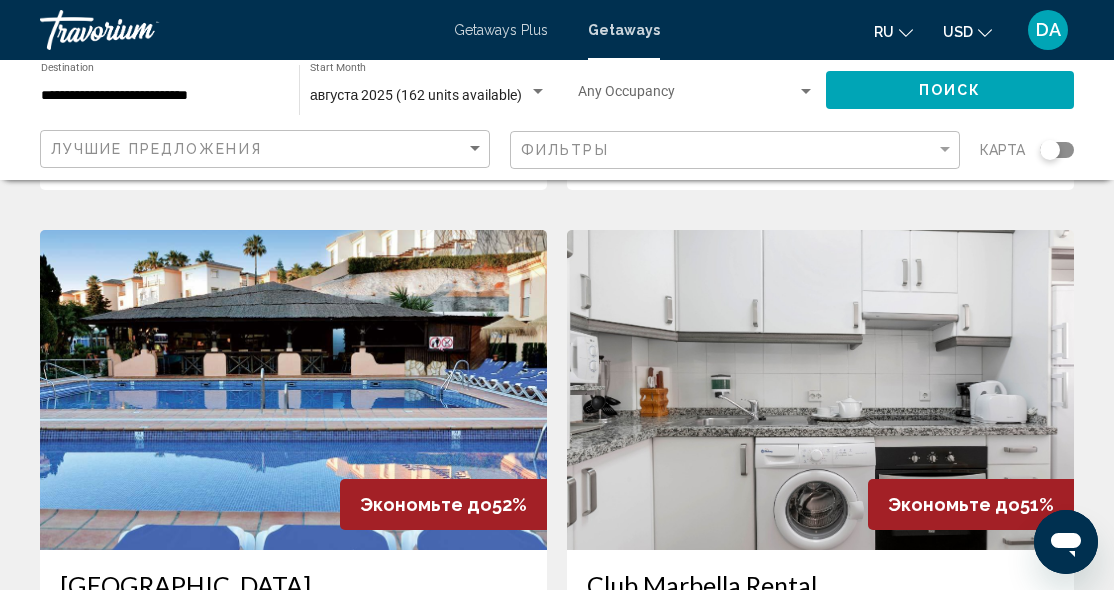 scroll, scrollTop: 3469, scrollLeft: 0, axis: vertical 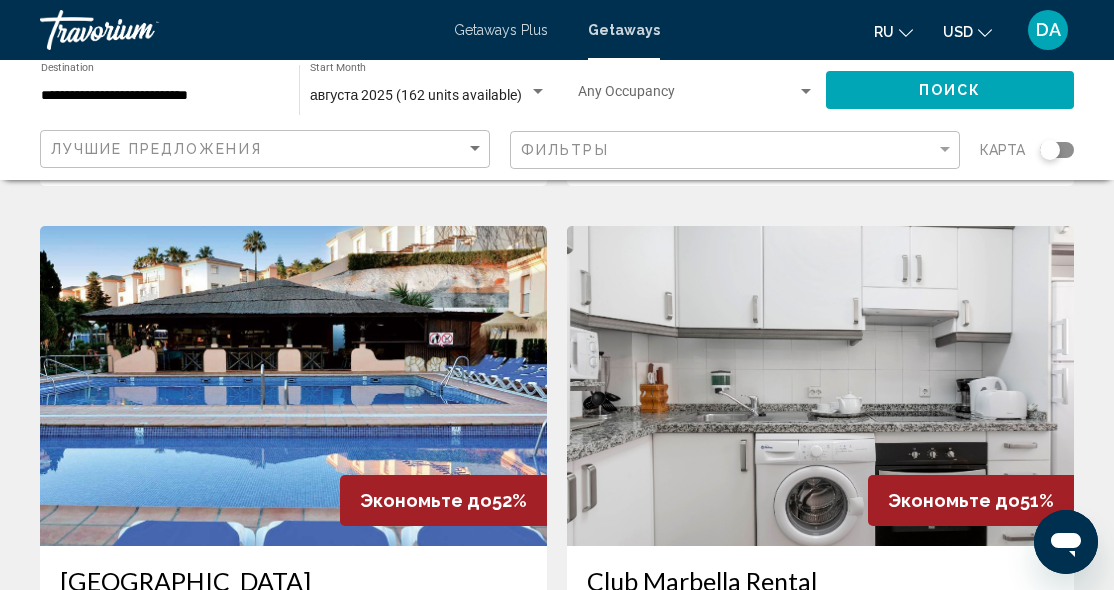 click at bounding box center [293, 386] 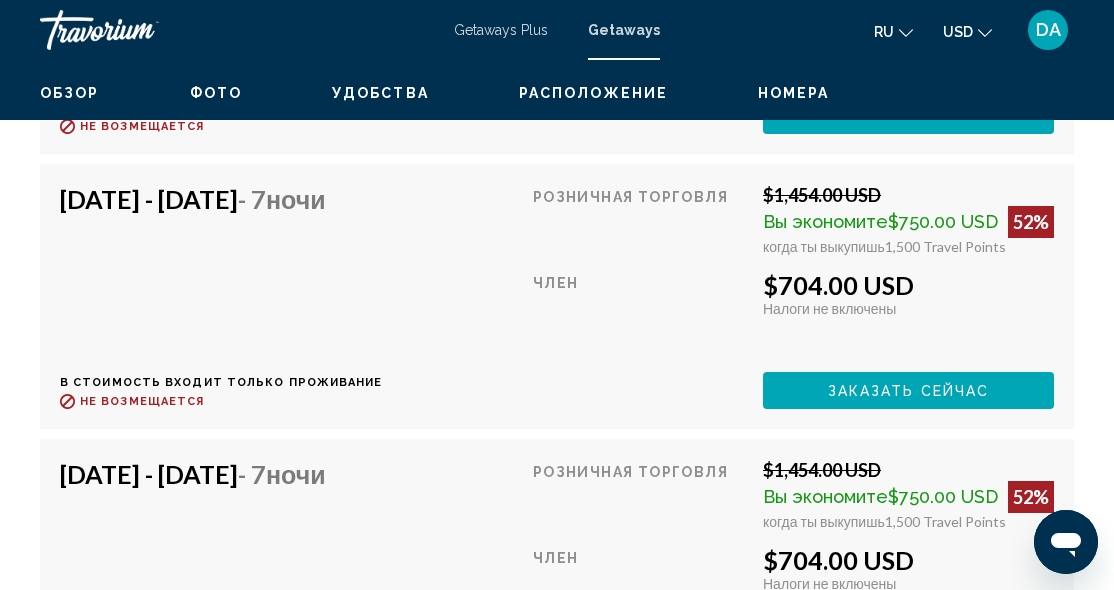 scroll, scrollTop: 4166, scrollLeft: 0, axis: vertical 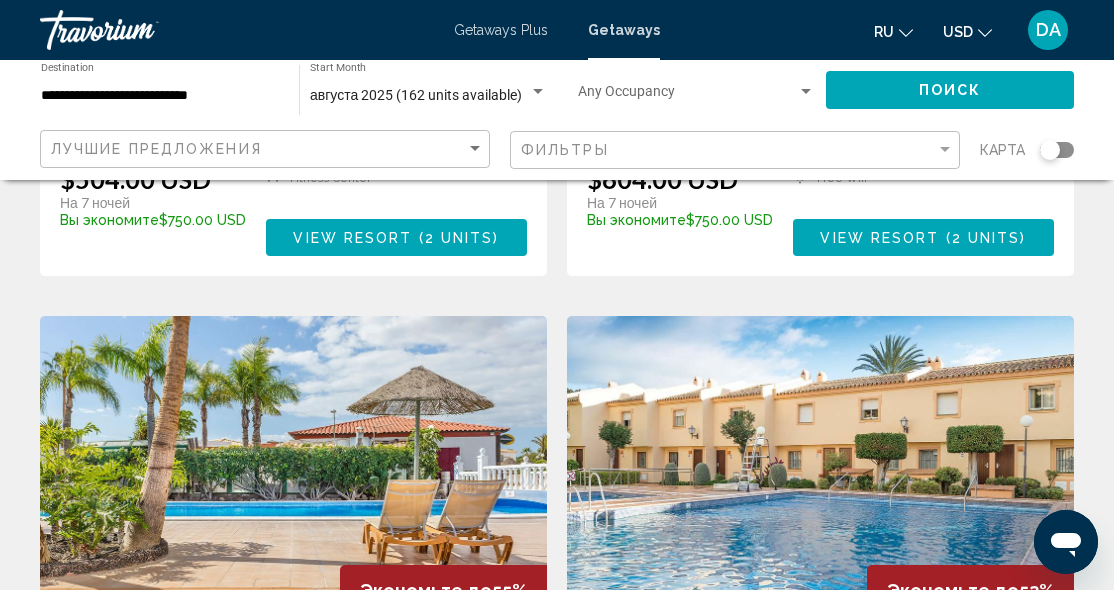 click at bounding box center [293, 476] 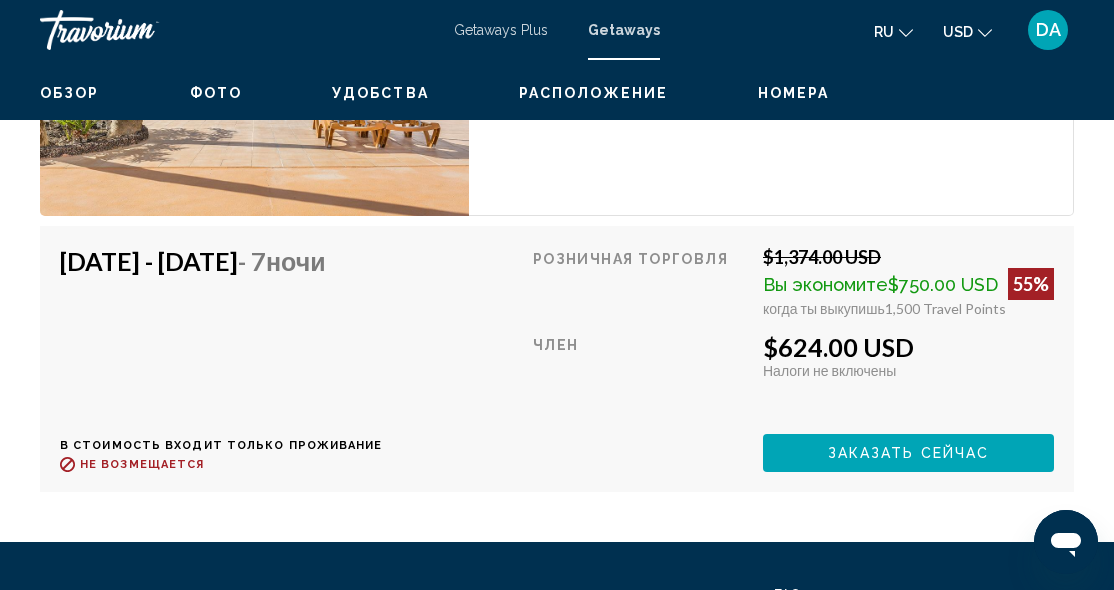 scroll, scrollTop: 3778, scrollLeft: 0, axis: vertical 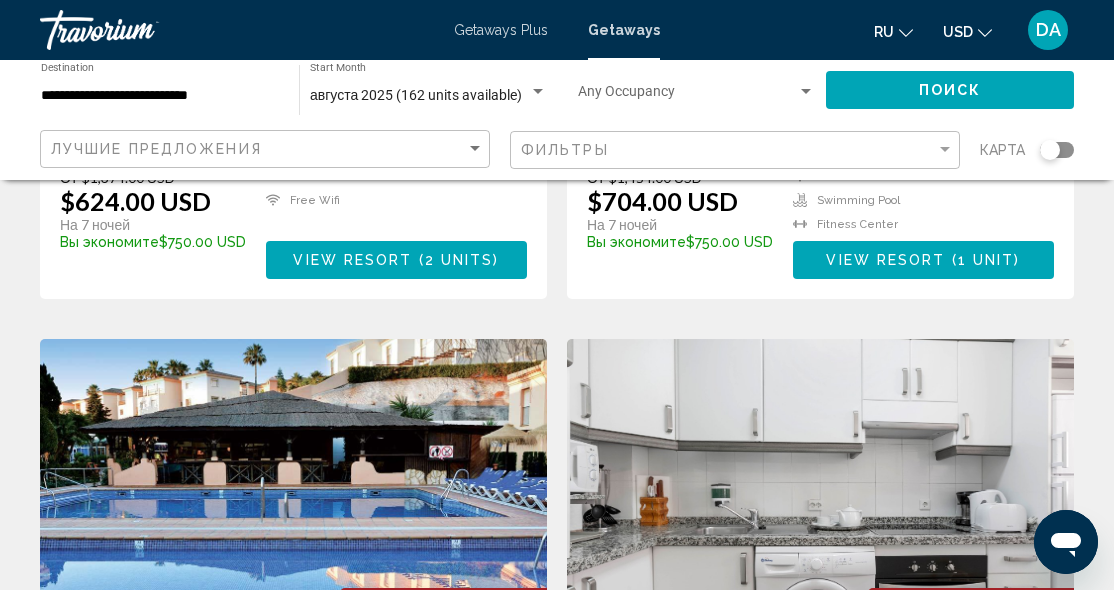 click at bounding box center [293, 499] 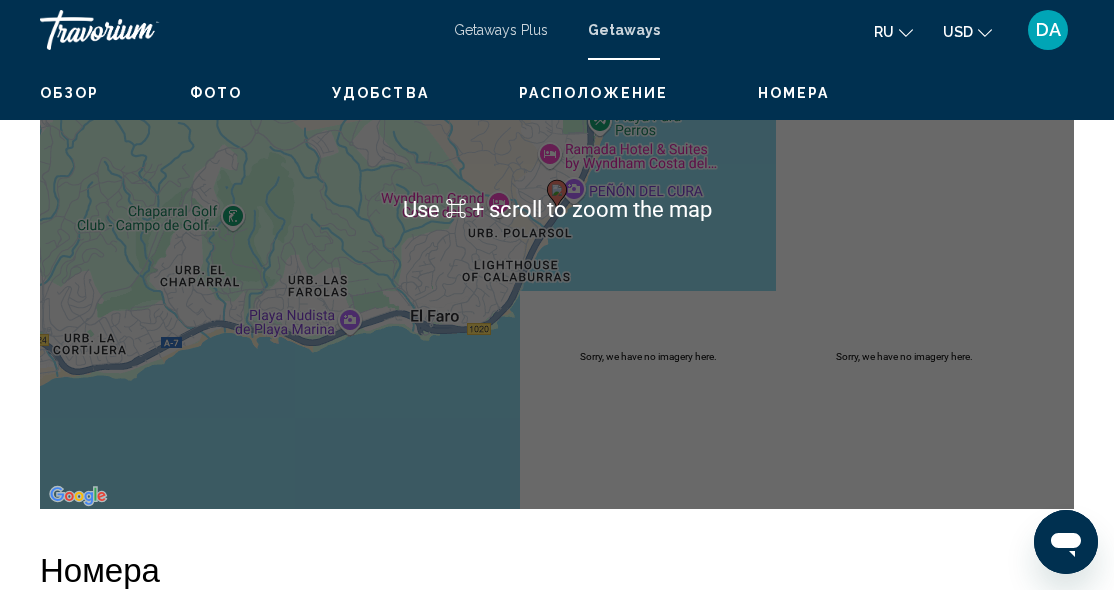 scroll, scrollTop: 3062, scrollLeft: 0, axis: vertical 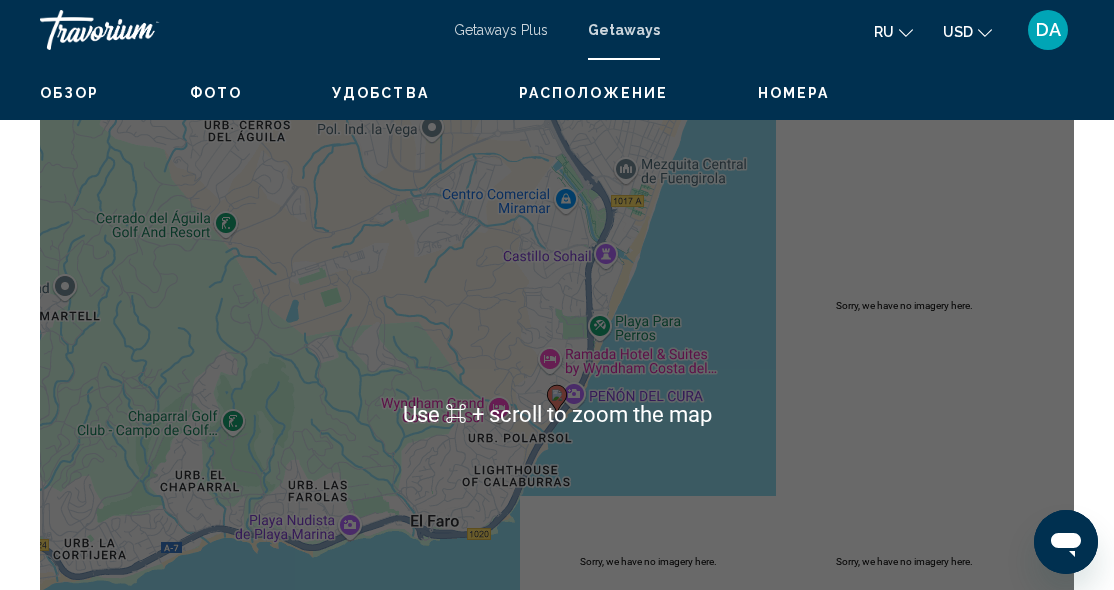 click on "To navigate, press the arrow keys. To activate drag with keyboard, press Alt + Enter. Once in keyboard drag state, use the arrow keys to move the marker. To complete the drag, press the Enter key. To cancel, press Escape." at bounding box center [557, 414] 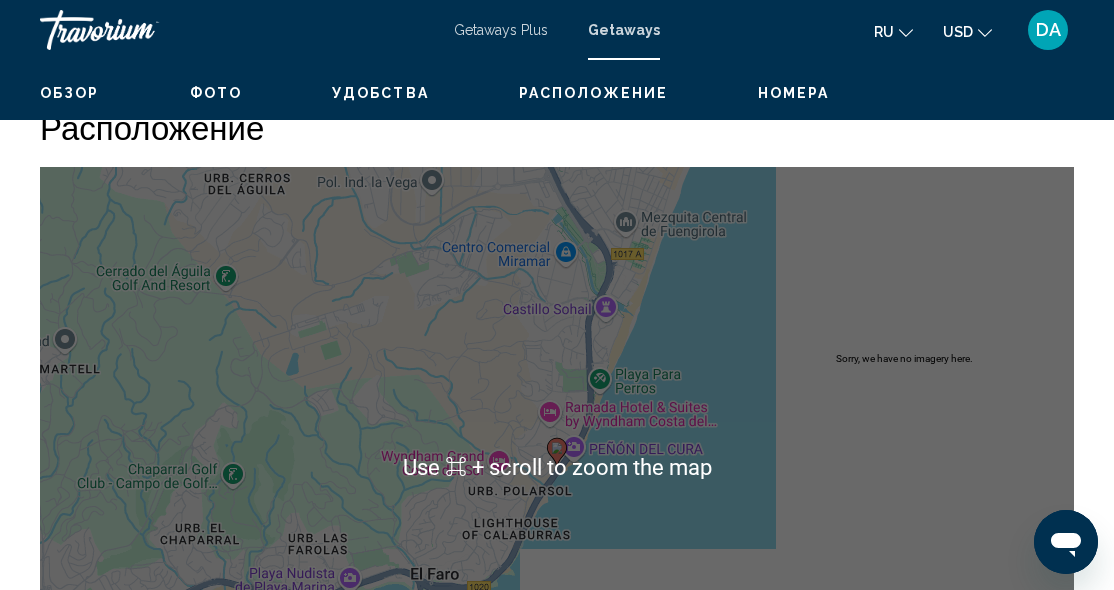 scroll, scrollTop: 2823, scrollLeft: 0, axis: vertical 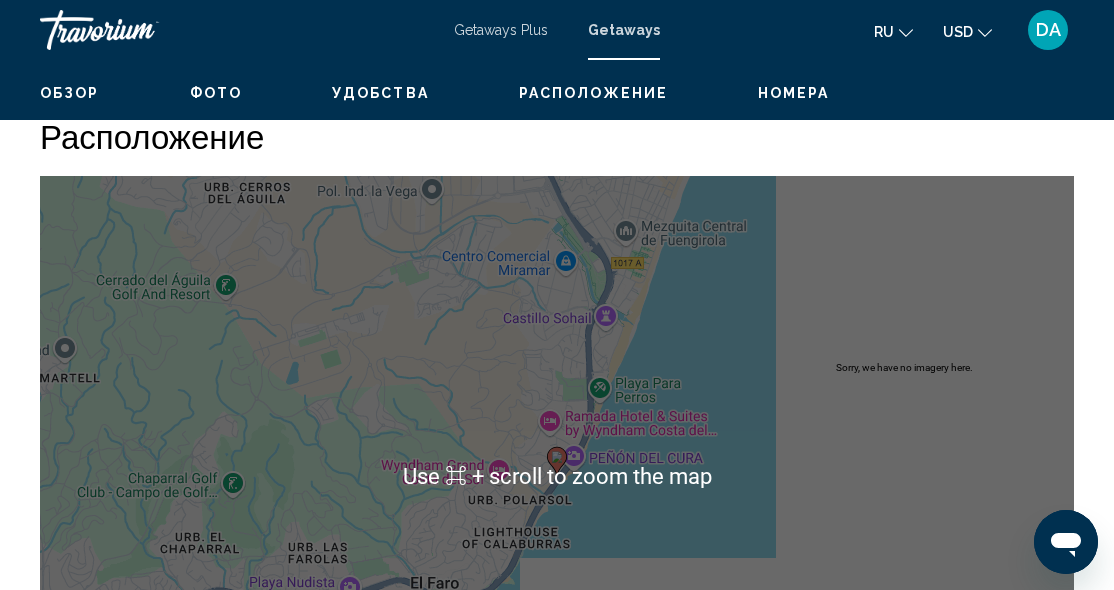 click on "To navigate, press the arrow keys. To activate drag with keyboard, press Alt + Enter. Once in keyboard drag state, use the arrow keys to move the marker. To complete the drag, press the Enter key. To cancel, press Escape." at bounding box center (557, 476) 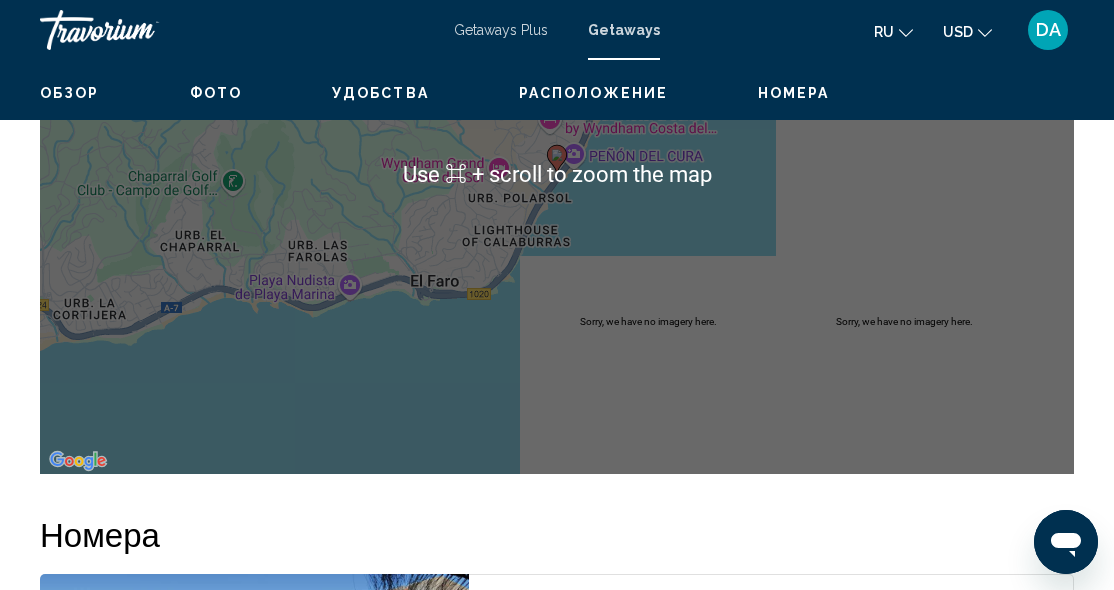 scroll, scrollTop: 3018, scrollLeft: 0, axis: vertical 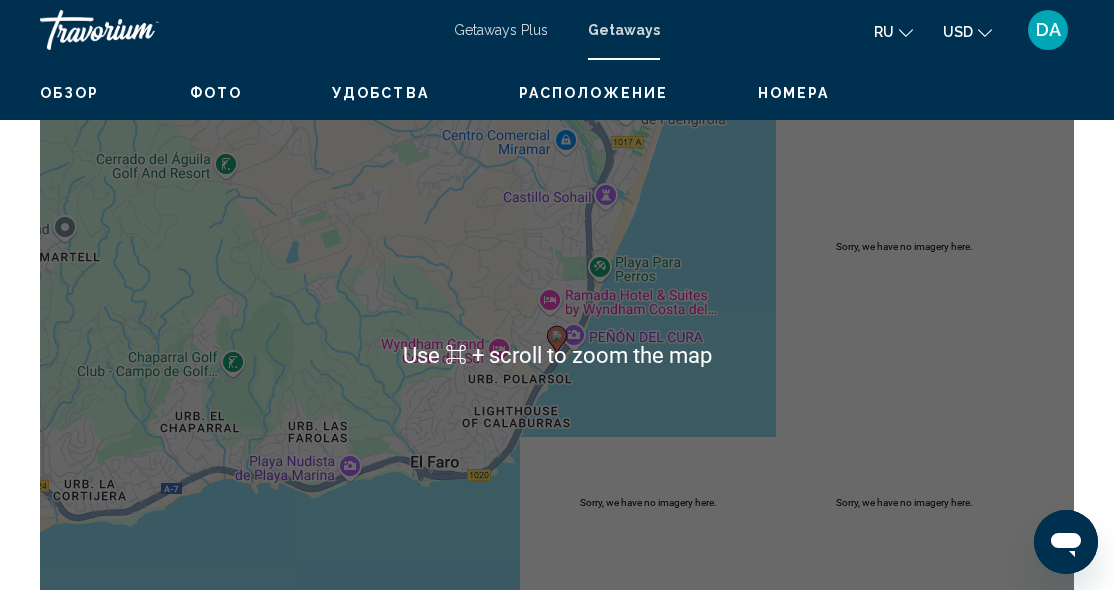 click on "To navigate, press the arrow keys. To activate drag with keyboard, press Alt + Enter. Once in keyboard drag state, use the arrow keys to move the marker. To complete the drag, press the Enter key. To cancel, press Escape." at bounding box center (557, 355) 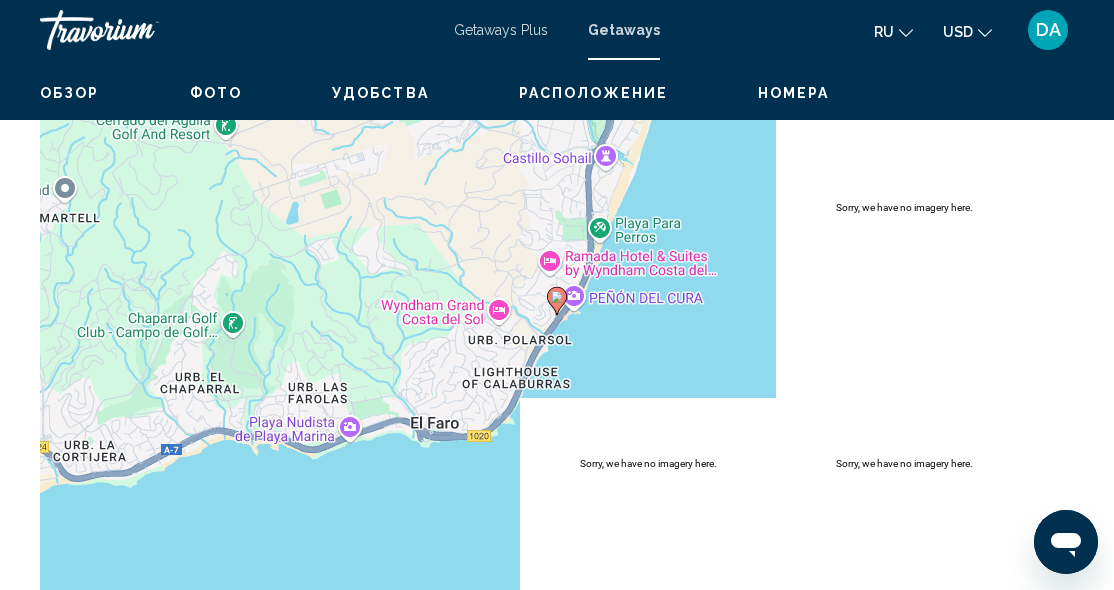 click on "To navigate, press the arrow keys. To activate drag with keyboard, press Alt + Enter. Once in keyboard drag state, use the arrow keys to move the marker. To complete the drag, press the Enter key. To cancel, press Escape." at bounding box center (557, 316) 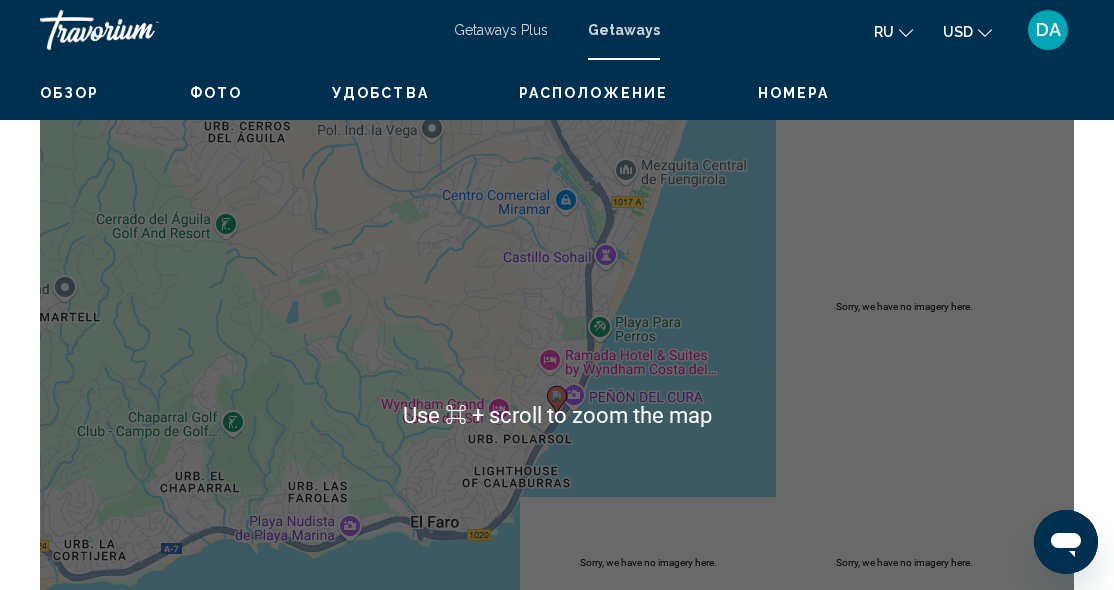 click on "To navigate, press the arrow keys. To activate drag with keyboard, press Alt + Enter. Once in keyboard drag state, use the arrow keys to move the marker. To complete the drag, press the Enter key. To cancel, press Escape." at bounding box center (557, 415) 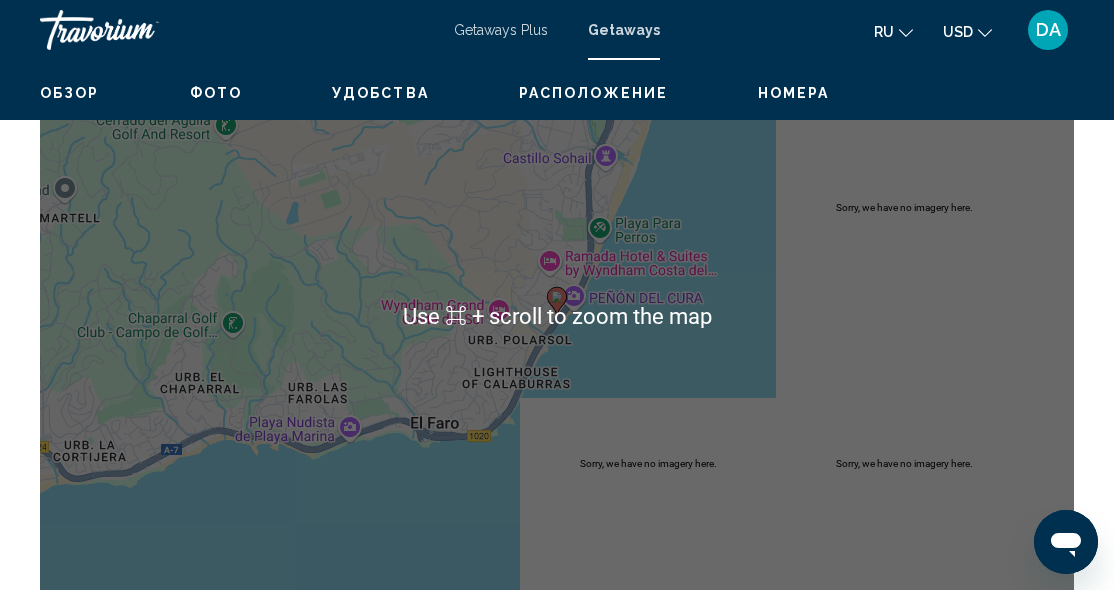 click on "To navigate, press the arrow keys. To activate drag with keyboard, press Alt + Enter. Once in keyboard drag state, use the arrow keys to move the marker. To complete the drag, press the Enter key. To cancel, press Escape." at bounding box center (557, 316) 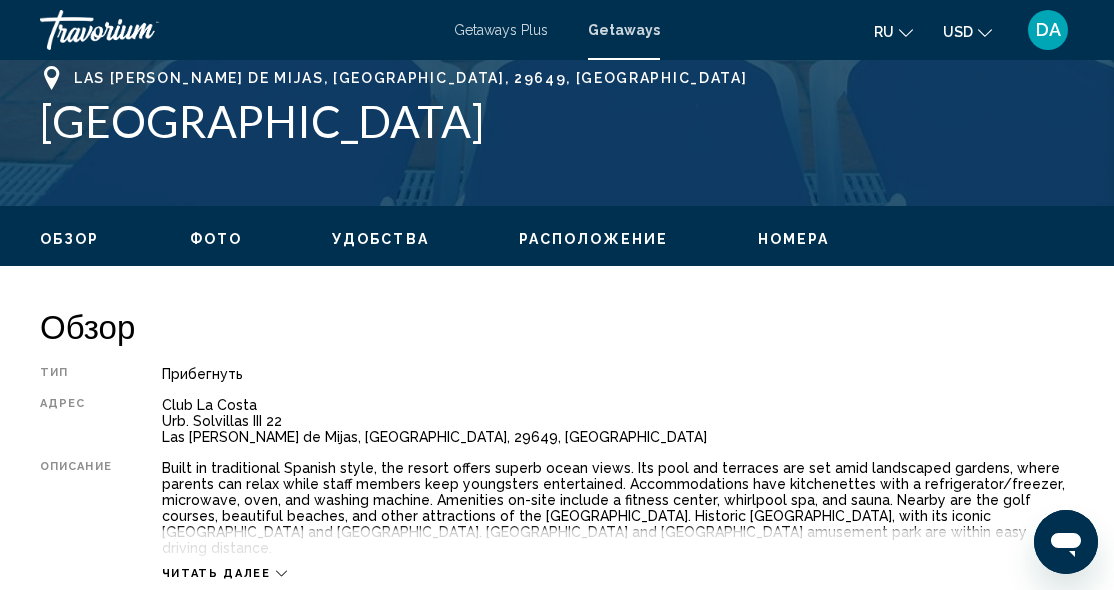 scroll, scrollTop: 805, scrollLeft: 0, axis: vertical 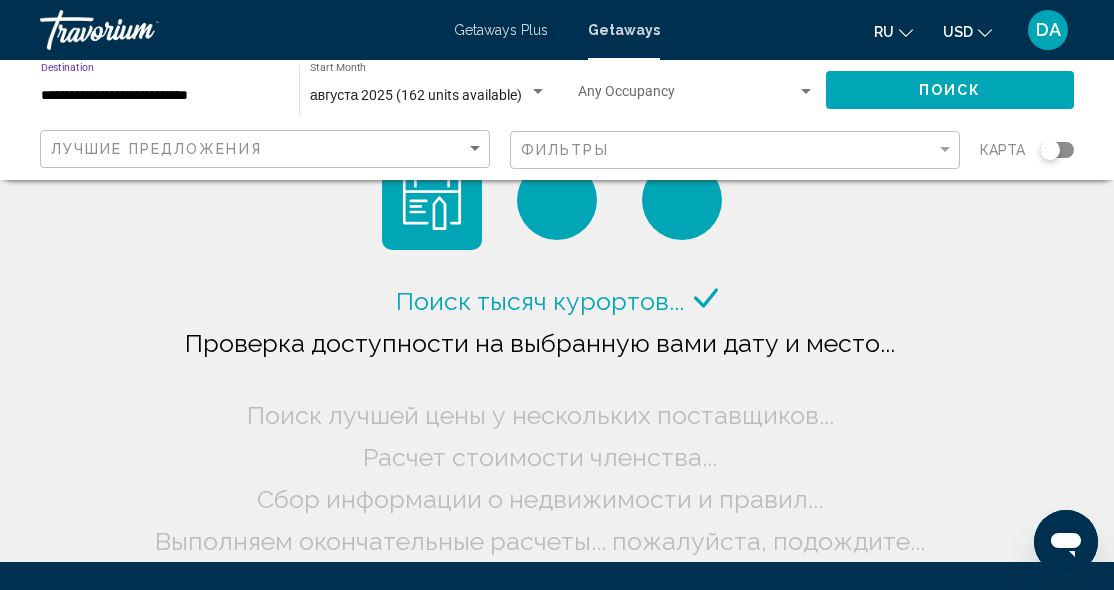 click on "**********" at bounding box center (160, 96) 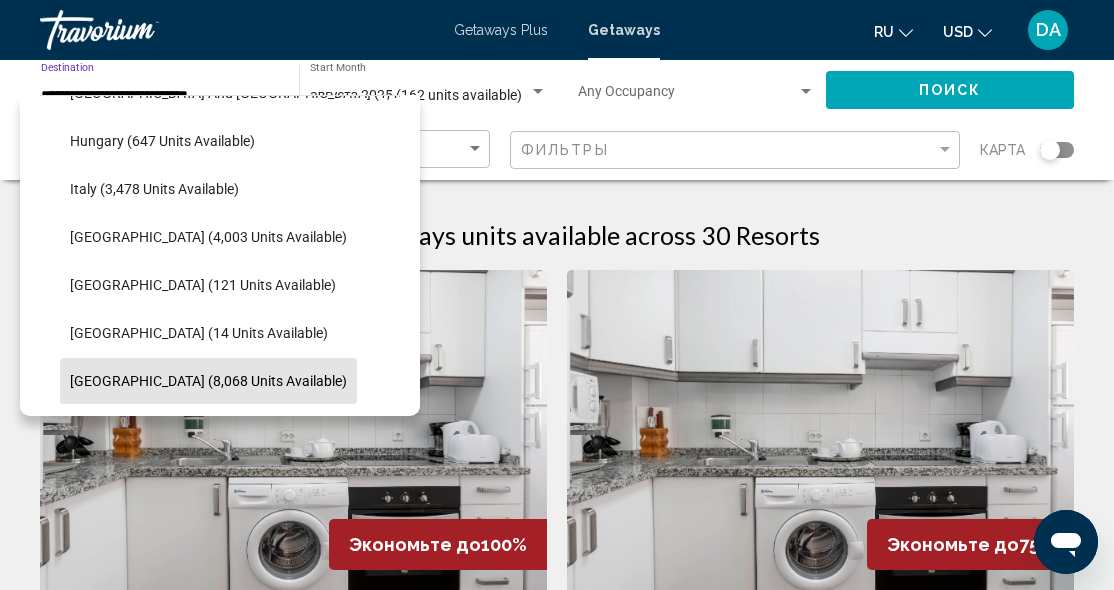 scroll, scrollTop: 705, scrollLeft: 0, axis: vertical 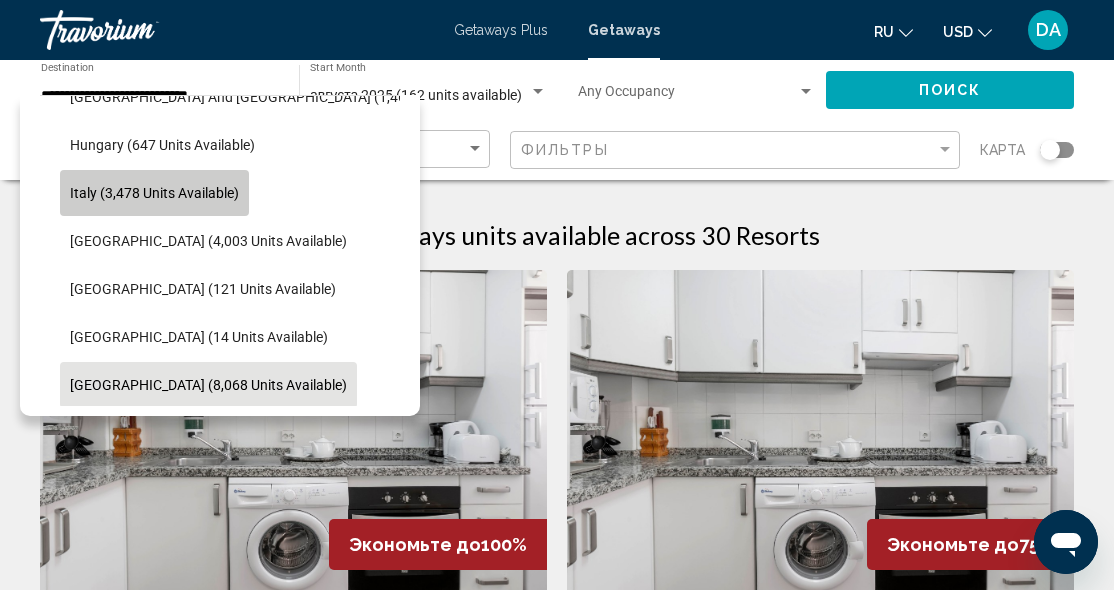 click on "Italy (3,478 units available)" 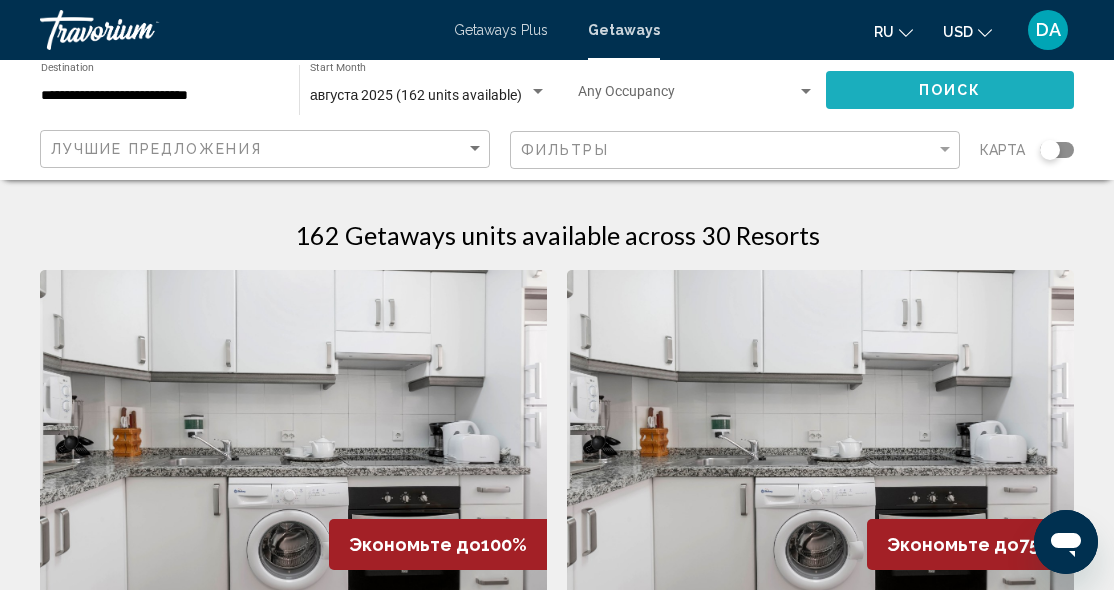 click on "Поиск" 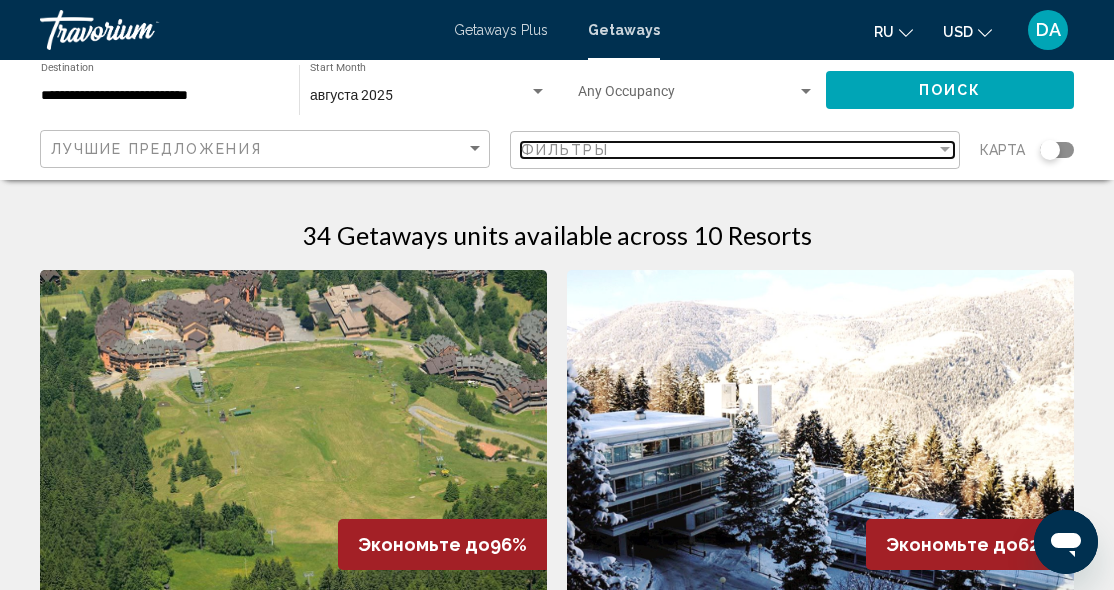 click at bounding box center [945, 149] 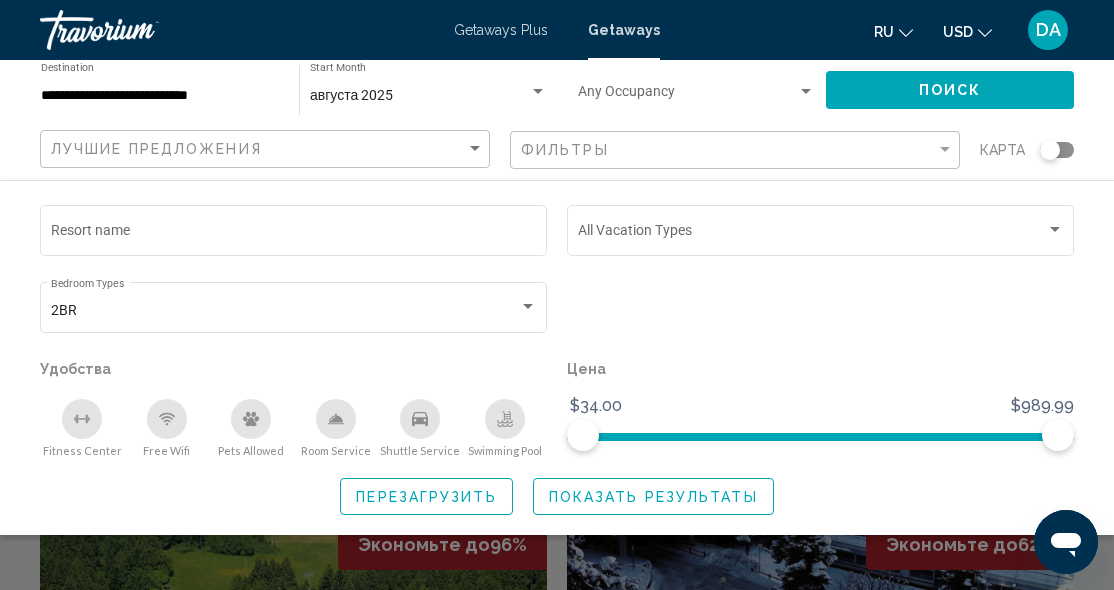 click 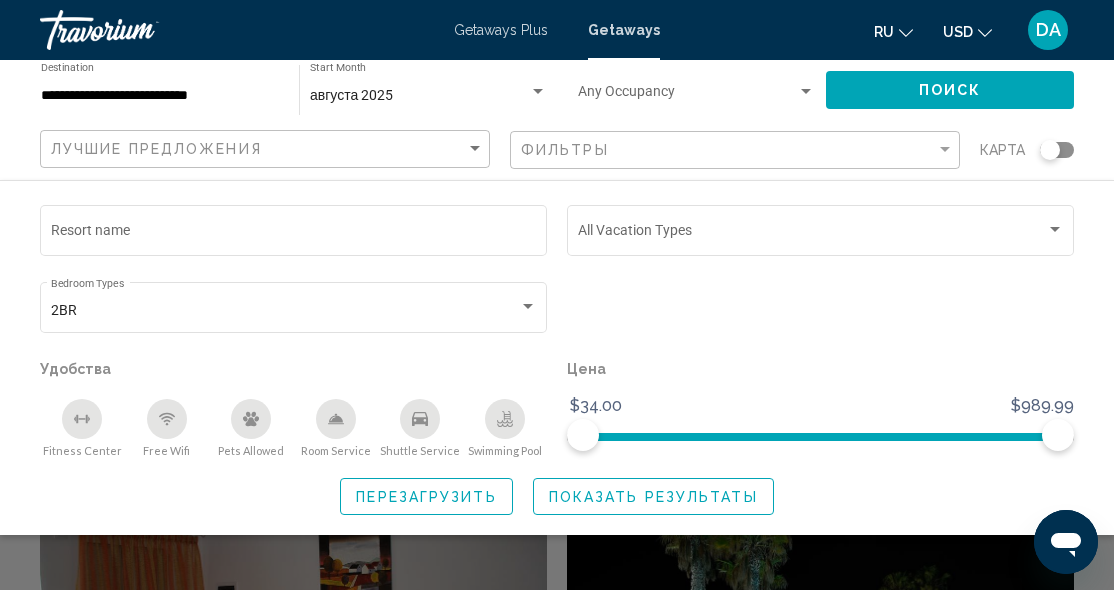 scroll, scrollTop: 1770, scrollLeft: 0, axis: vertical 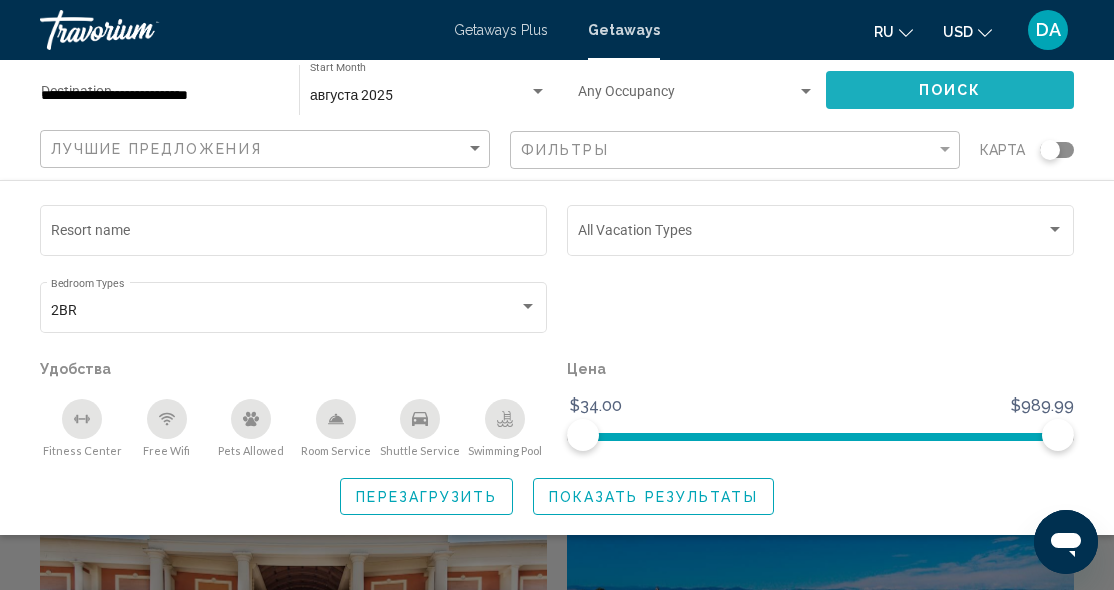 click on "Поиск" 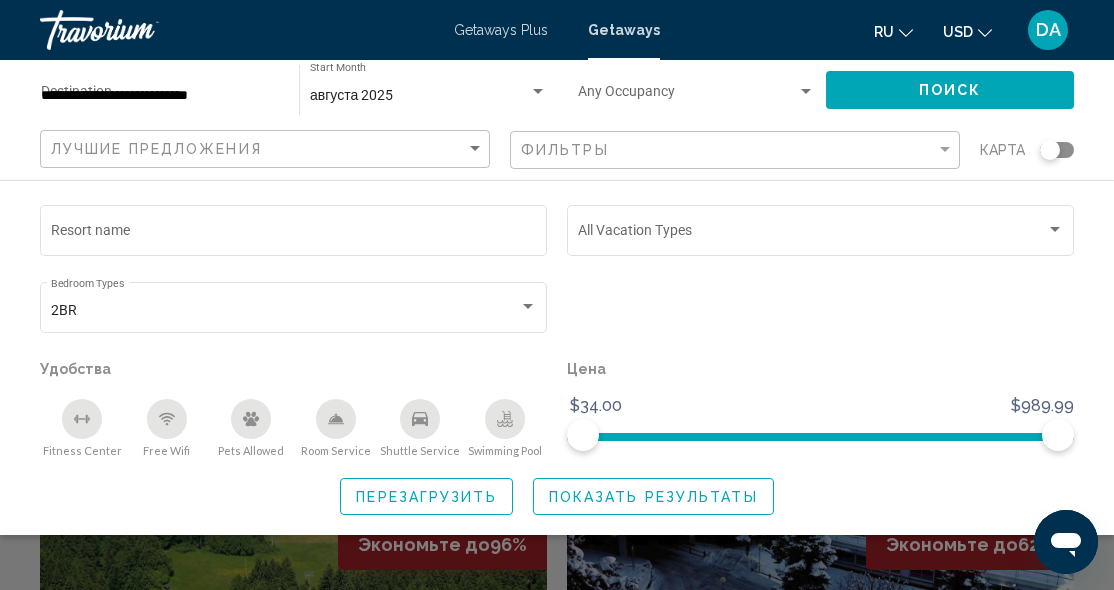 scroll, scrollTop: 0, scrollLeft: 0, axis: both 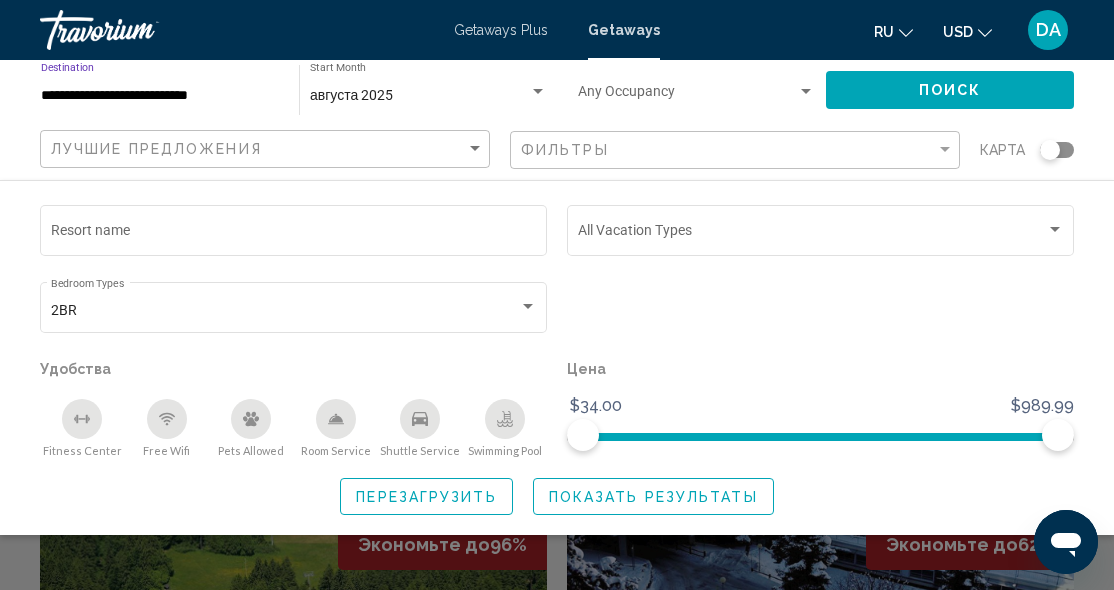 click on "**********" at bounding box center (160, 96) 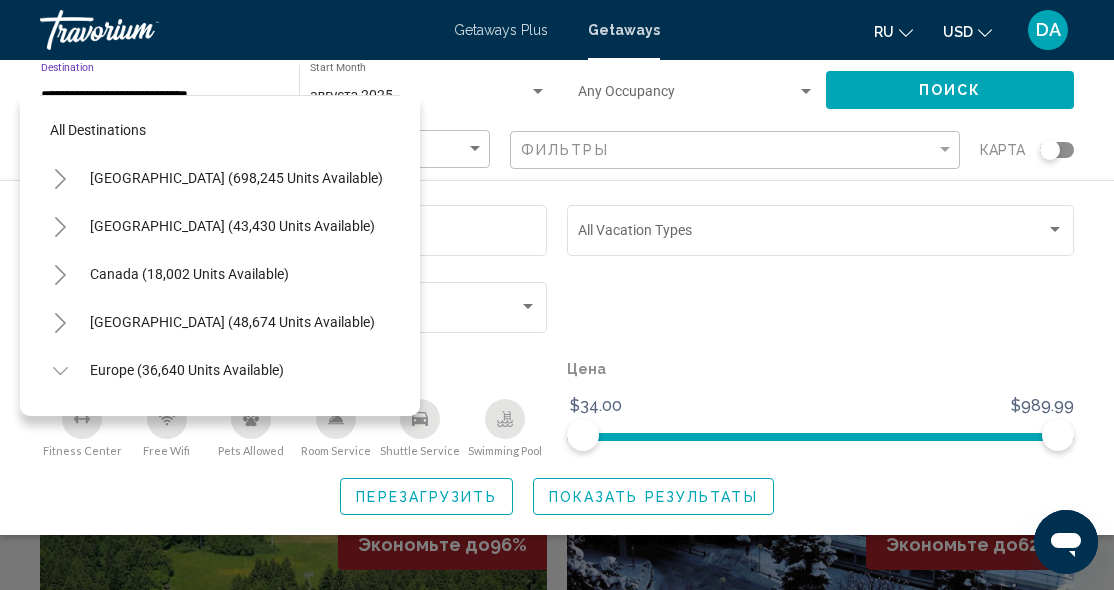 scroll, scrollTop: 647, scrollLeft: 0, axis: vertical 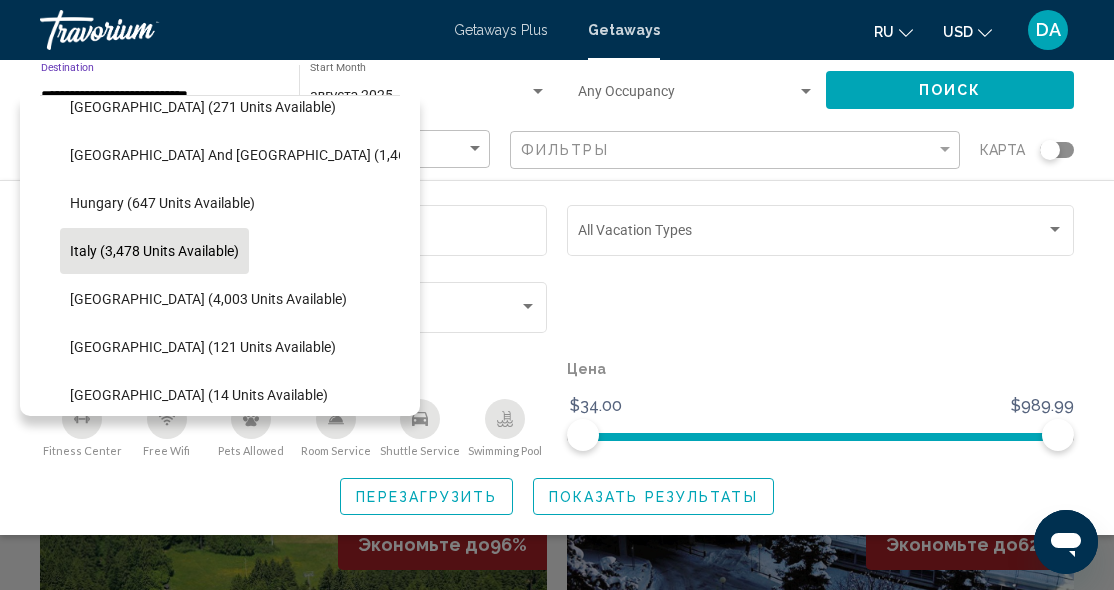 click on "Italy (3,478 units available)" 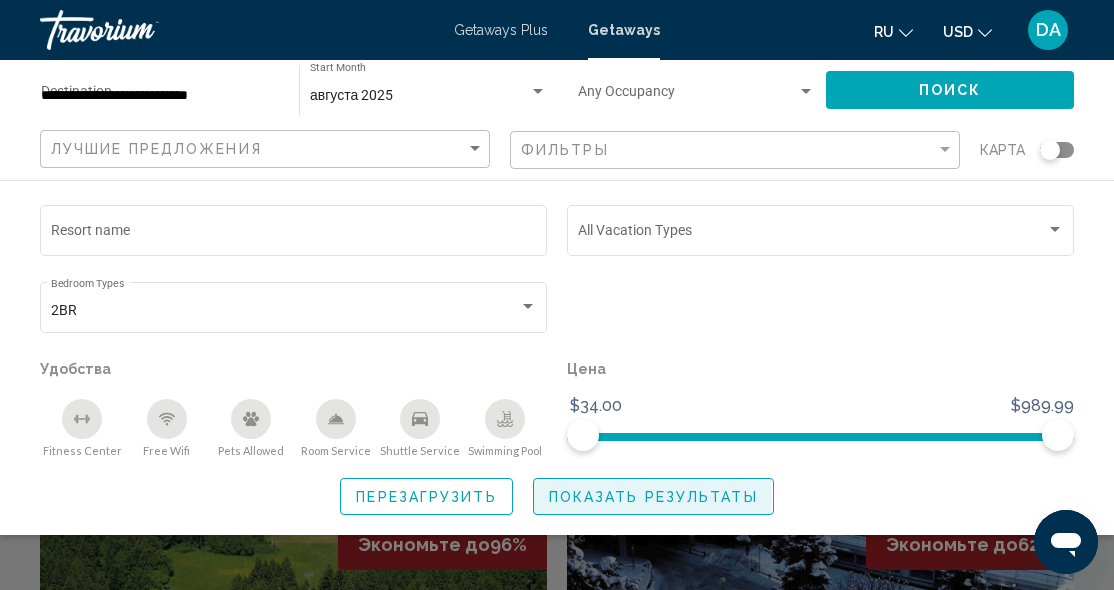 click on "Показать результаты" 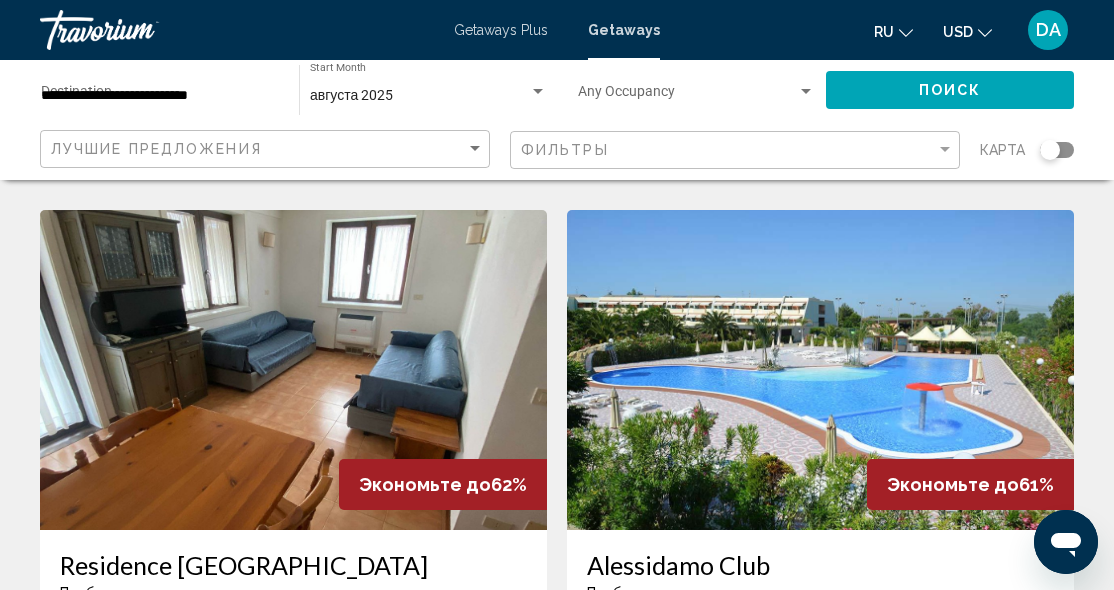 scroll, scrollTop: 755, scrollLeft: 0, axis: vertical 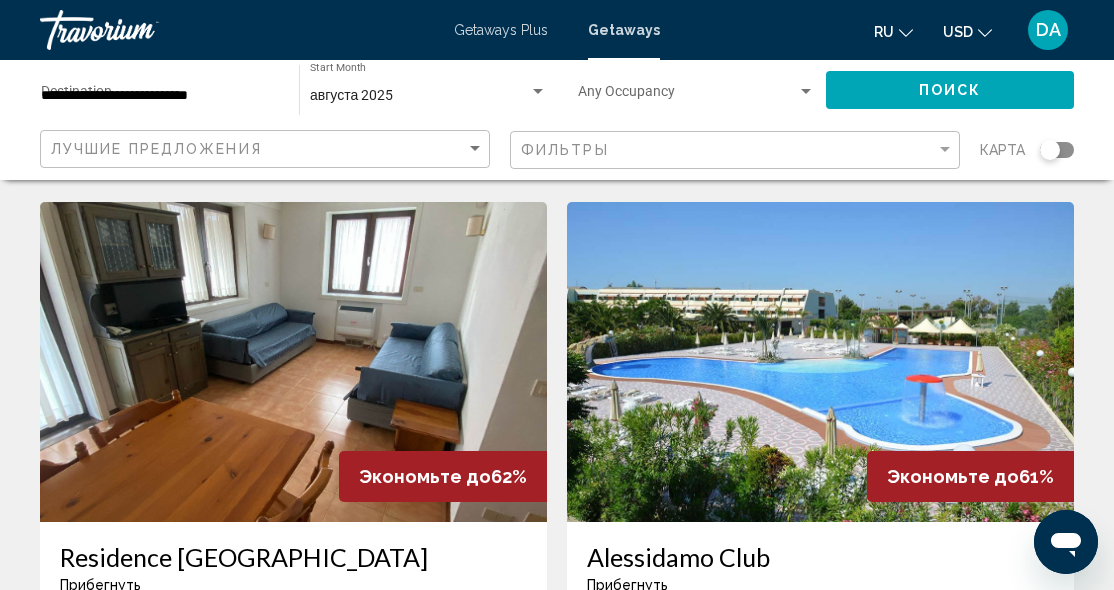 click at bounding box center [820, 362] 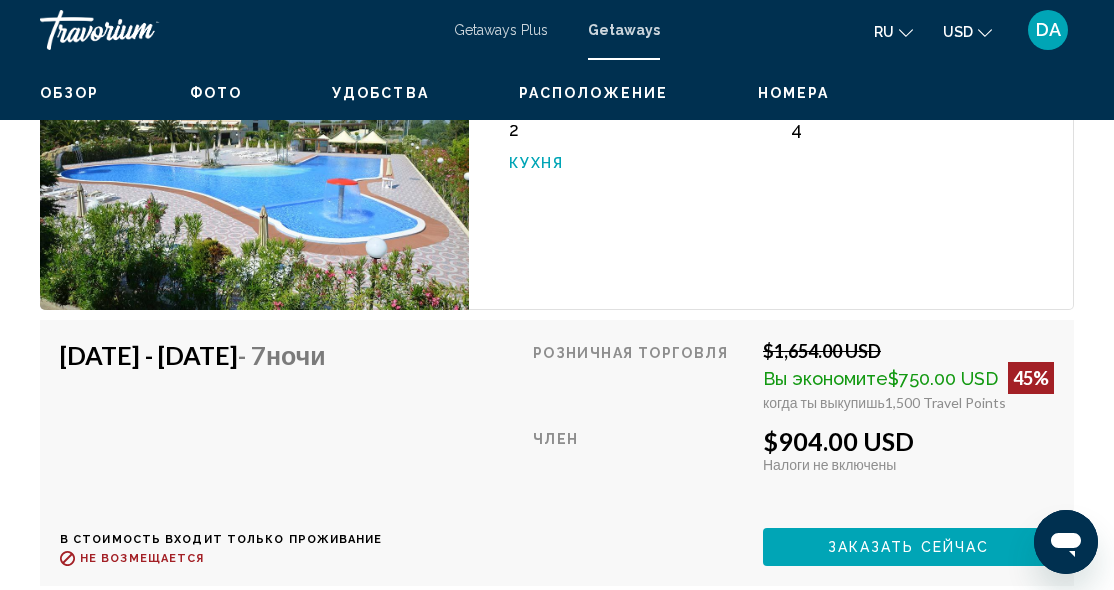 scroll, scrollTop: 3344, scrollLeft: 0, axis: vertical 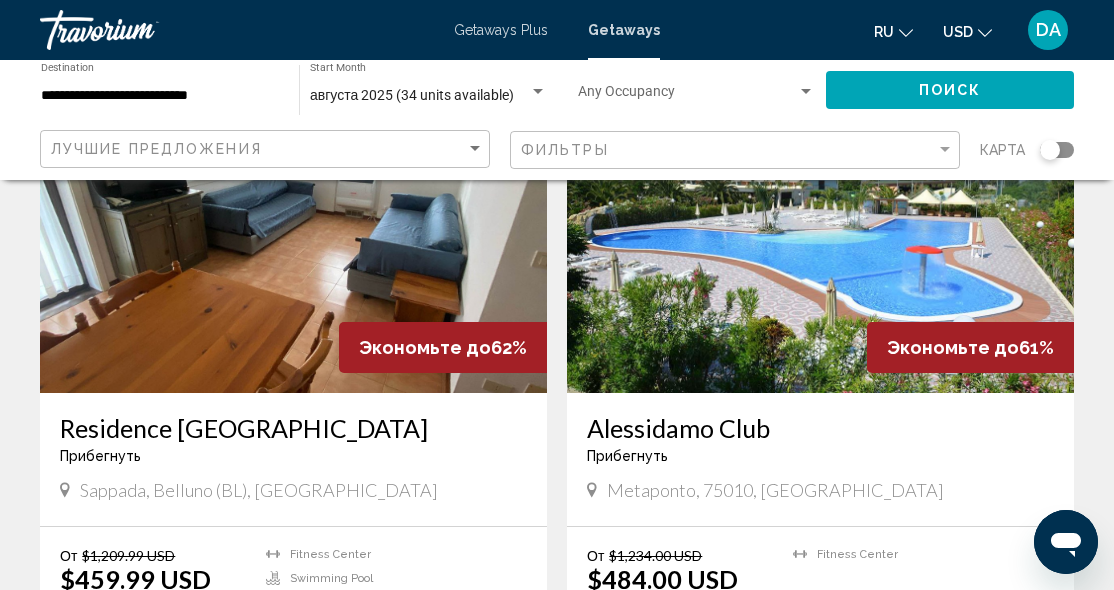 click at bounding box center [293, 233] 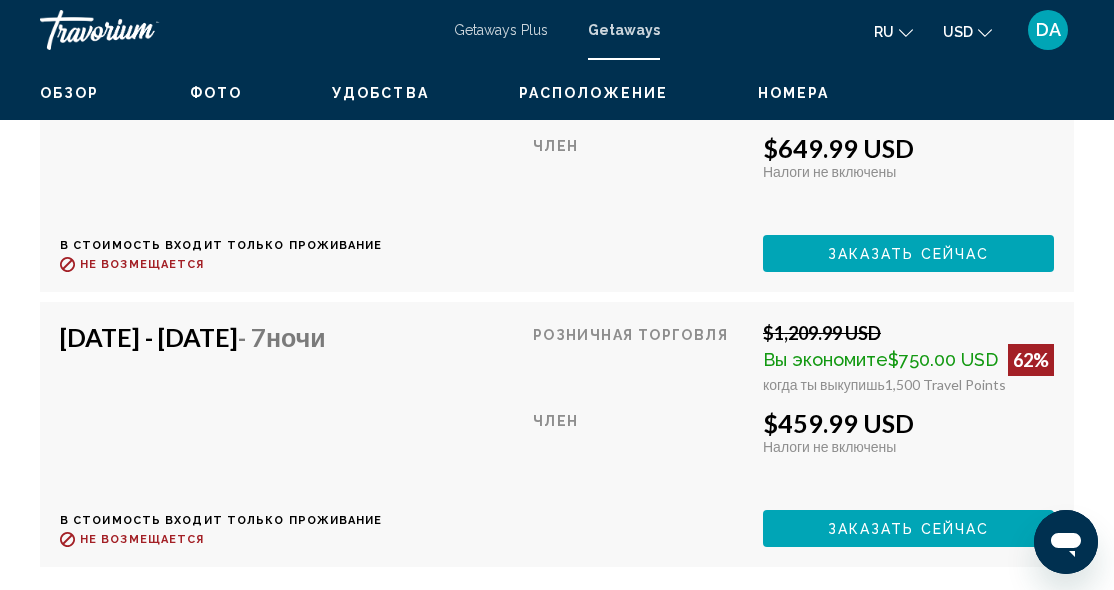 scroll, scrollTop: 4441, scrollLeft: 0, axis: vertical 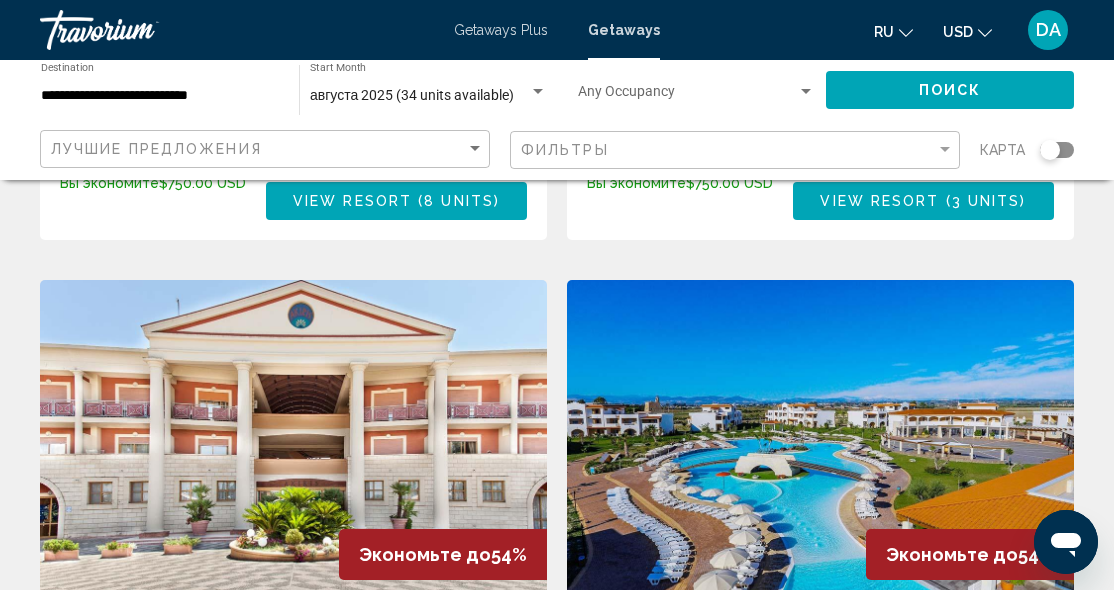 click at bounding box center (293, 440) 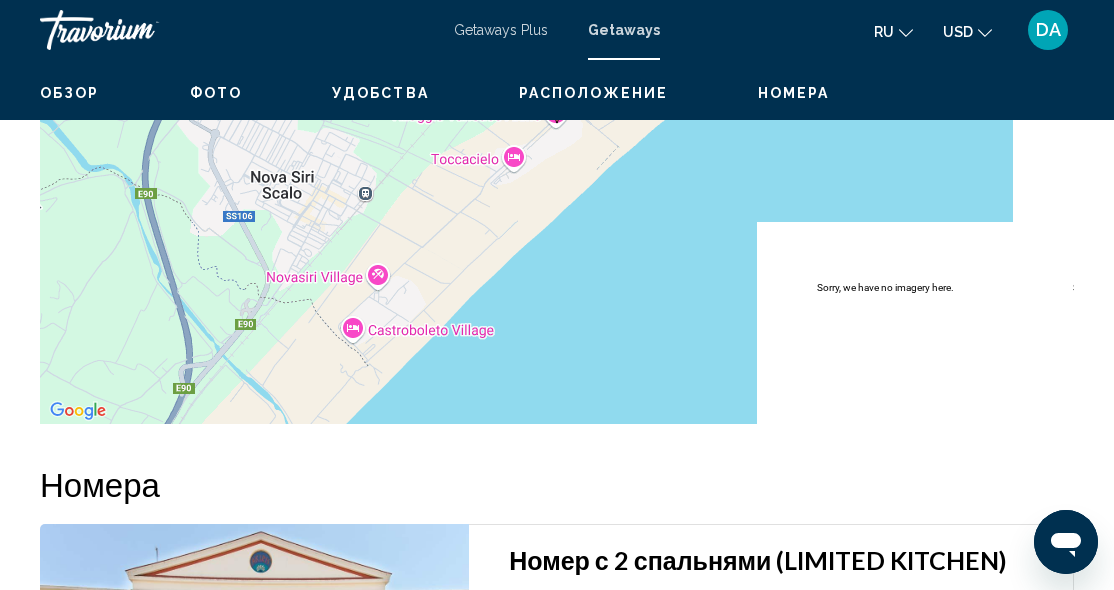 scroll, scrollTop: 2938, scrollLeft: 0, axis: vertical 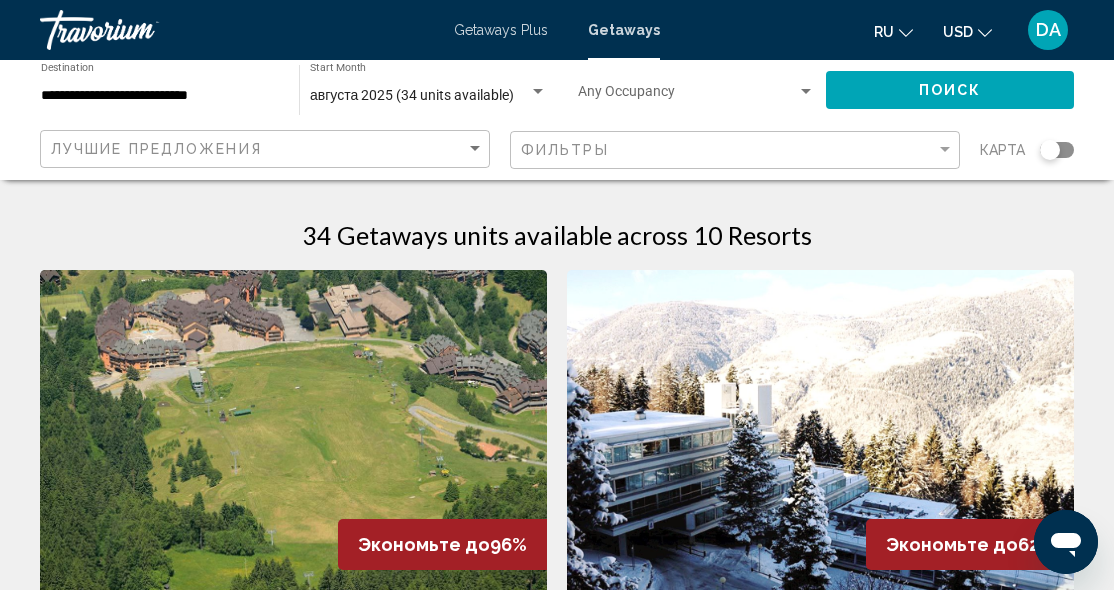click at bounding box center (820, 430) 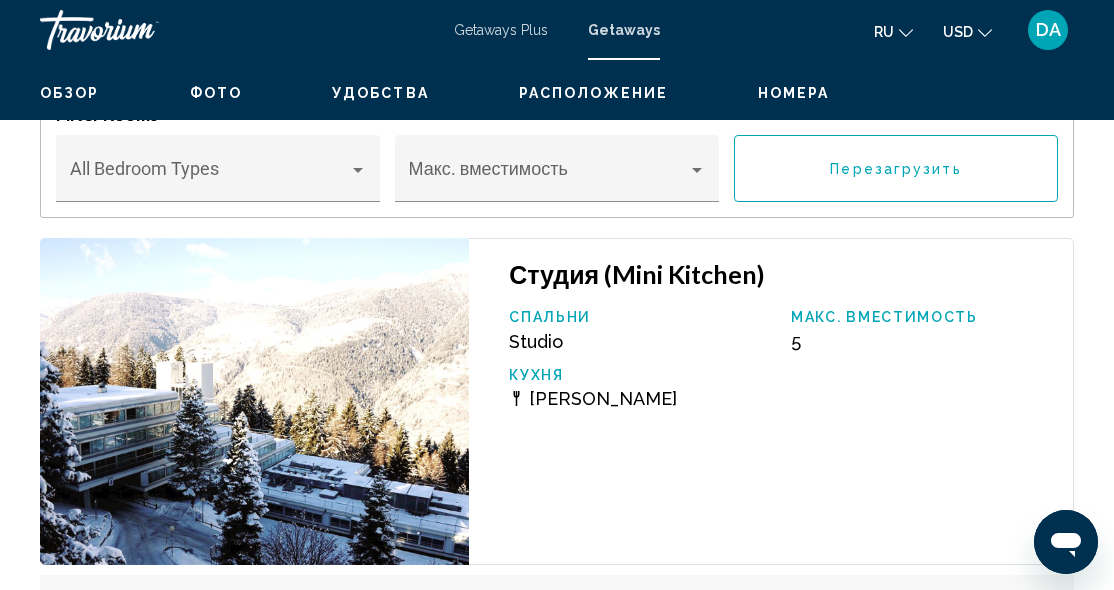 scroll, scrollTop: 3332, scrollLeft: 0, axis: vertical 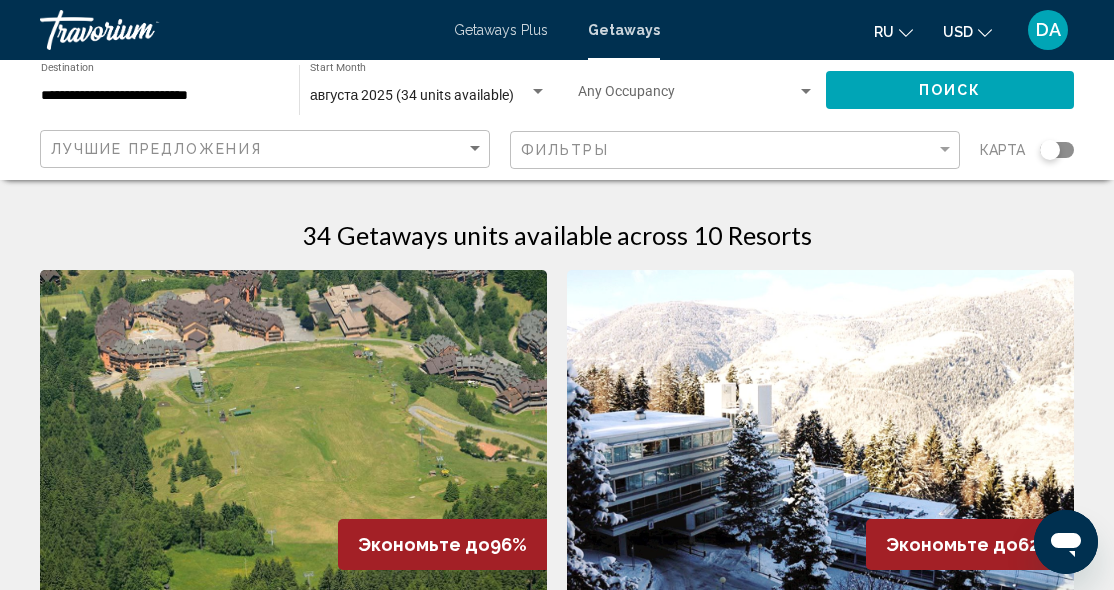 click at bounding box center (293, 430) 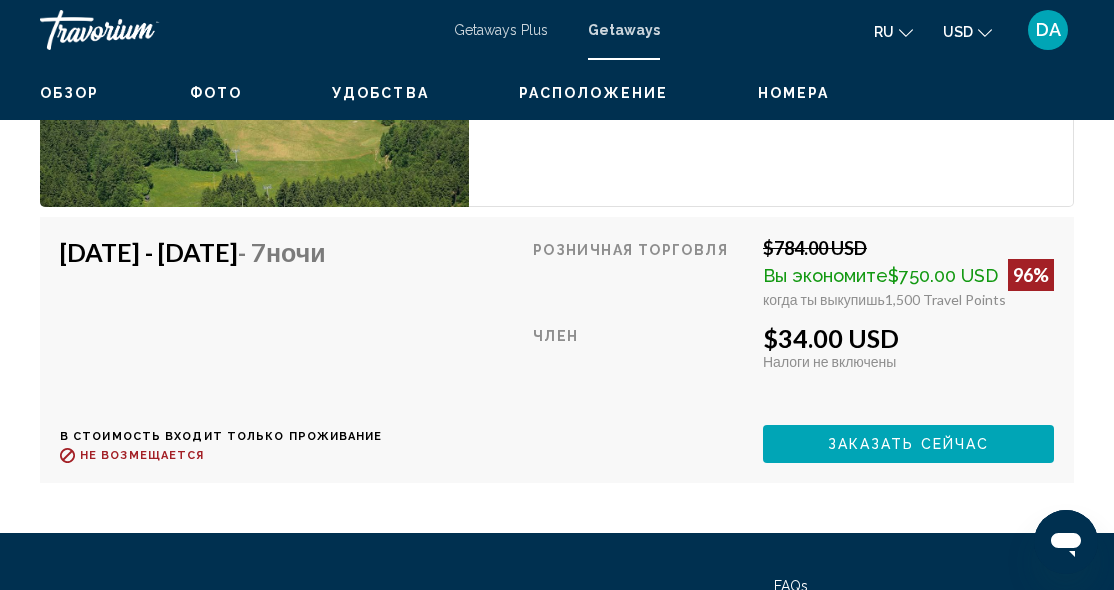 scroll, scrollTop: 3774, scrollLeft: 0, axis: vertical 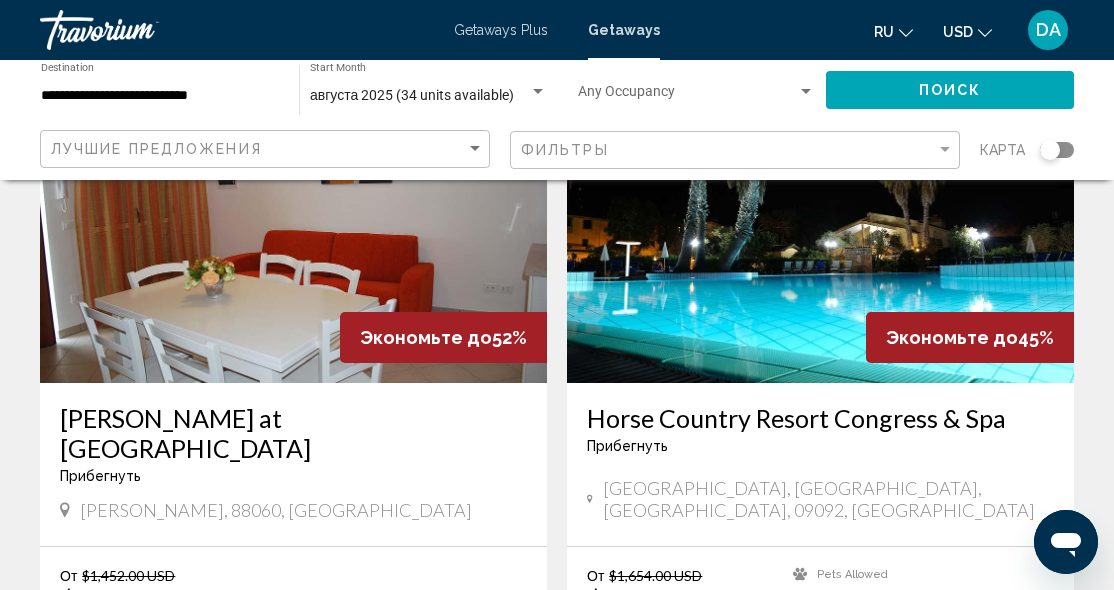 click on "Экономьте до" at bounding box center (426, 337) 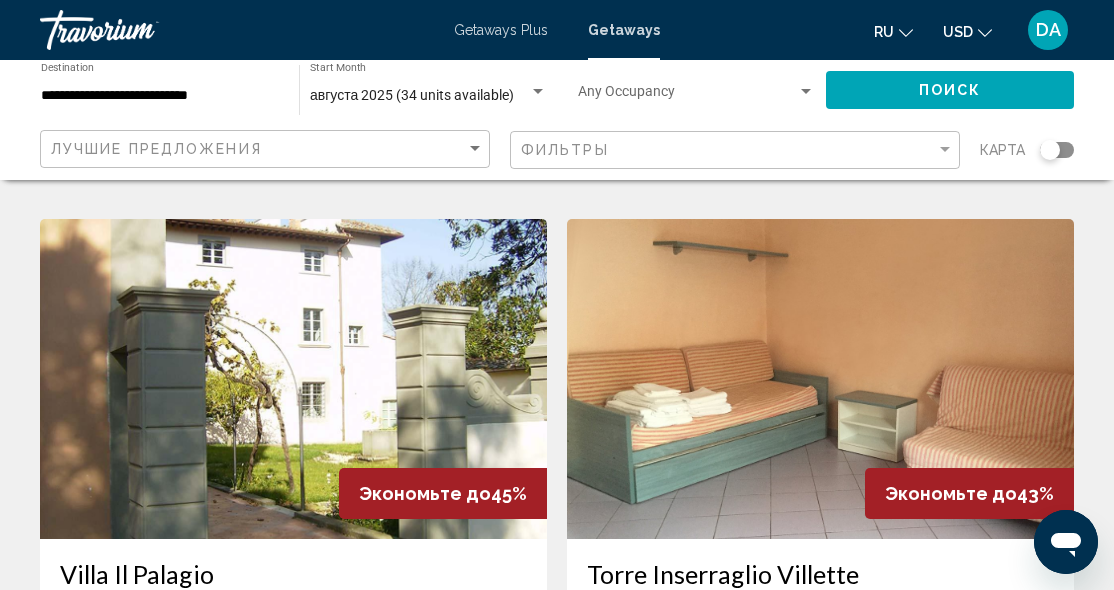 scroll, scrollTop: 2694, scrollLeft: 0, axis: vertical 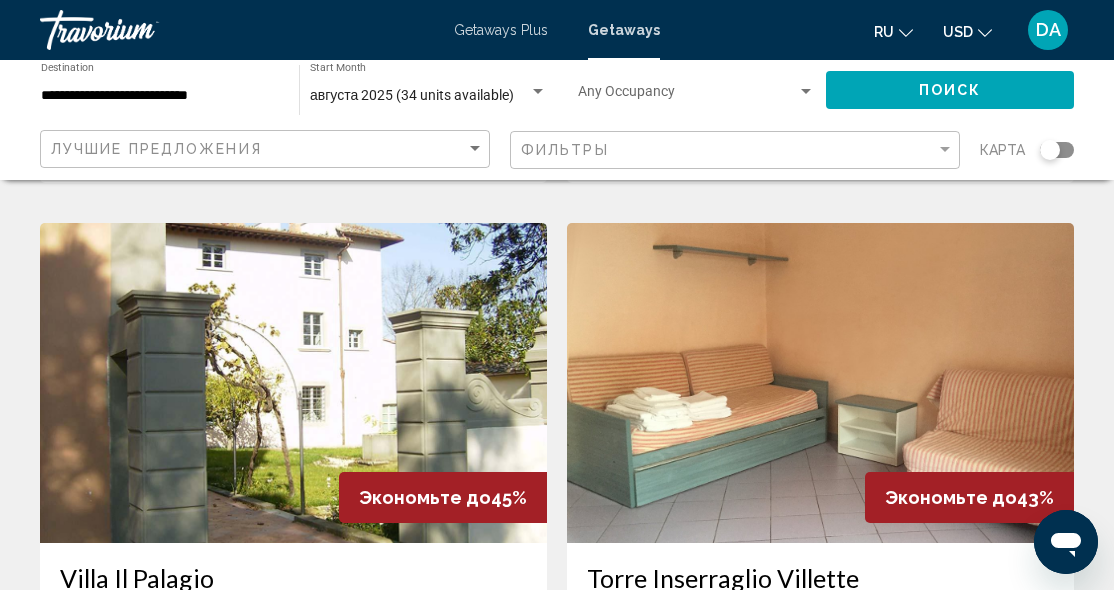 click at bounding box center [293, 383] 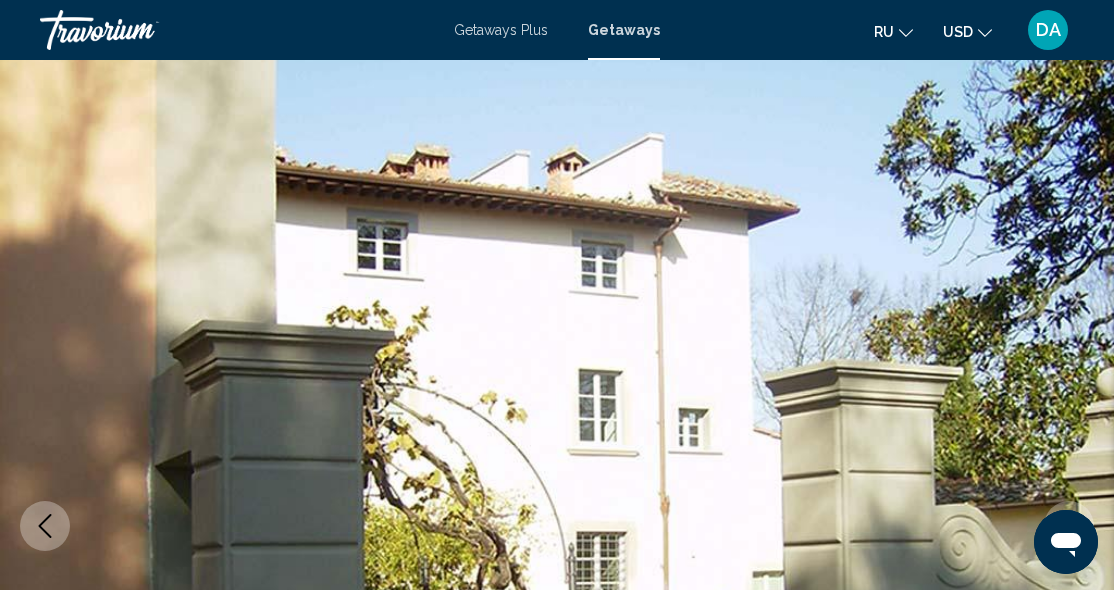 scroll, scrollTop: 0, scrollLeft: 0, axis: both 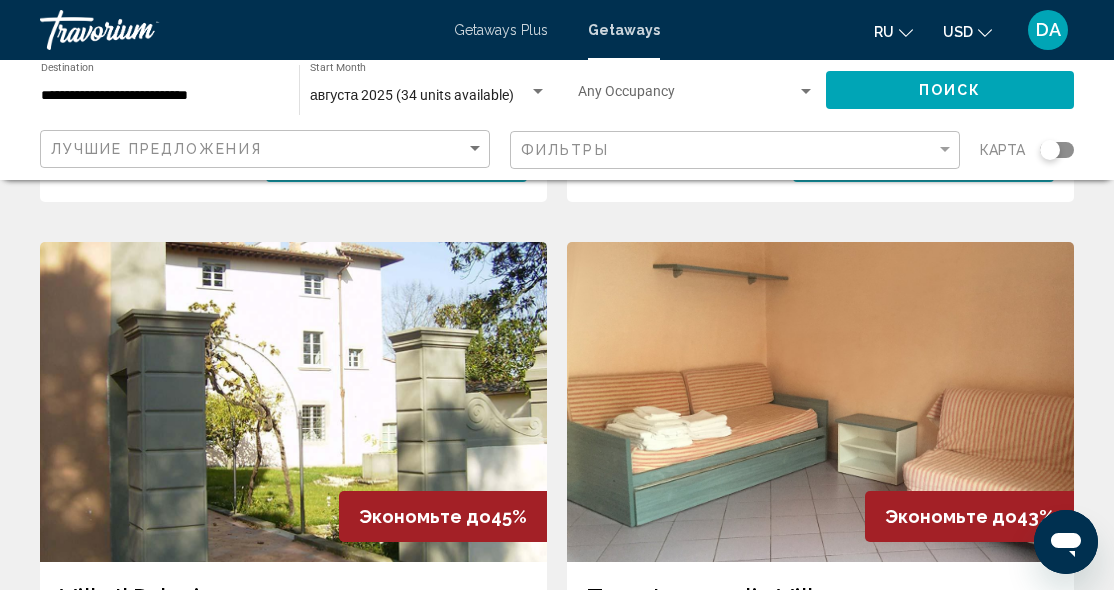 click at bounding box center [820, 402] 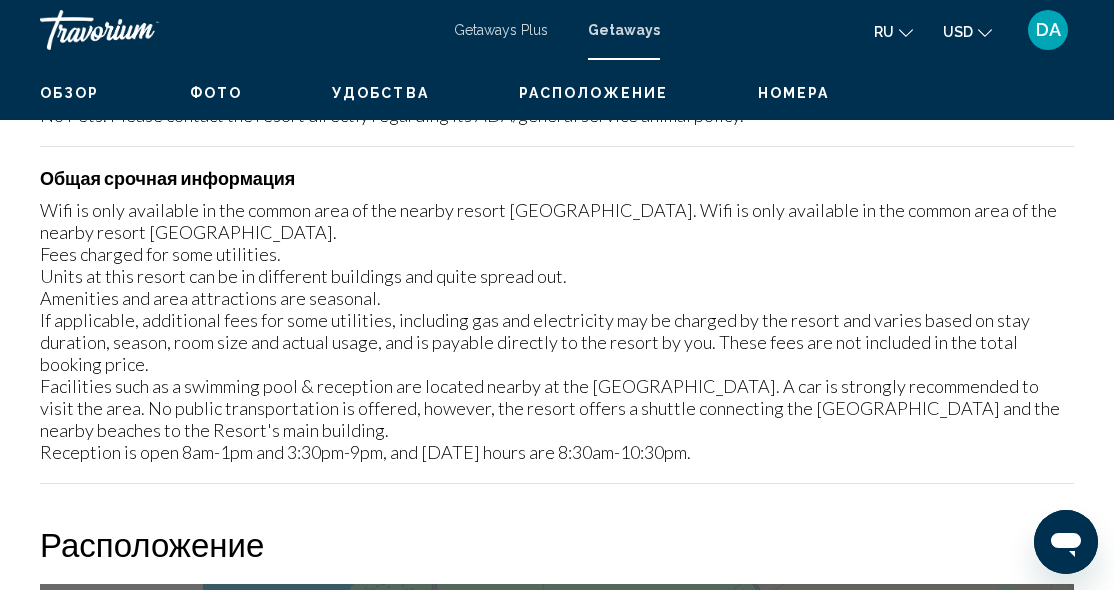 scroll, scrollTop: 2365, scrollLeft: 0, axis: vertical 